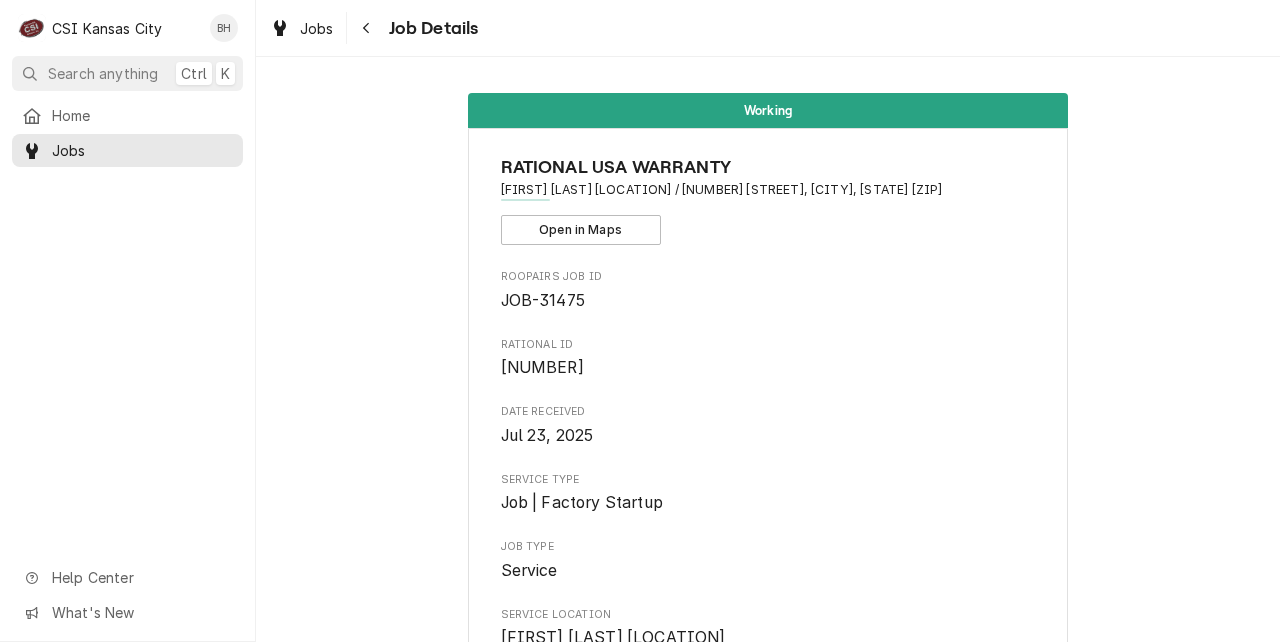 scroll, scrollTop: 0, scrollLeft: 0, axis: both 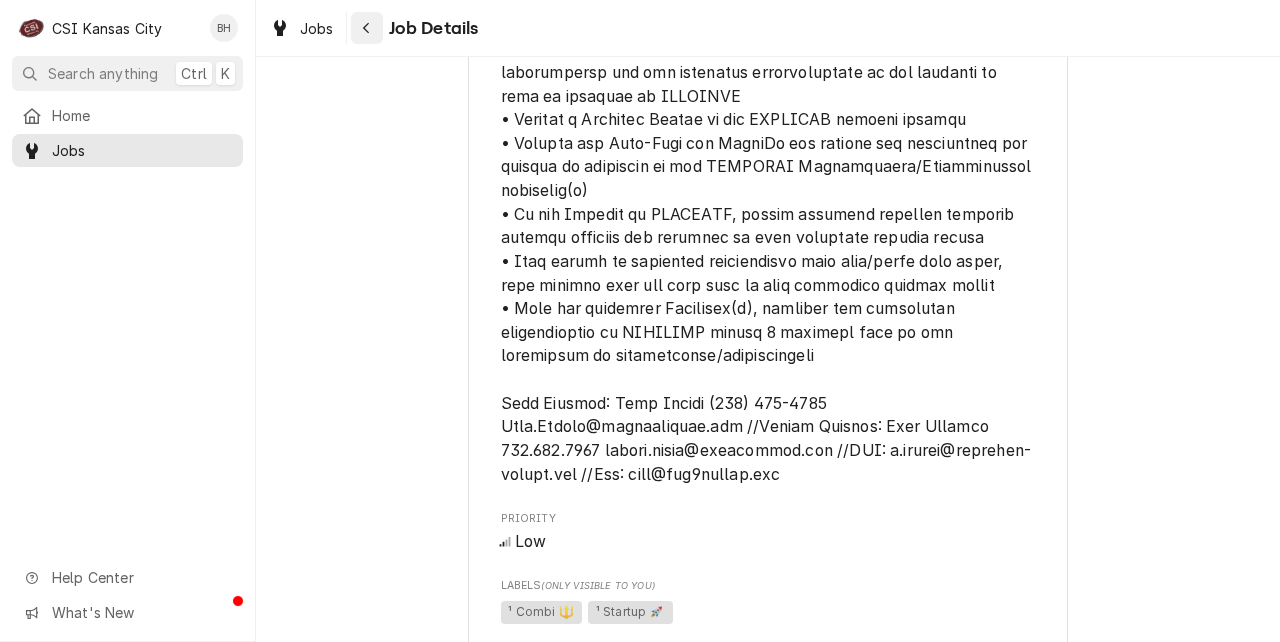 click at bounding box center (367, 28) 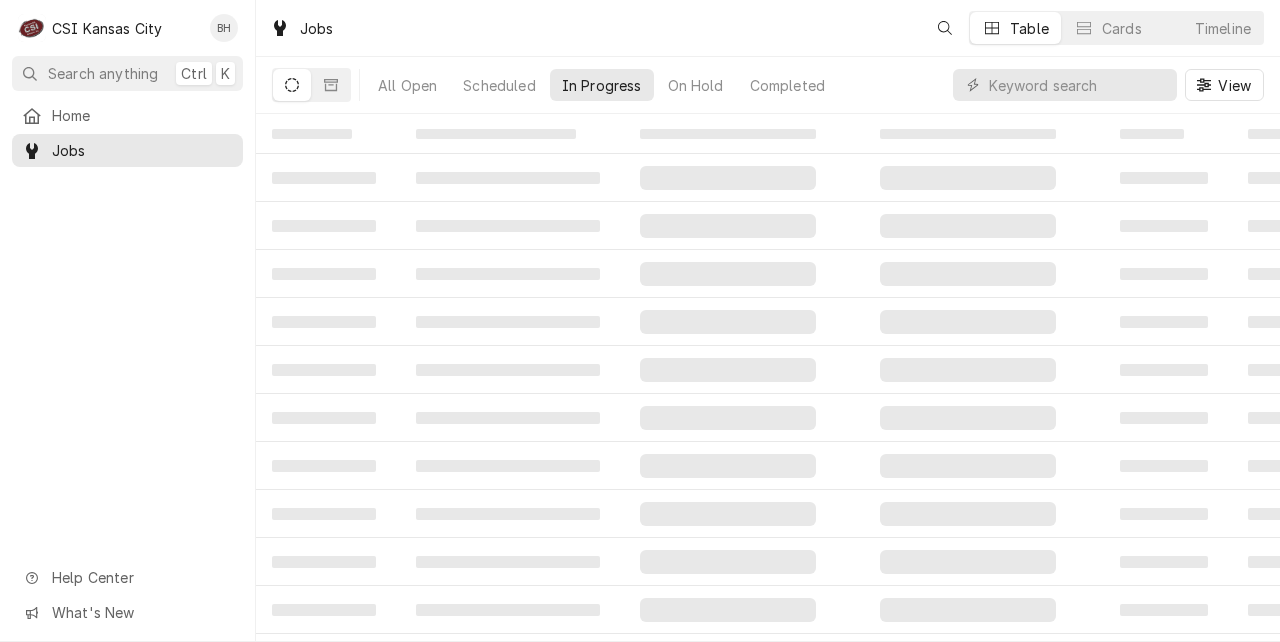 scroll, scrollTop: 0, scrollLeft: 0, axis: both 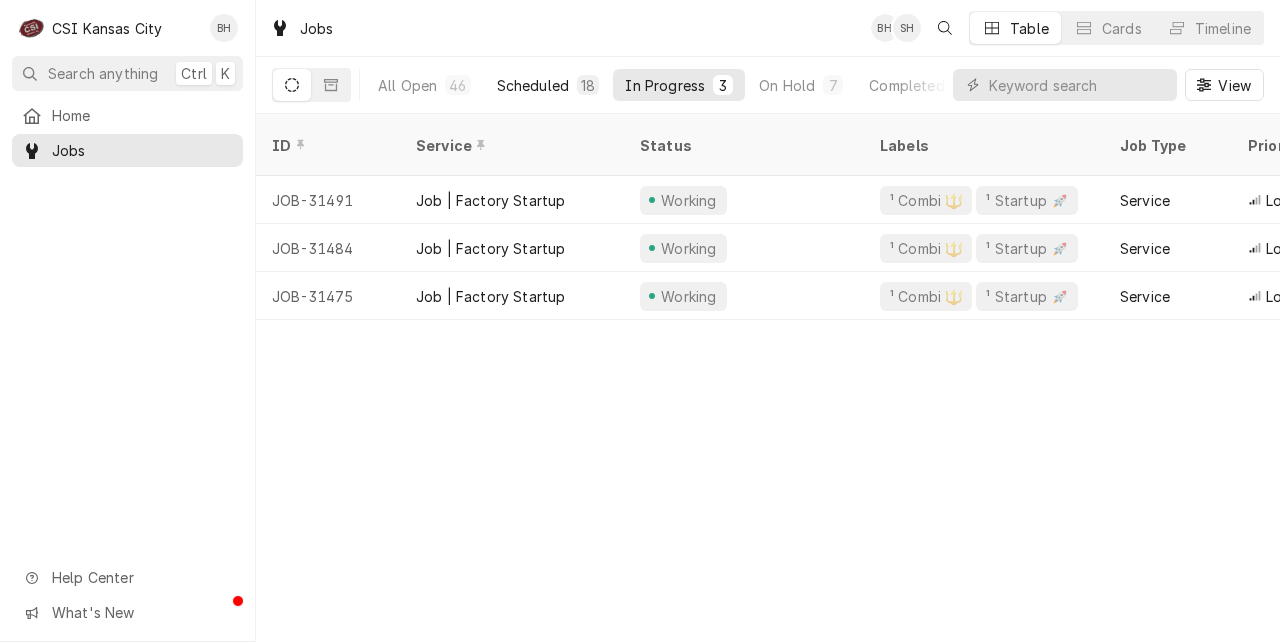 click on "Scheduled" at bounding box center [533, 85] 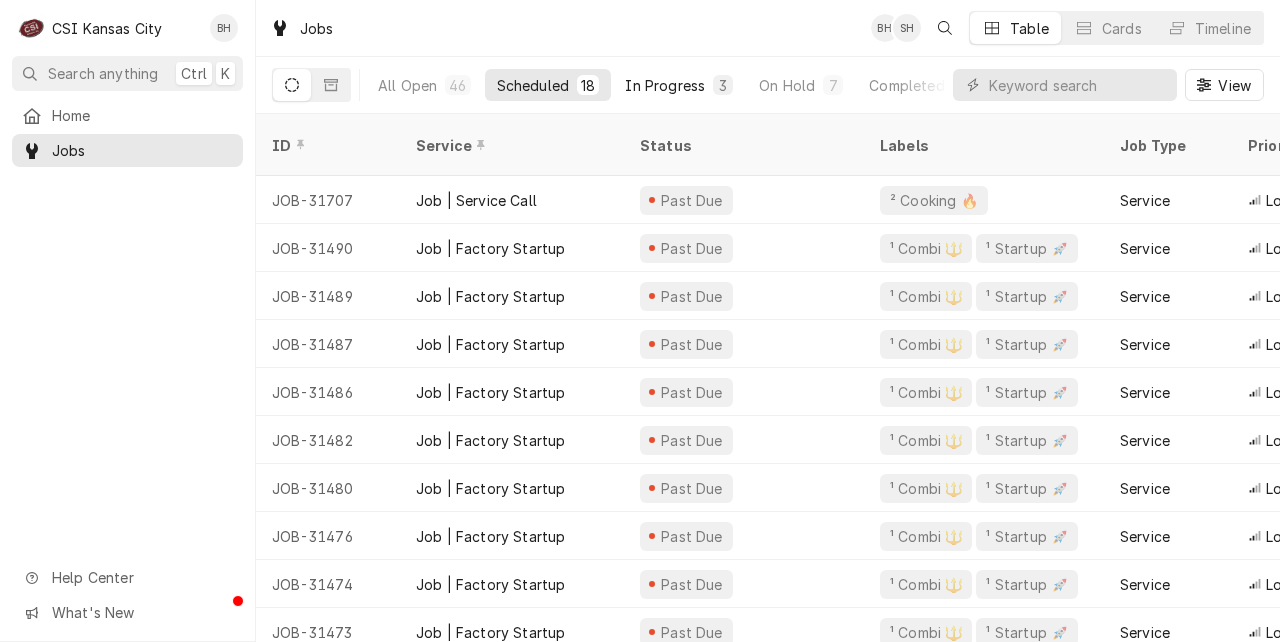 click on "In Progress" at bounding box center (665, 85) 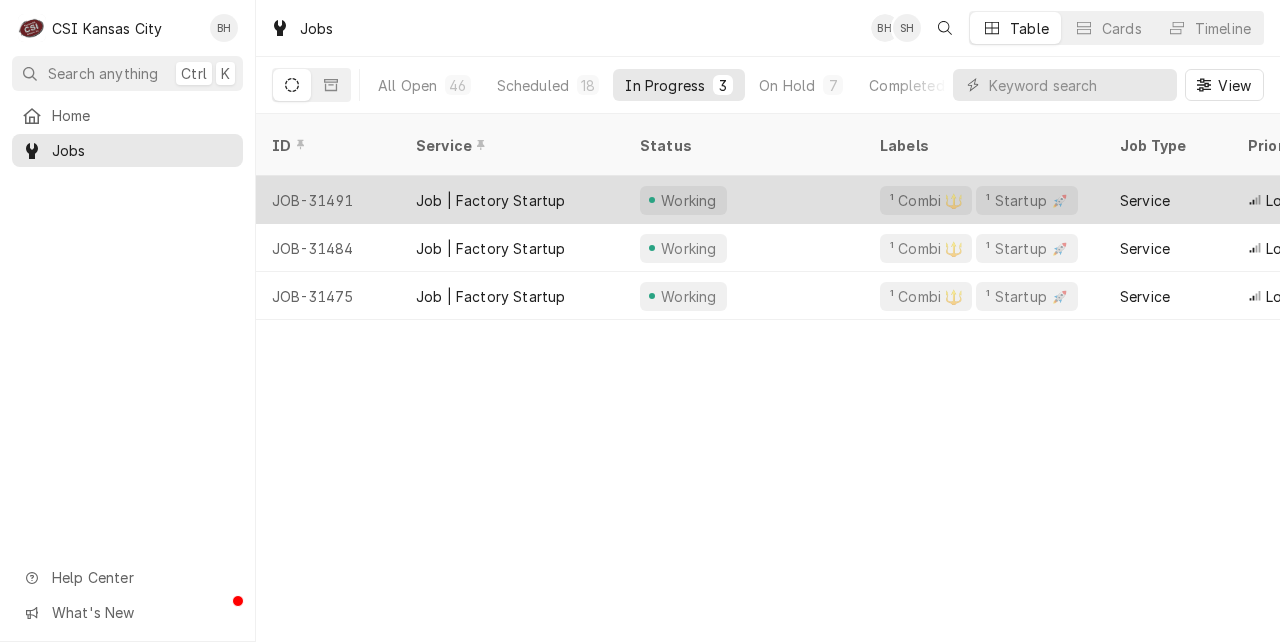 click on "JOB-[JOB_ID]" at bounding box center [328, 200] 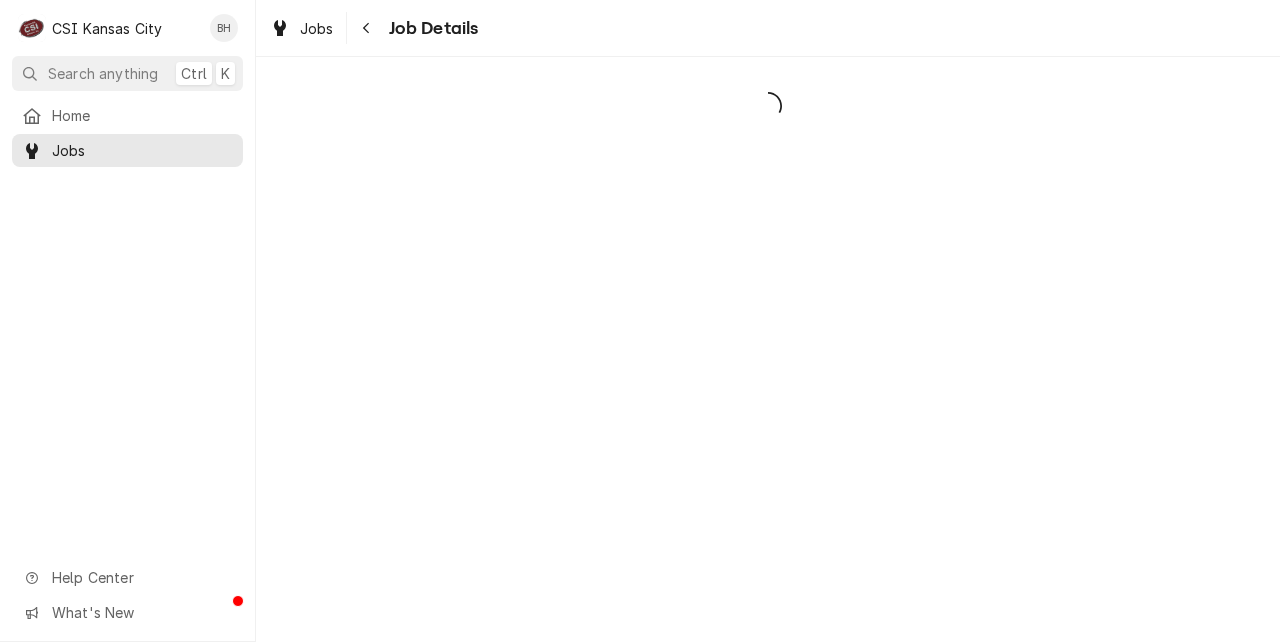 scroll, scrollTop: 0, scrollLeft: 0, axis: both 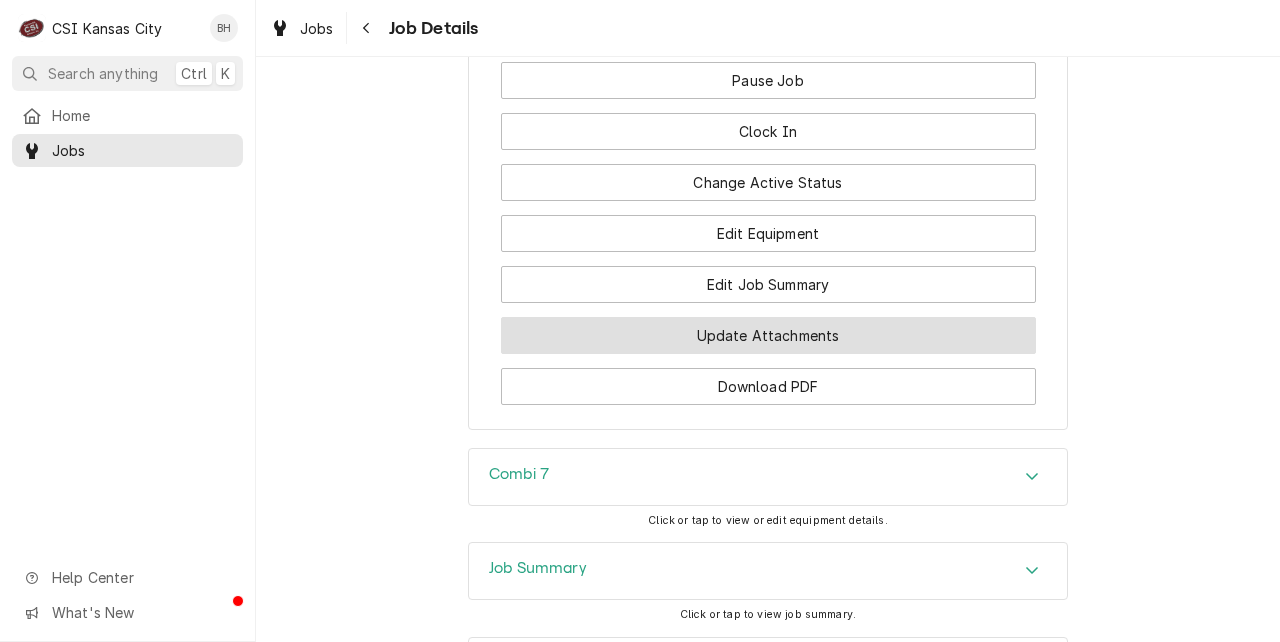 click on "Update Attachments" at bounding box center [768, 335] 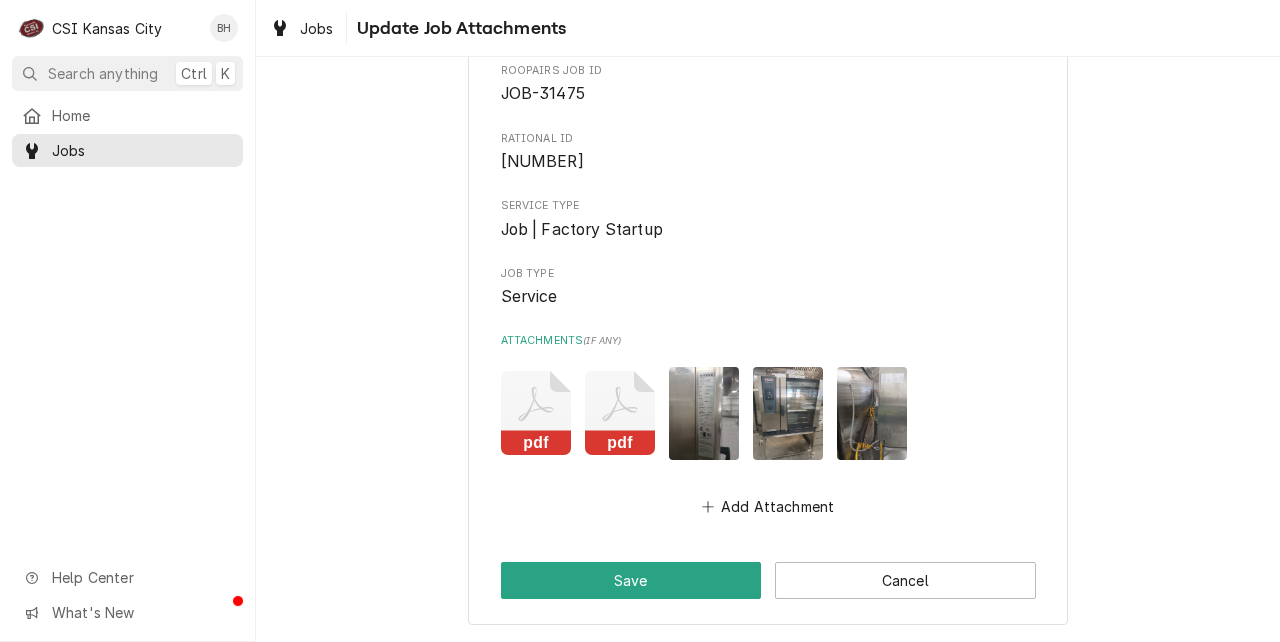 scroll, scrollTop: 0, scrollLeft: 0, axis: both 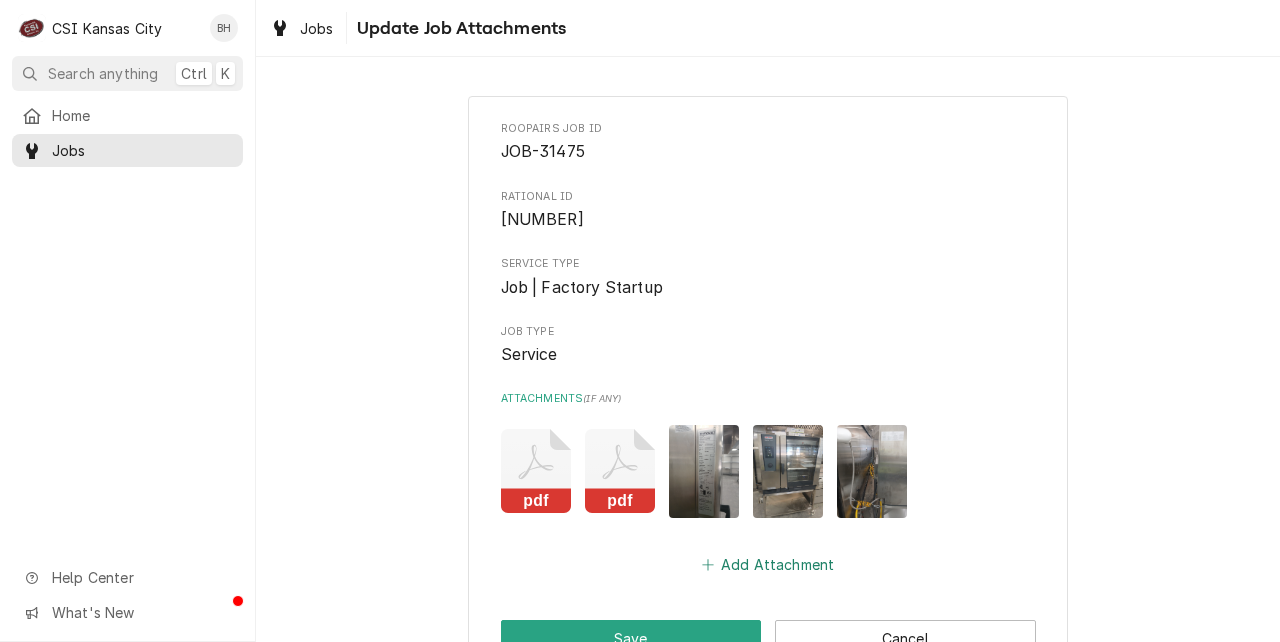 click on "Add Attachment" at bounding box center [768, 564] 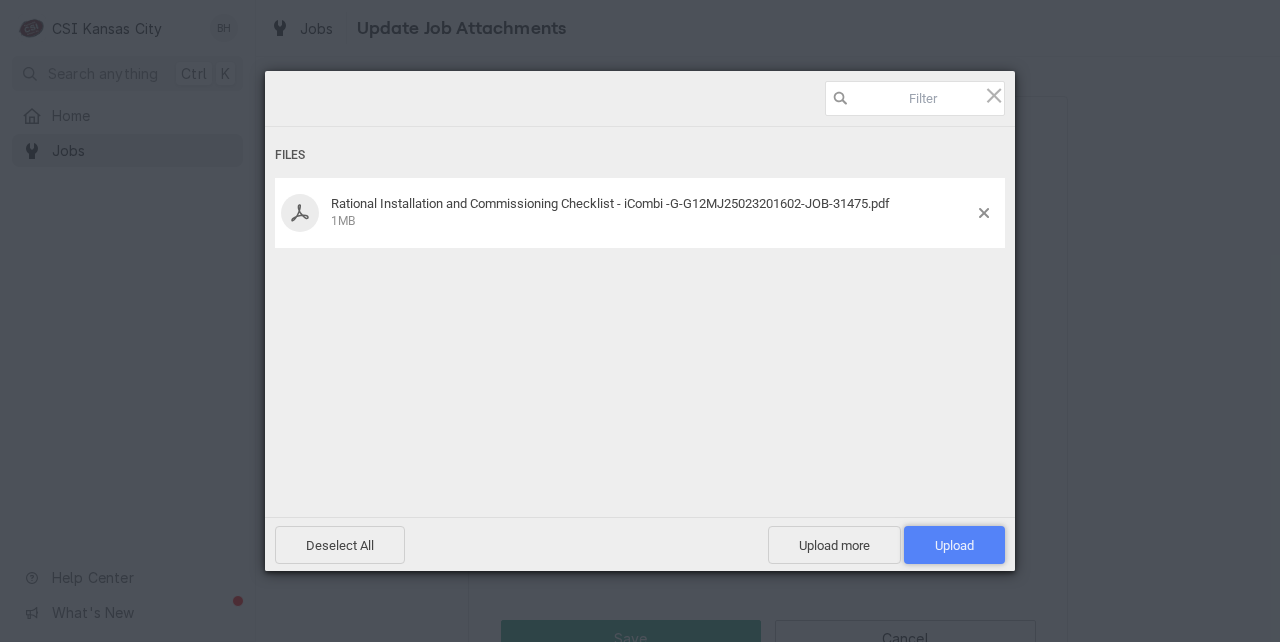 click on "Upload
1" at bounding box center (954, 545) 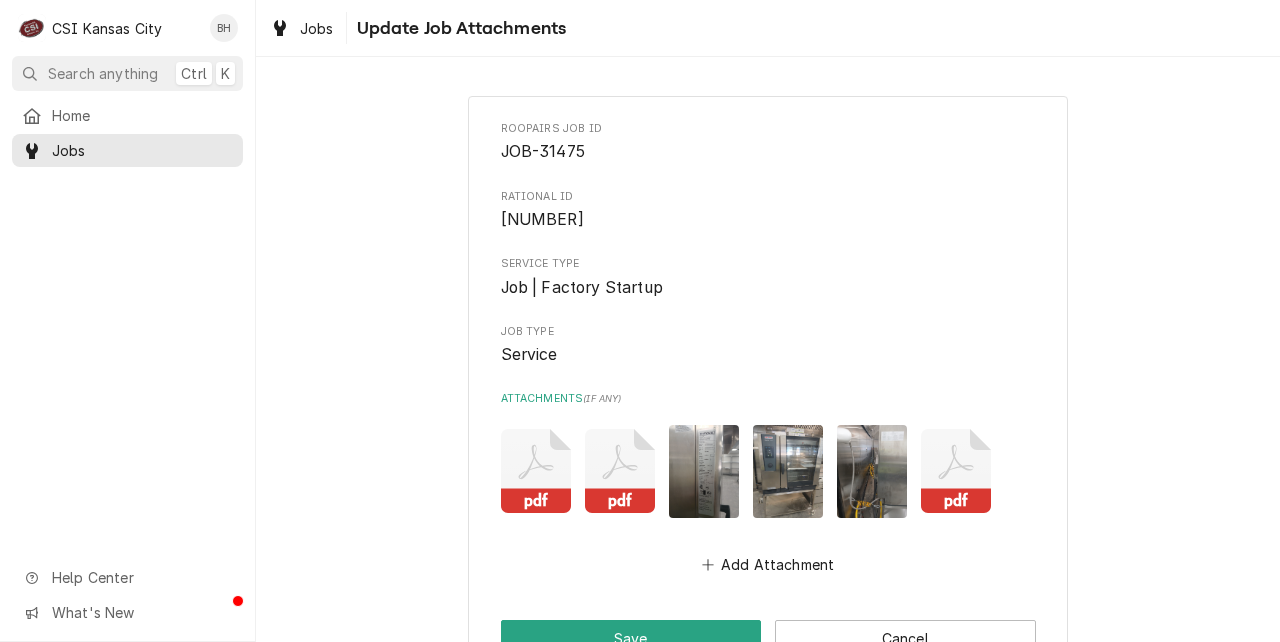 scroll, scrollTop: 59, scrollLeft: 0, axis: vertical 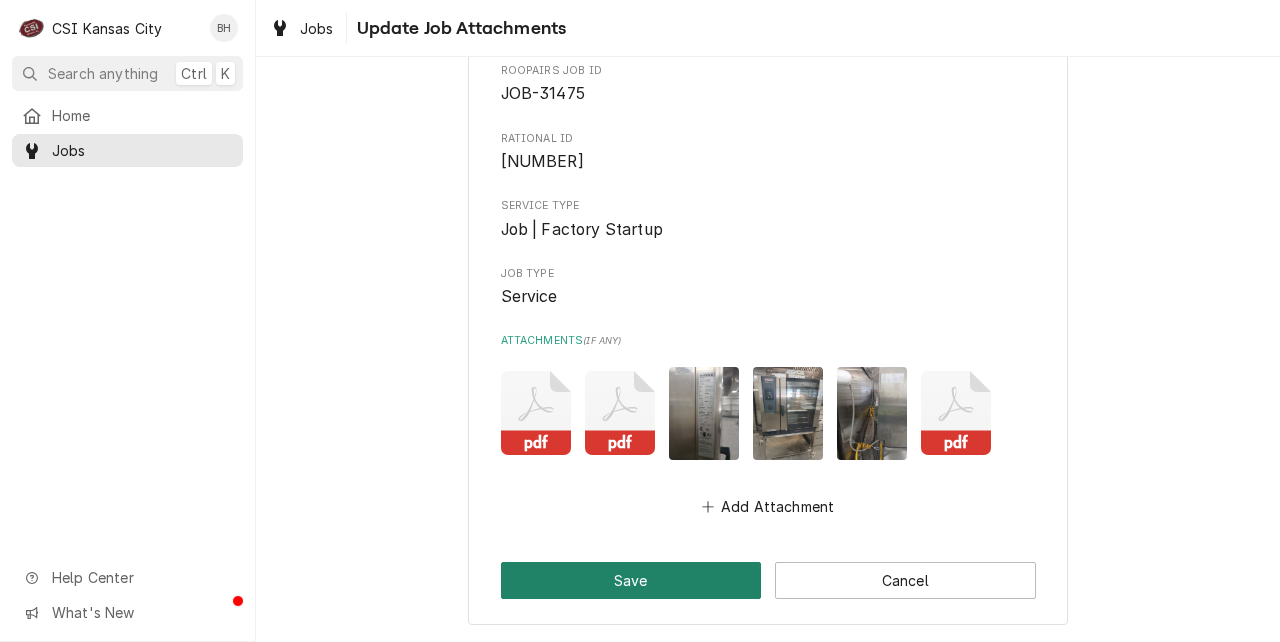 click on "Save" at bounding box center [631, 580] 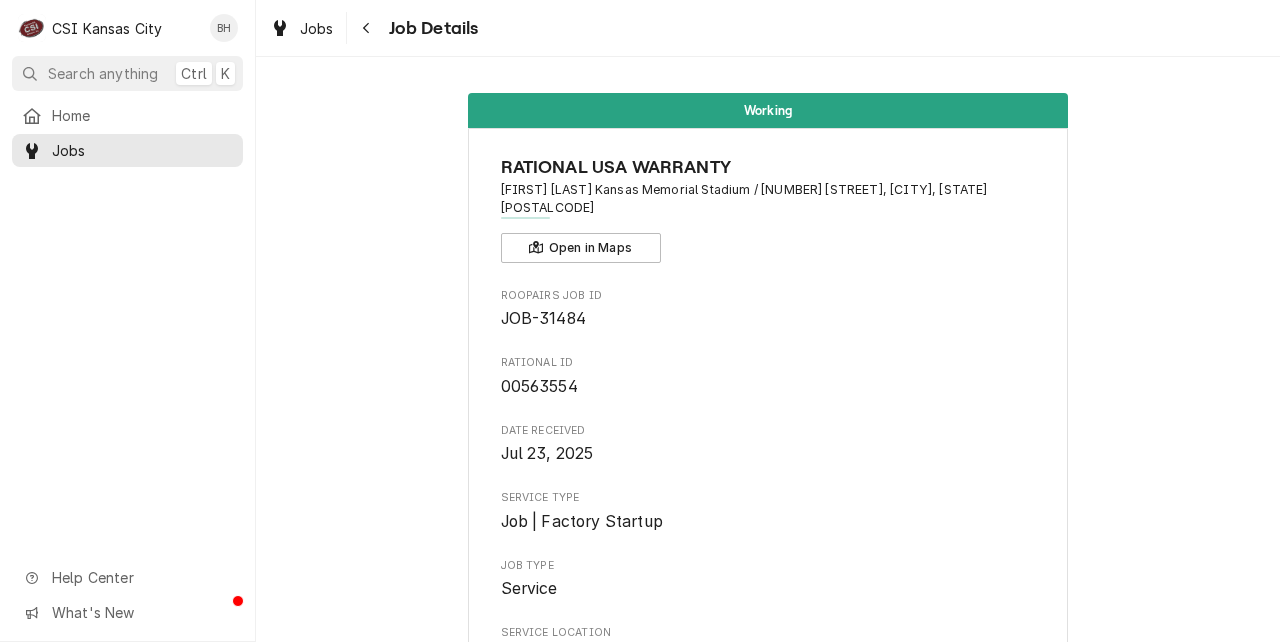 scroll, scrollTop: 0, scrollLeft: 0, axis: both 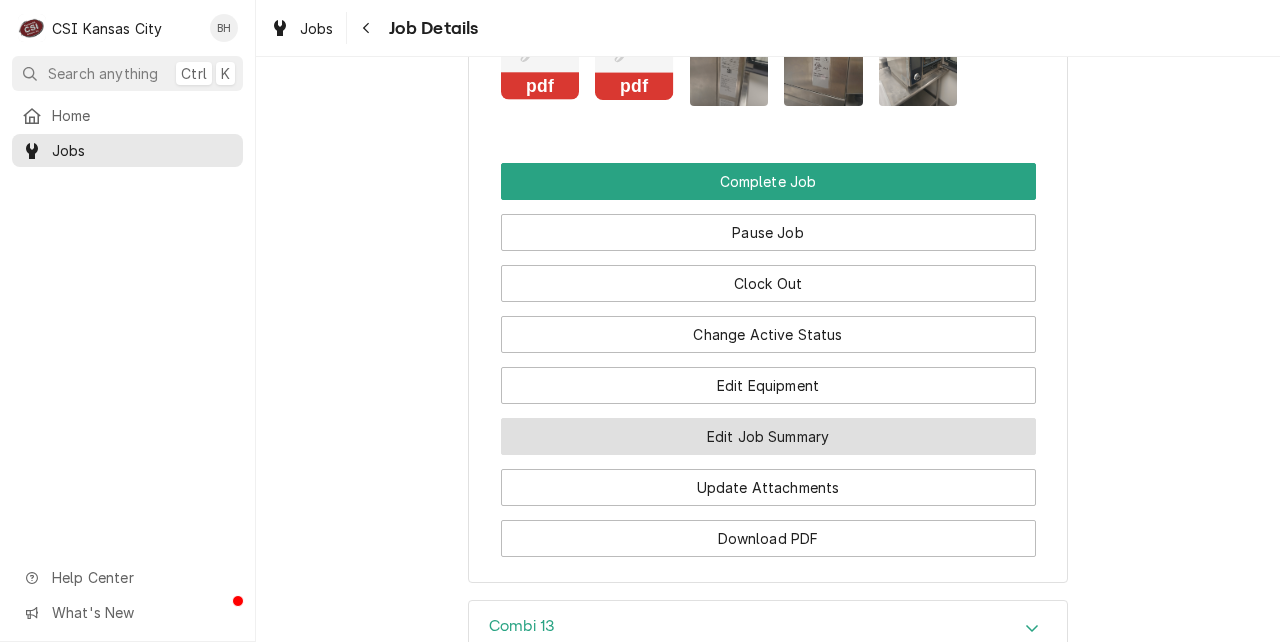 click on "Edit Job Summary" at bounding box center (768, 436) 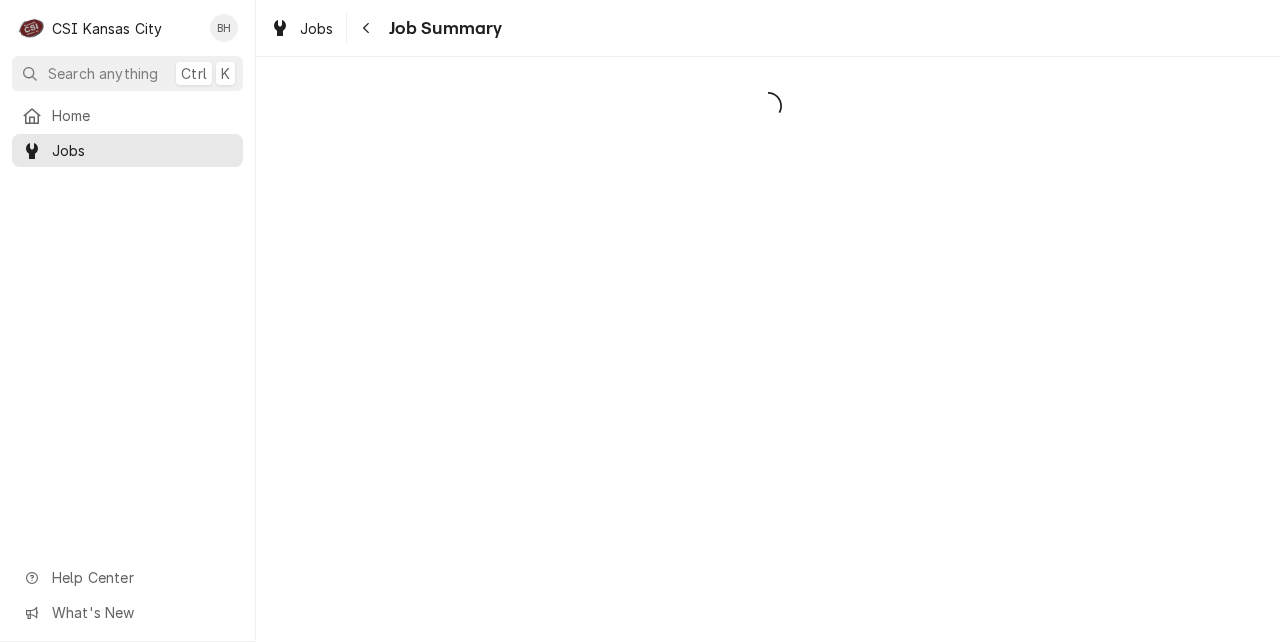 scroll, scrollTop: 0, scrollLeft: 0, axis: both 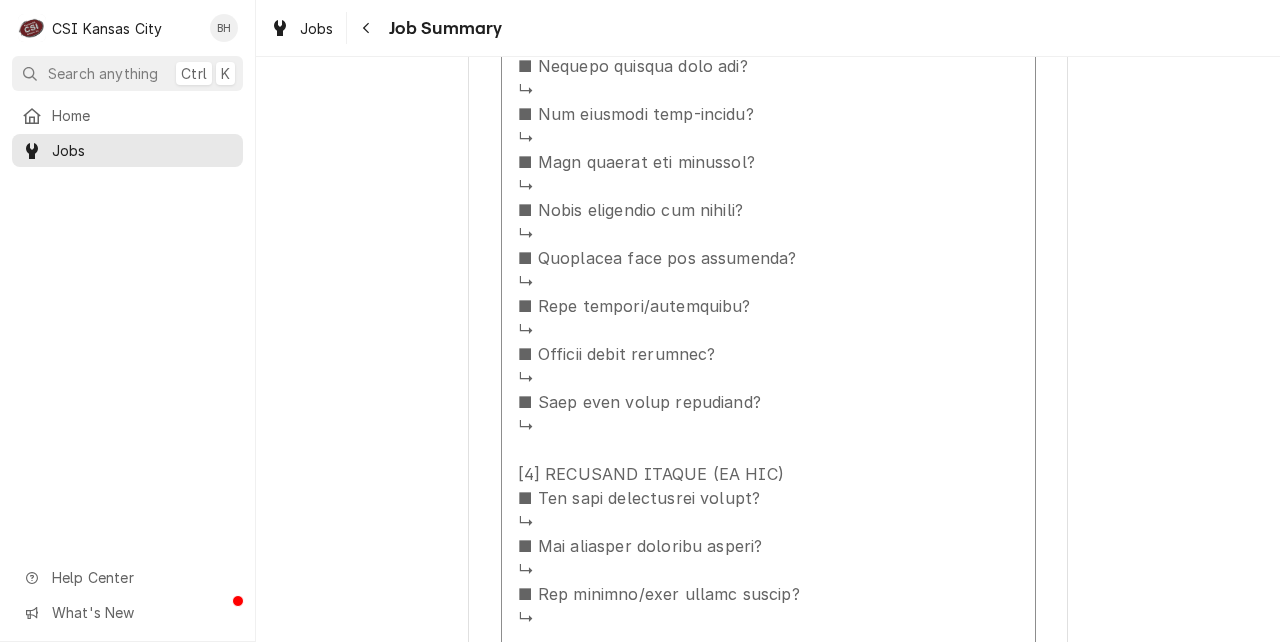 click on "RATIONAL USA WARRANTY [FIRST] [LAST] [VENUE] / [NUMBER] [STREET], [CITY], [STATE] [ZIPCODE] Please provide a summary of the work you've done, the parts and materials you used, and any other charges or discounts that should be applied to this service: Roopairs Job ID JOB-31484 Rational ID 00563554 Service Type Job | Factory Startup Job Type Service Total Time Logged 6h 38min Service Charges Short Description Job | Factory Startup Subtype [#1-SALE] LABR-PROJ Service Dates [DATE] - [DATE] Hourly Cost $0.00/hr Qty. 2hrs Rate $0.00/hr Amount $0.00 Service  Summary Add Service Charge Parts and Materials  ( if any ) Add Part or Material Trip Charges, Diagnostic Fees, etc.  ( if any ) Add Miscellaneous Charge Discounts  ( if any ) Add Discount Subtotal $0.00 Notes to Dispatcher(s)  ( optional ) Attachments  ( if any ) pdf pdf Add Attachment Save Cancel" at bounding box center [768, 177] 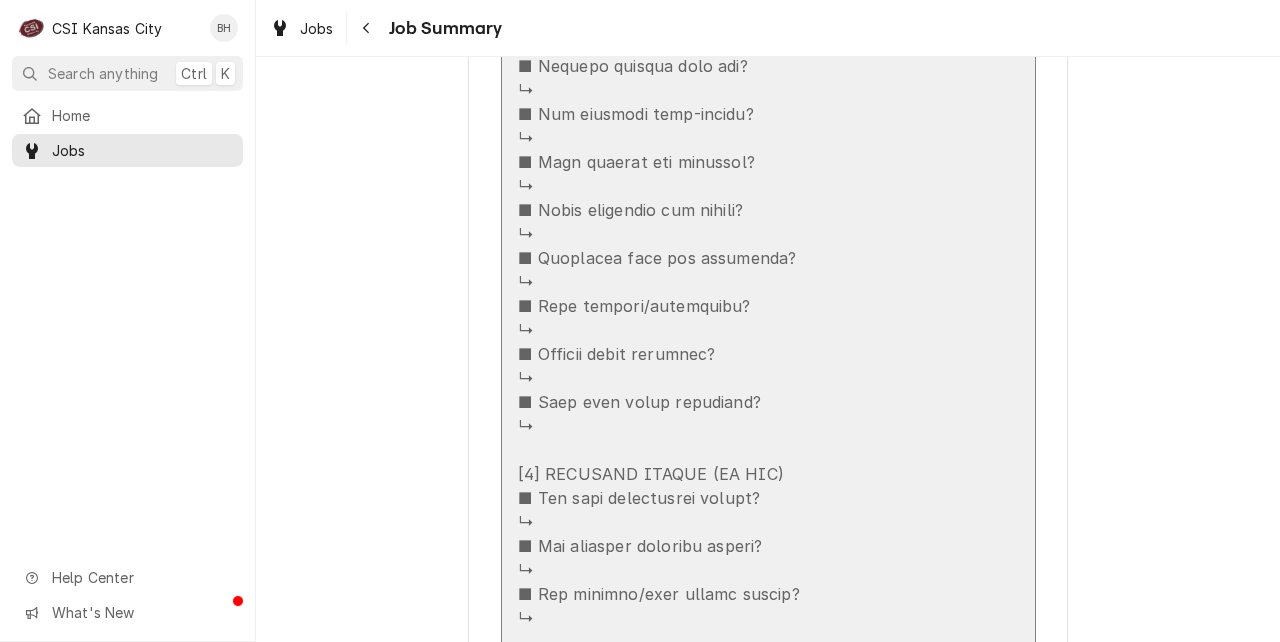 click on "Service  Summary" at bounding box center (747, 151) 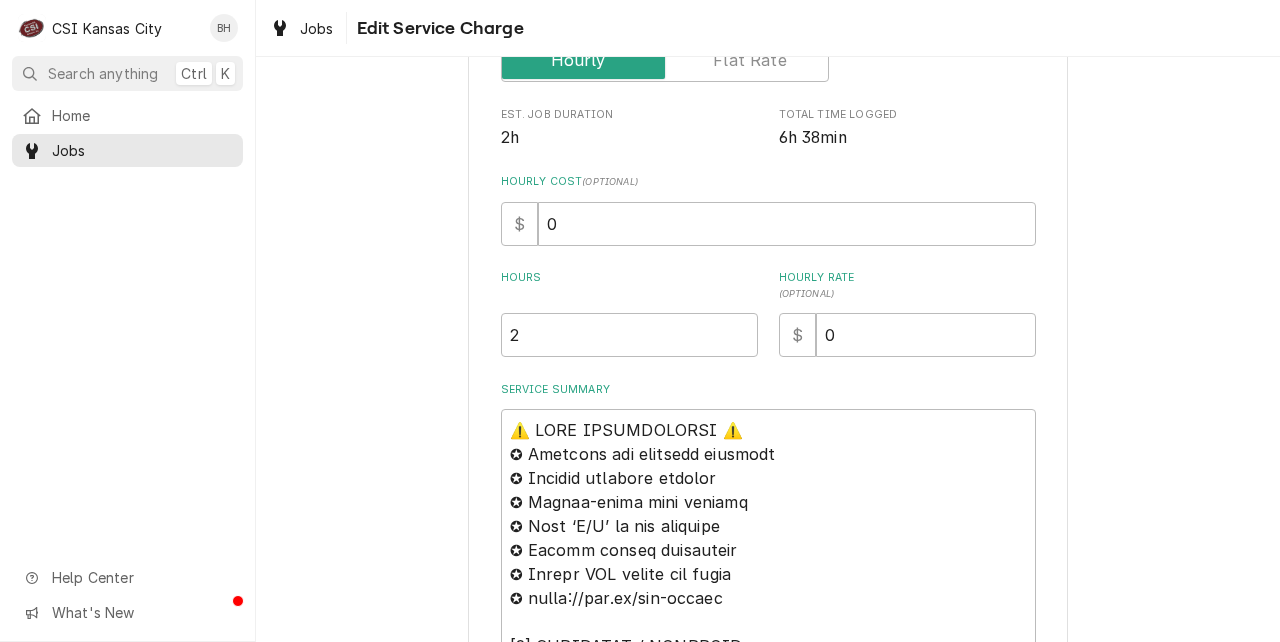 scroll, scrollTop: 0, scrollLeft: 0, axis: both 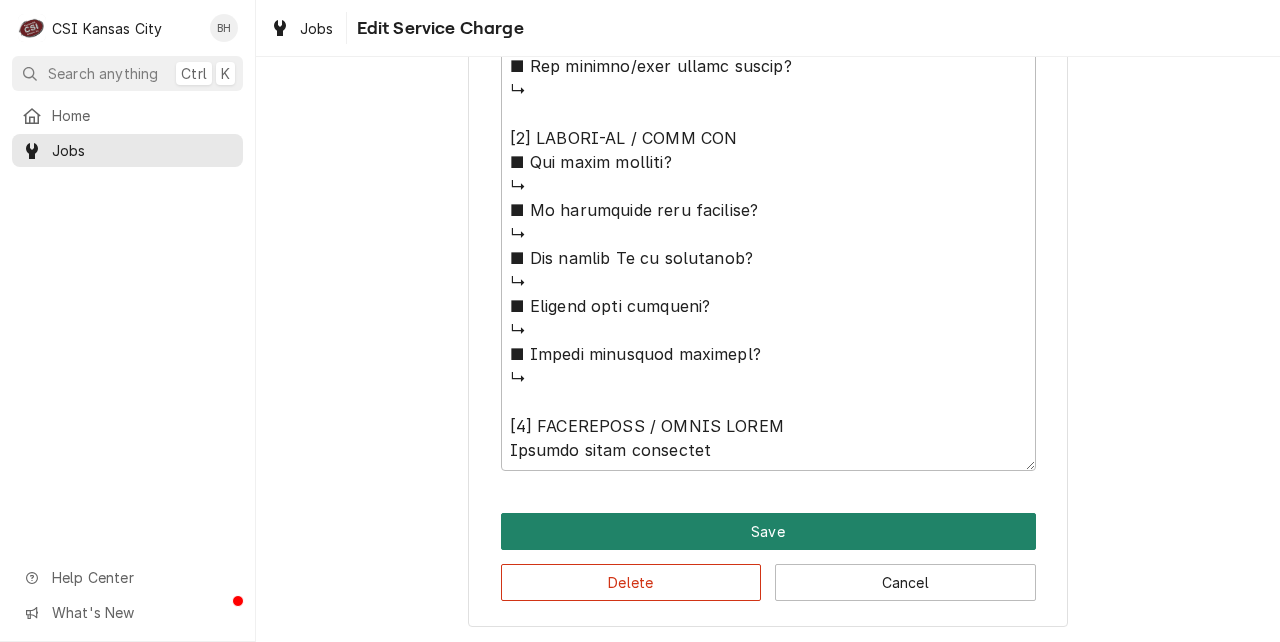 click on "Save" at bounding box center (768, 531) 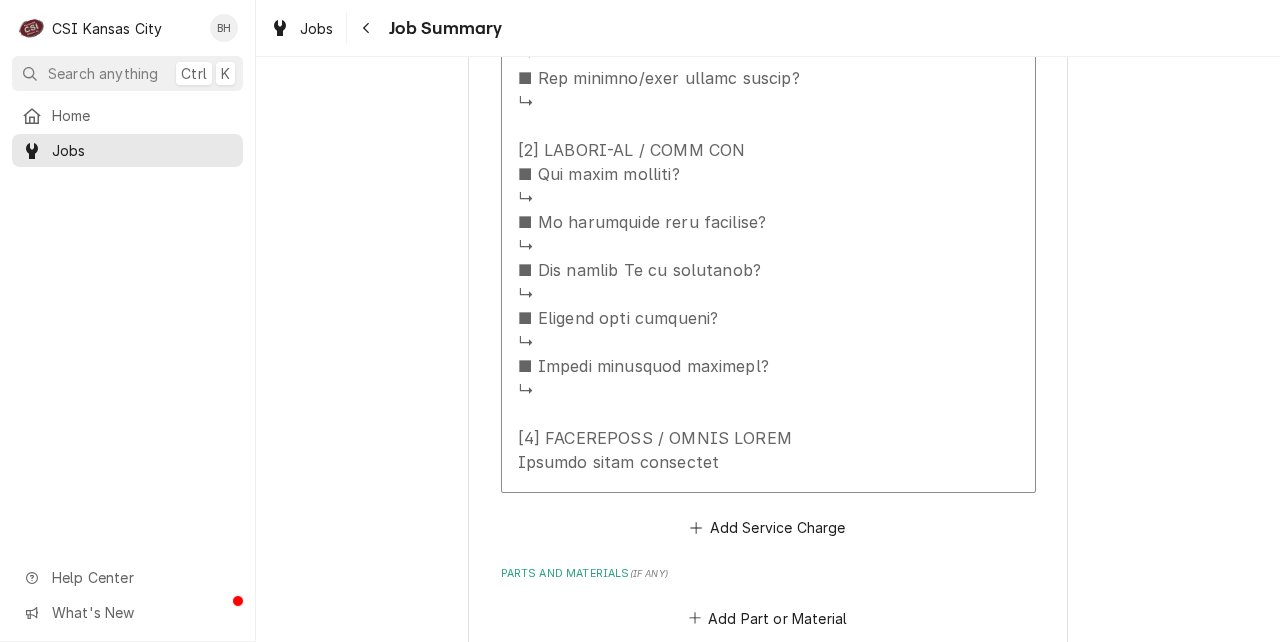 type on "x" 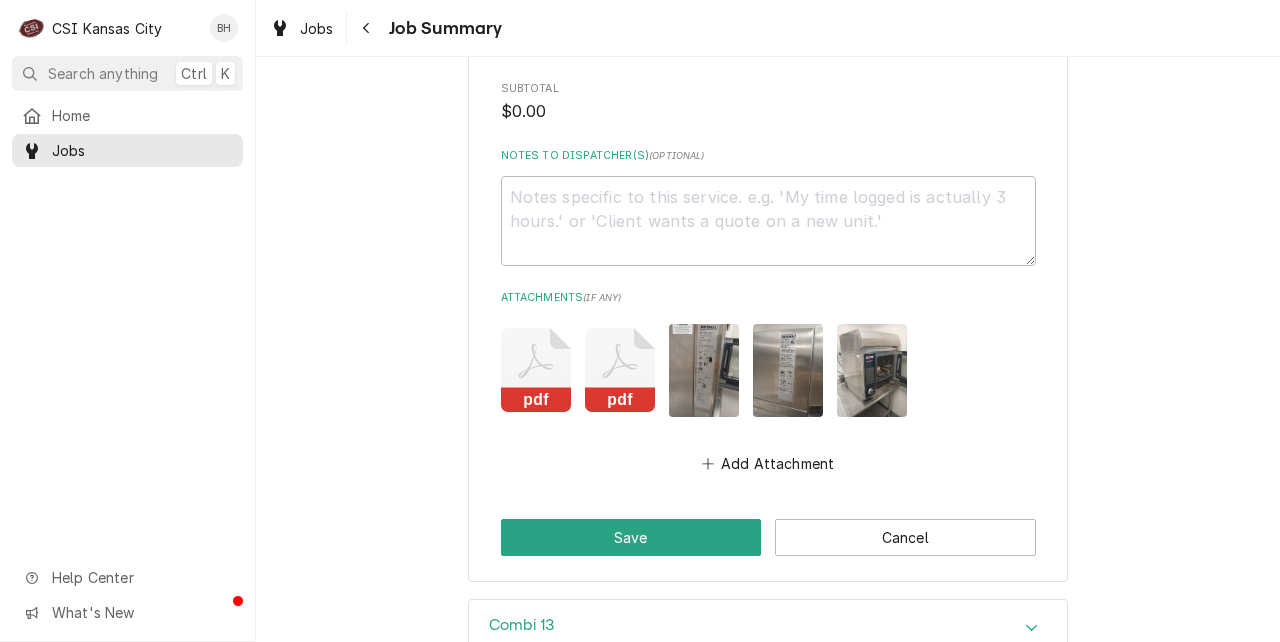 scroll, scrollTop: 2875, scrollLeft: 0, axis: vertical 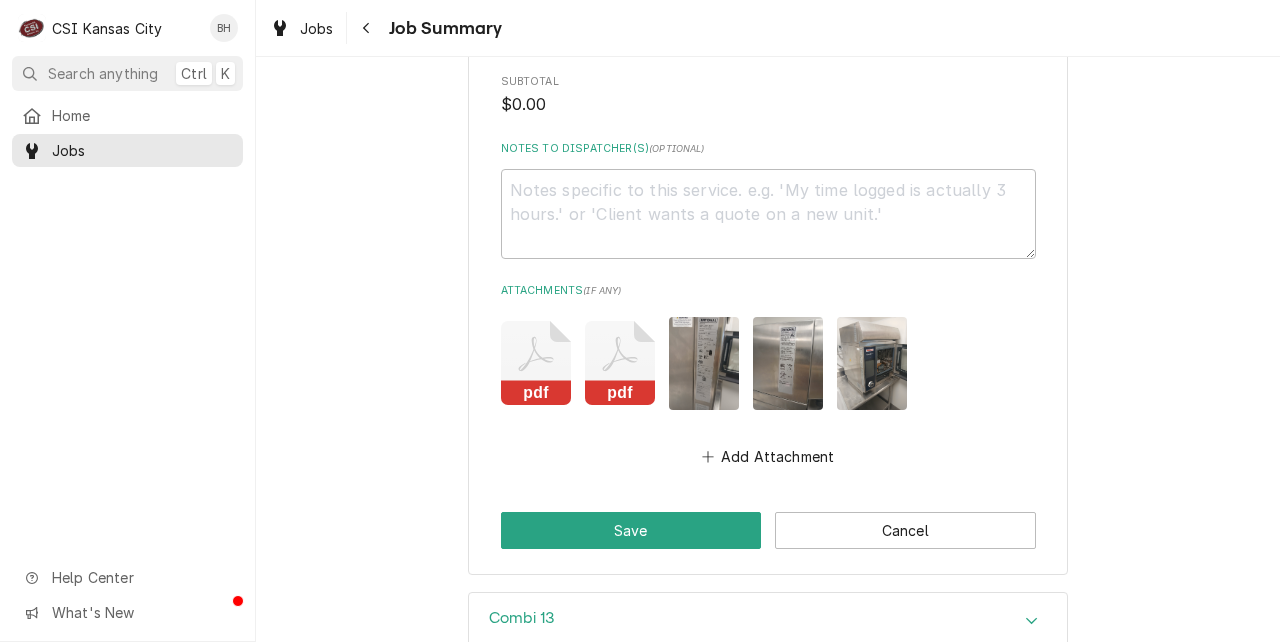 click on "Notes to Dispatcher(s)  ( optional )" at bounding box center (768, 149) 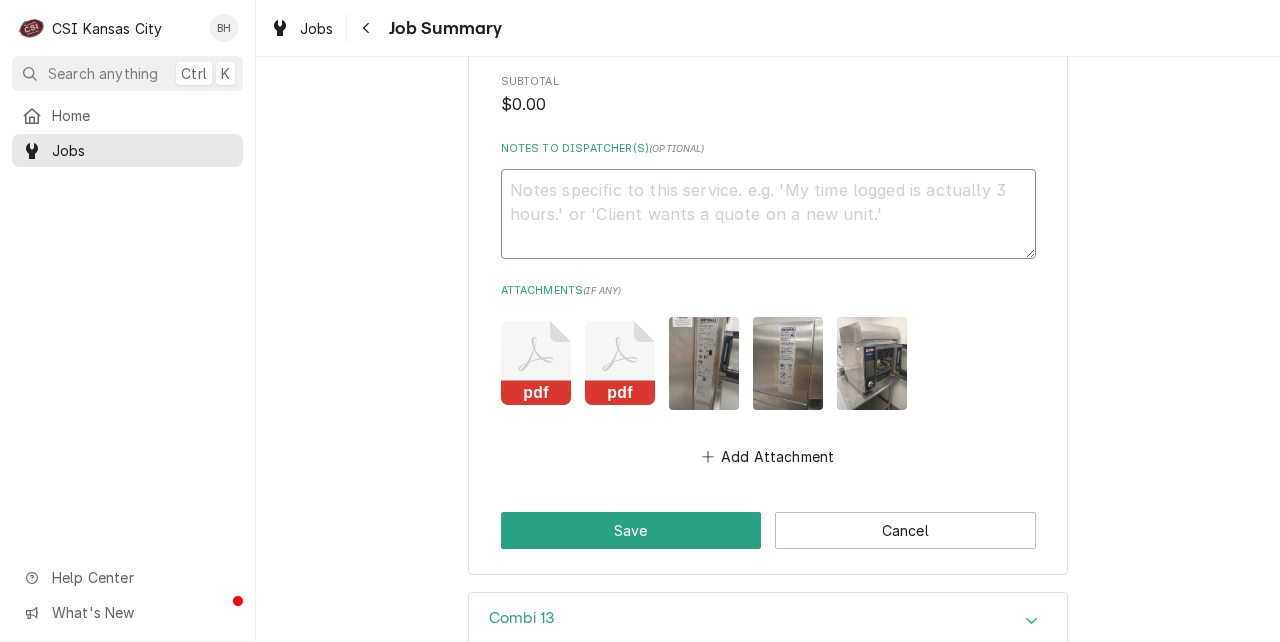 click on "Notes to Dispatcher(s)  ( optional )" at bounding box center (768, 214) 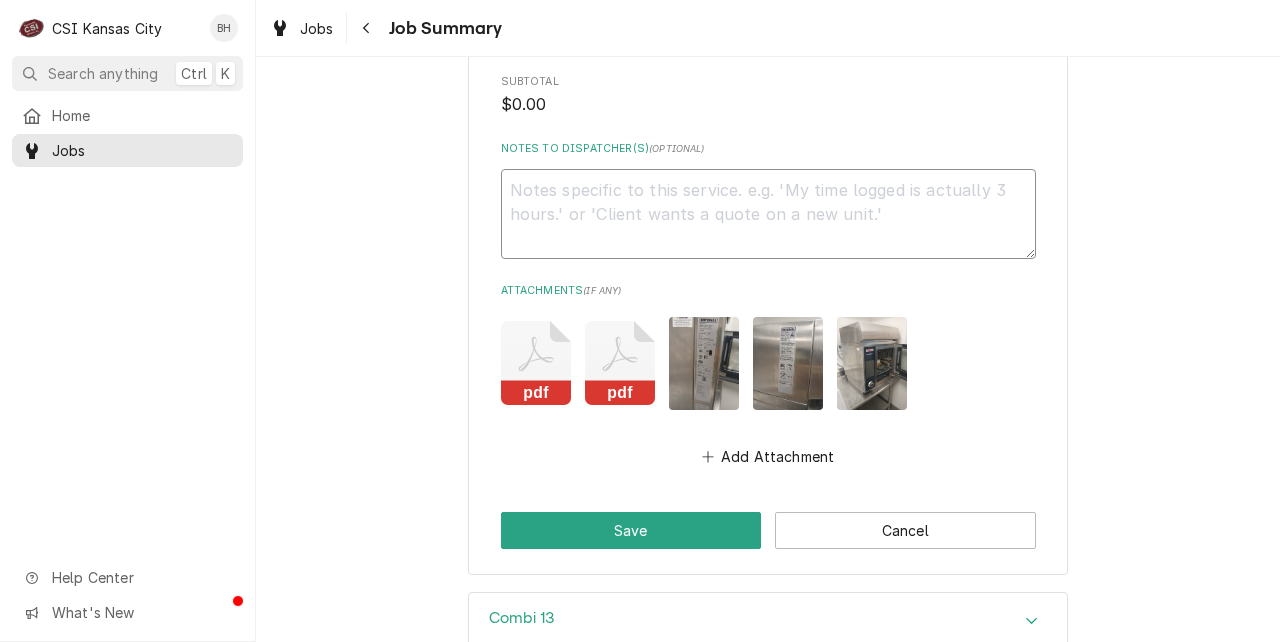 click on "Notes to Dispatcher(s)  ( optional )" at bounding box center [768, 214] 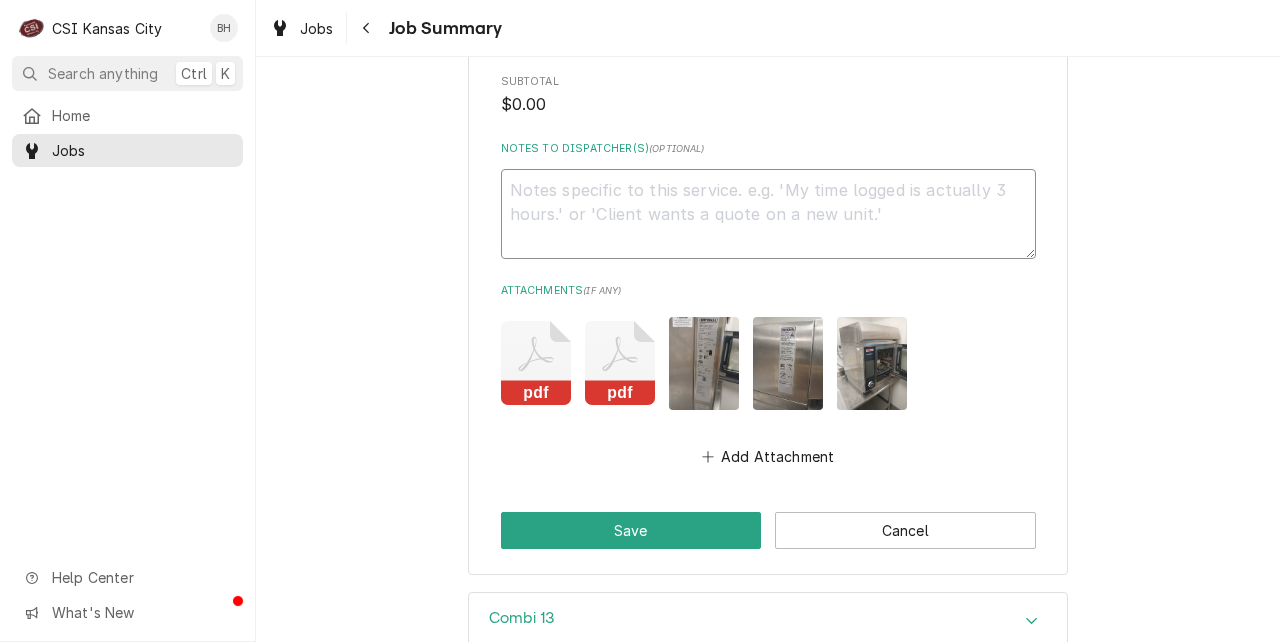 paste on "7:00-7:00-3:00-3:30" 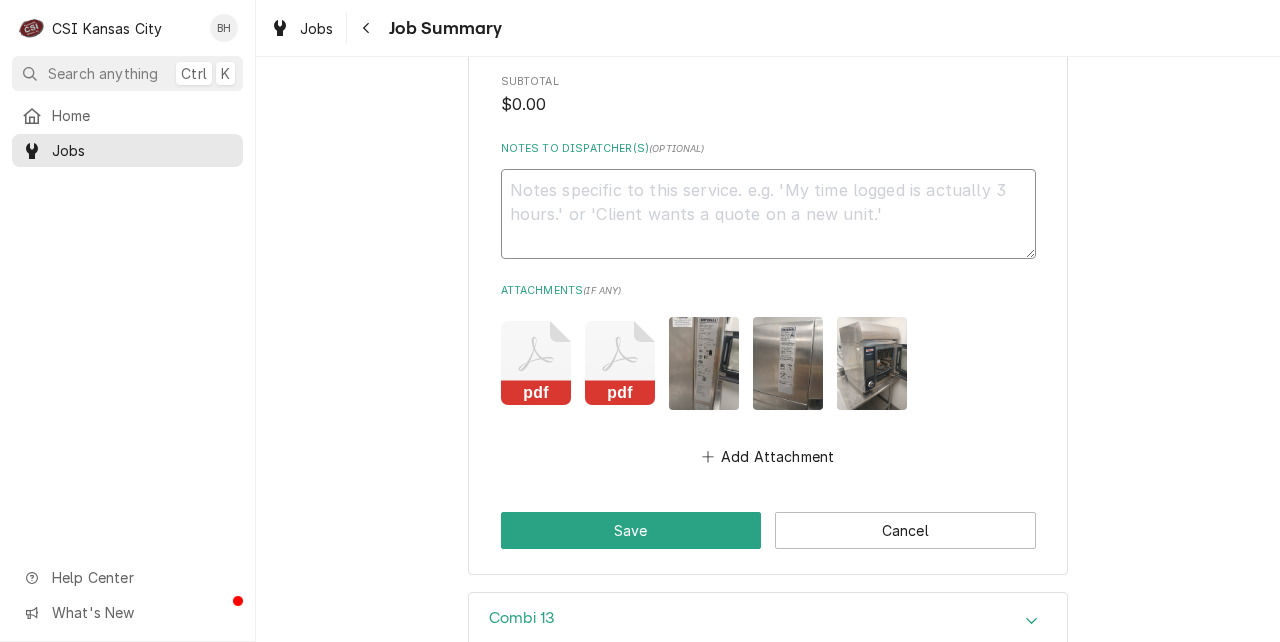 type on "7:00-7:00-3:00-3:30" 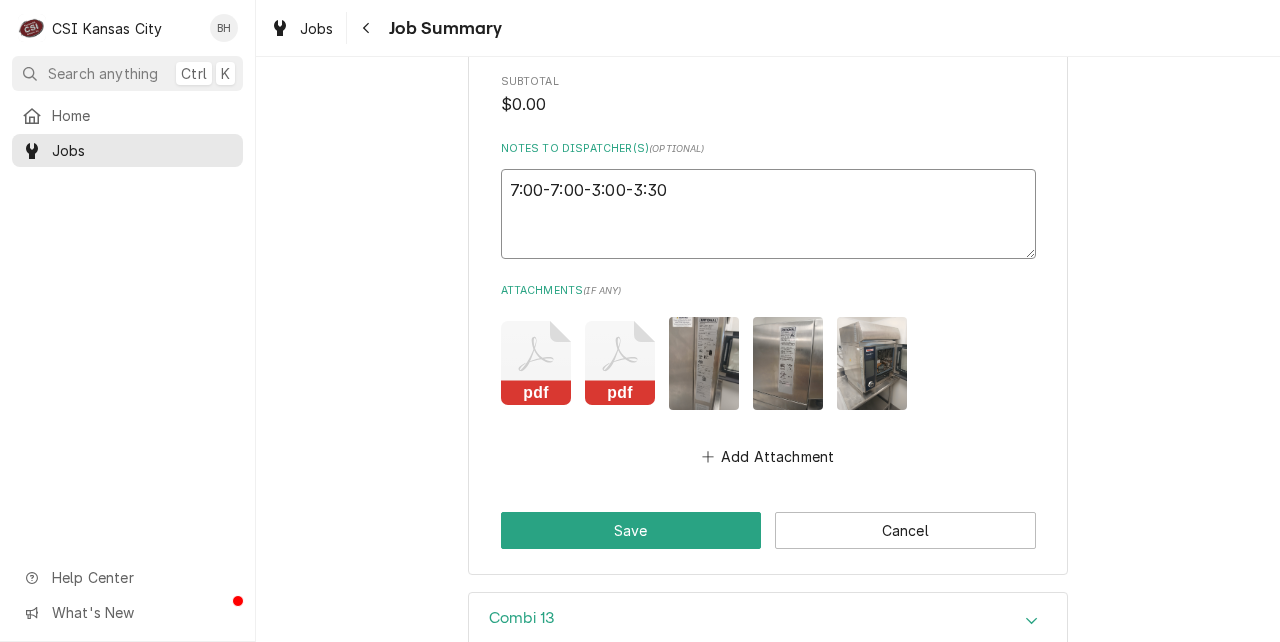 type on "x" 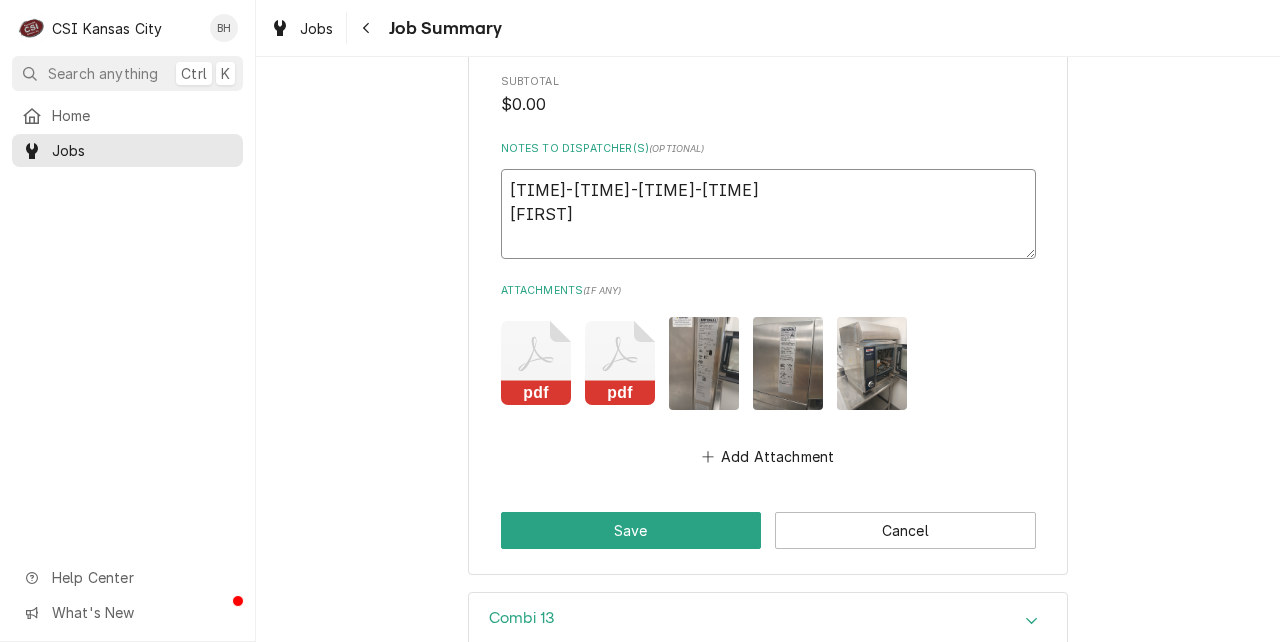 type on "7:00-7:00-3:00-3:30
B" 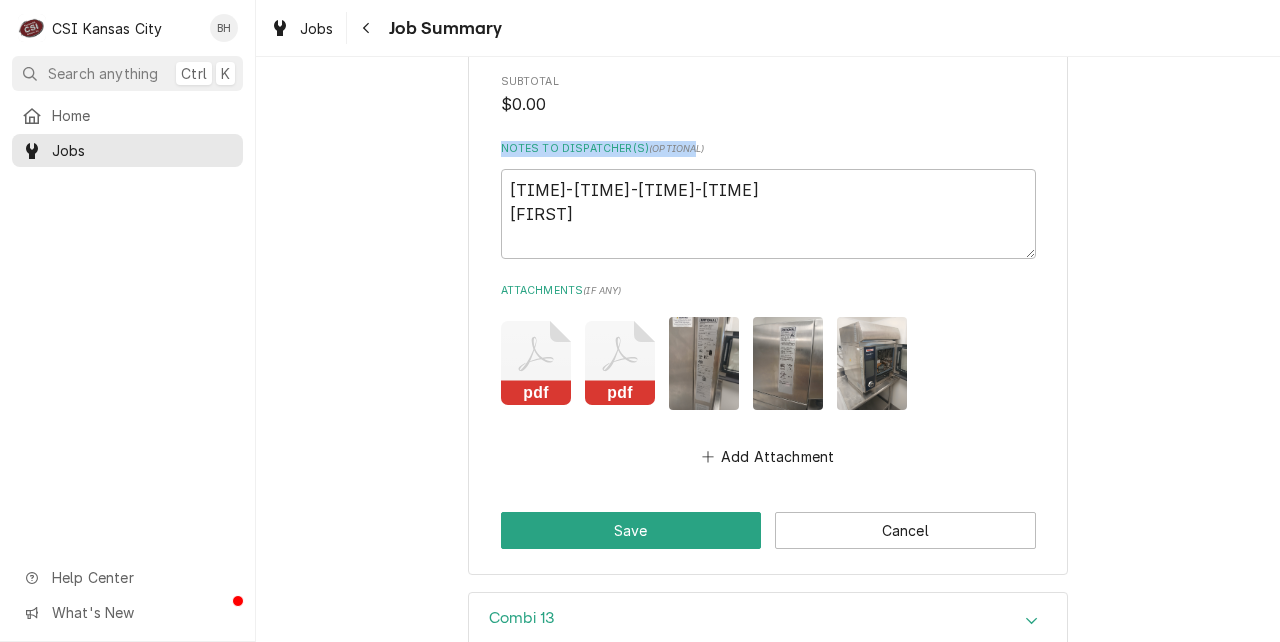 click on "Please provide a summary of the work you've done, the parts and materials you used, and any other charges or discounts that should be applied to this service: Roopairs Job ID JOB-31484 Rational ID 00563554 Service Type Job | Factory Startup Job Type Service Total Time Logged 6h 38min Service Charges Short Description Job | Factory Startup Subtype [#1-SALE] LABR-PROJ Service Dates Jul 31, 2025 - Aug 1, 2025 Hourly Cost $0.00/hr Qty. 2hrs Rate $0.00/hr Amount $0.00 Service  Summary Add Service Charge Parts and Materials  ( if any ) Add Part or Material Trip Charges, Diagnostic Fees, etc.  ( if any ) Add Miscellaneous Charge Discounts  ( if any ) Add Discount Subtotal $0.00 Notes to Dispatcher(s)  ( optional ) 7:00-7:00-3:00-3:30
B Attachments  ( if any ) pdf pdf Add Attachment" at bounding box center (768, -1099) 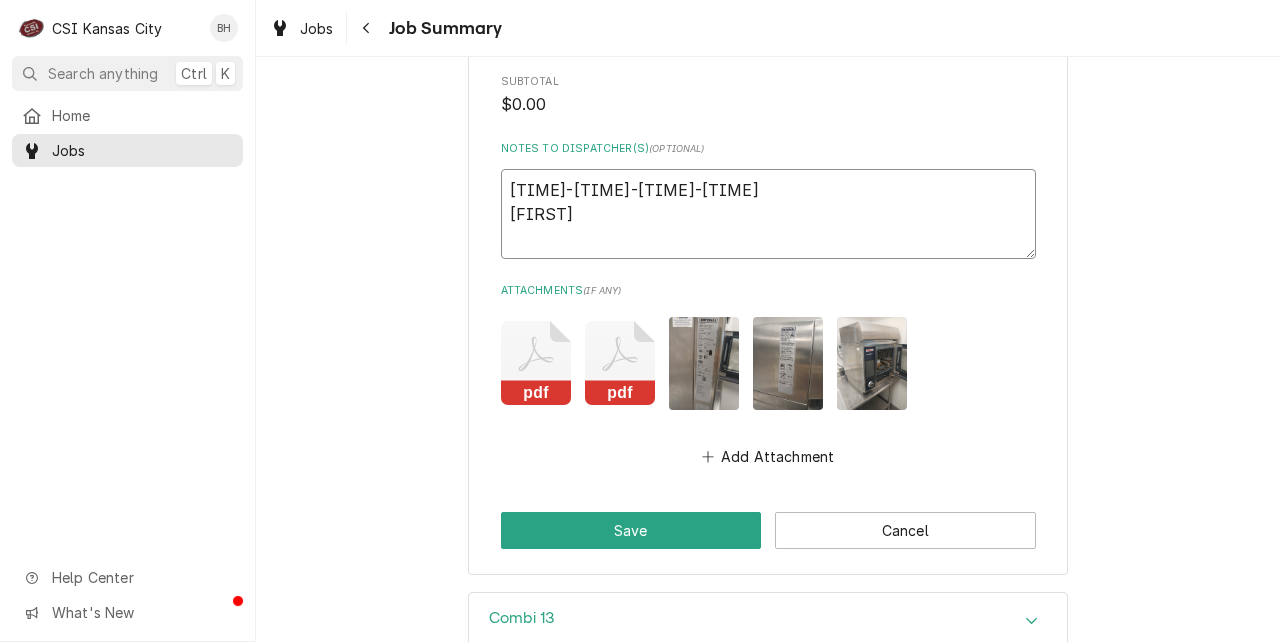 click on "7:00-7:00-3:00-3:30
B" at bounding box center [768, 214] 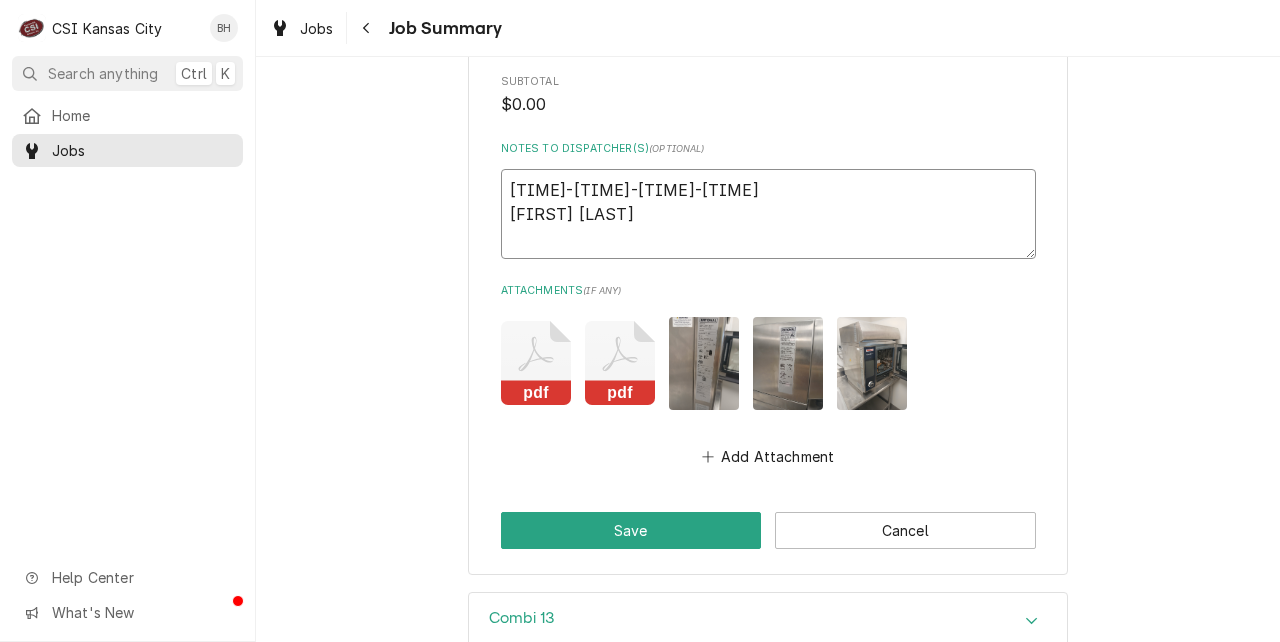 type on "x" 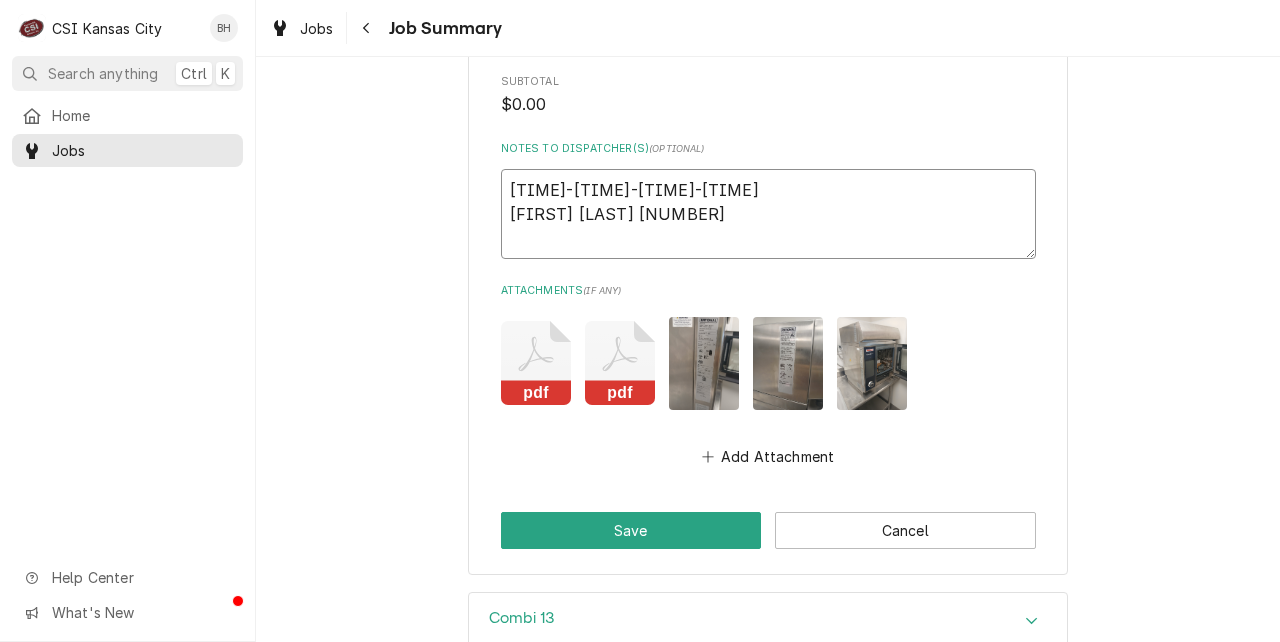 type on "x" 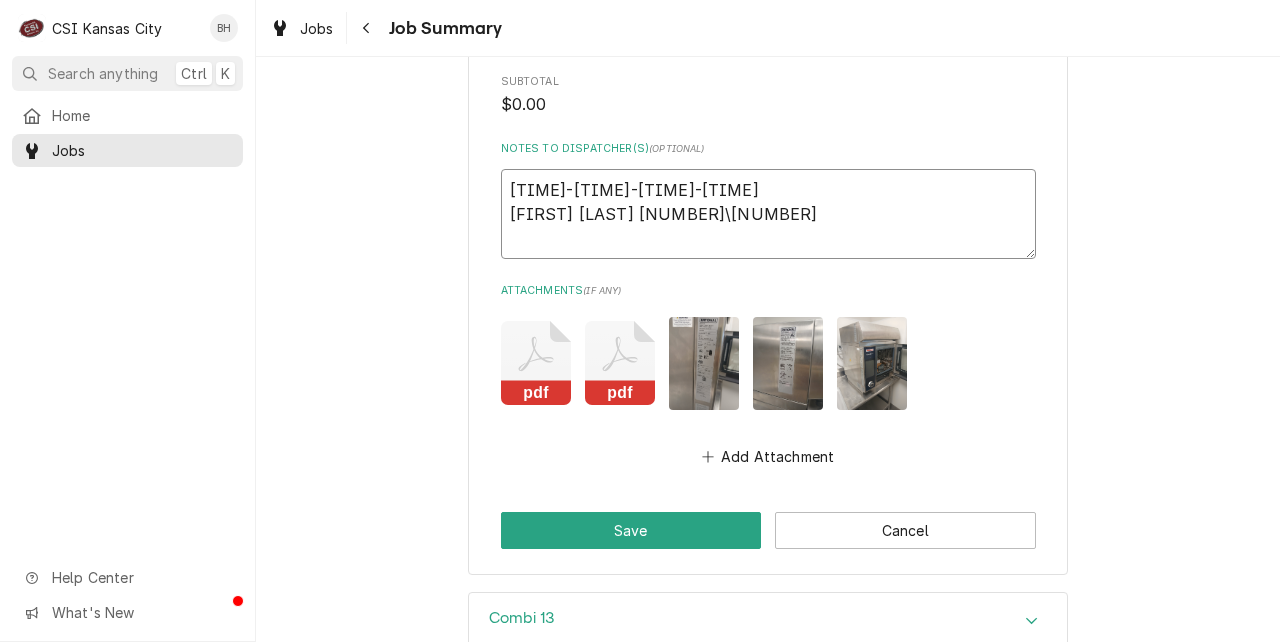 type on "x" 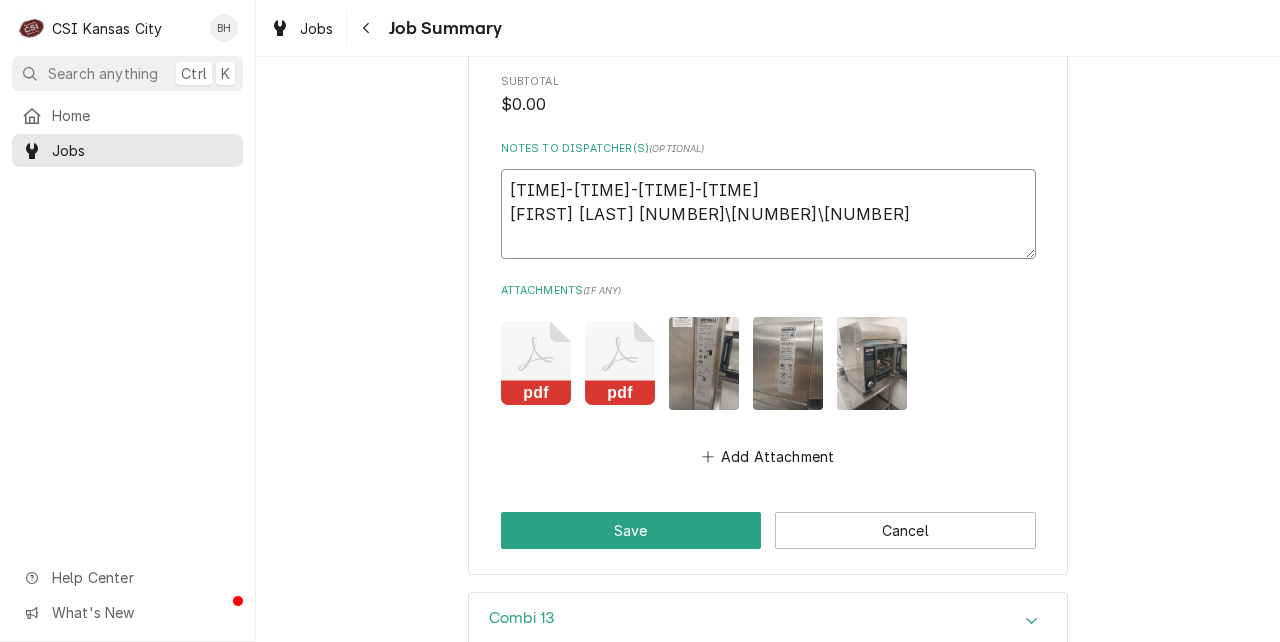 type on "x" 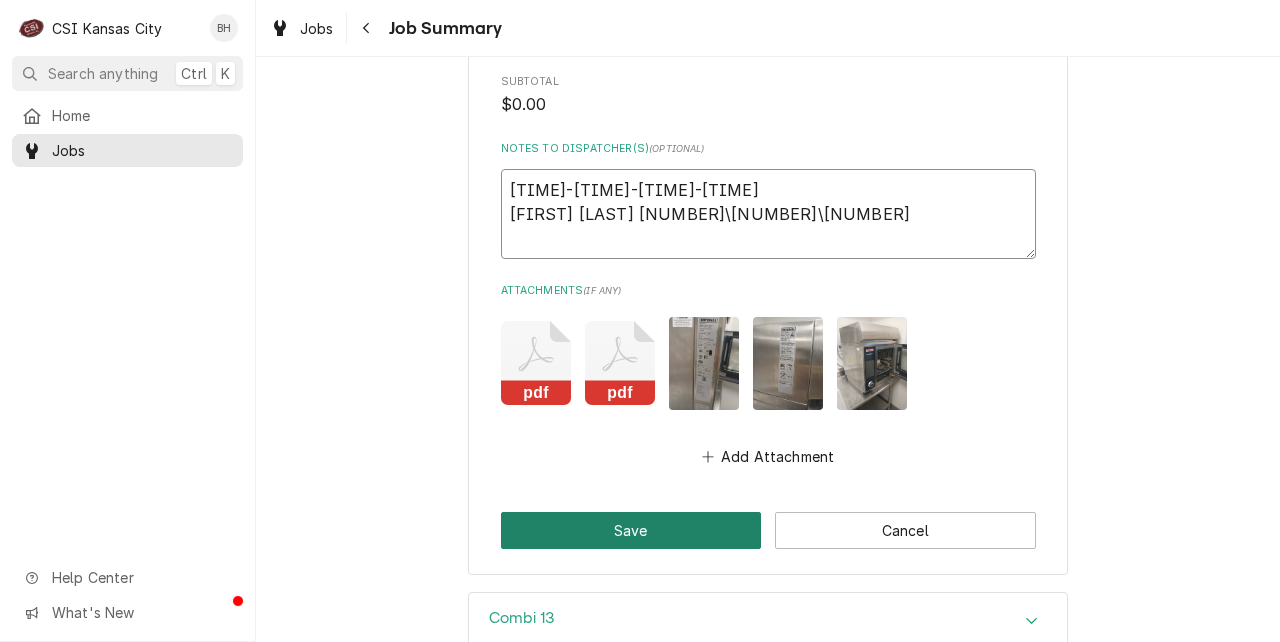 type on "7:00-7:00-3:00-3:30
Brian H 8\1\25" 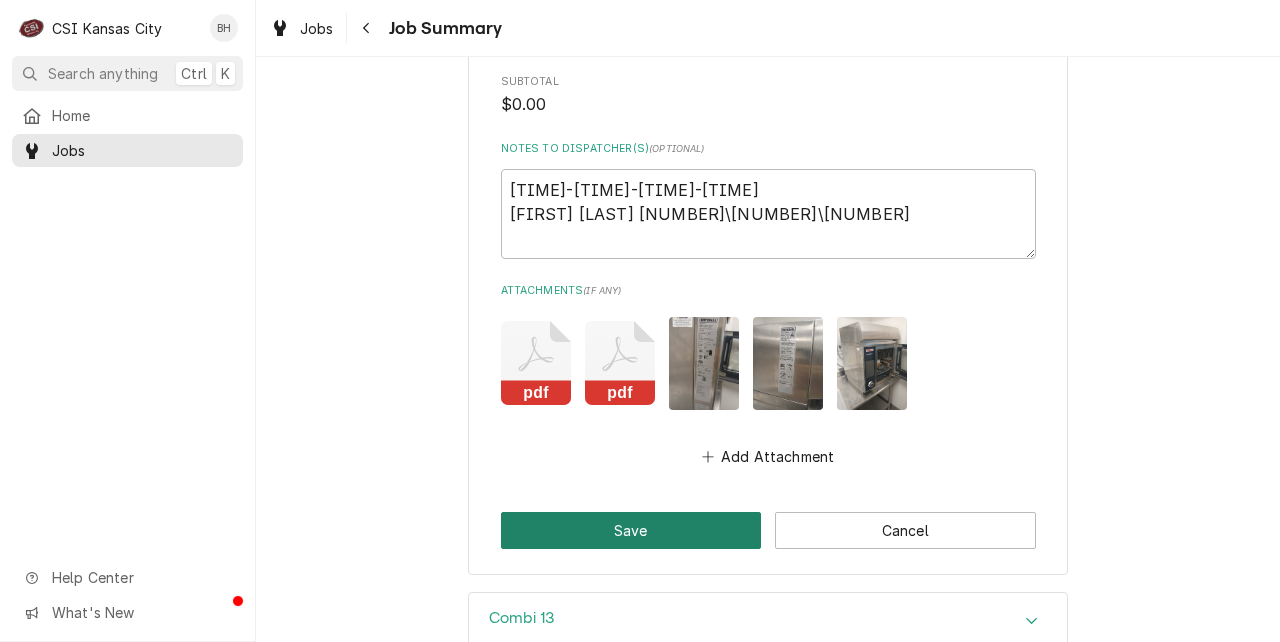 click on "Save" at bounding box center (631, 530) 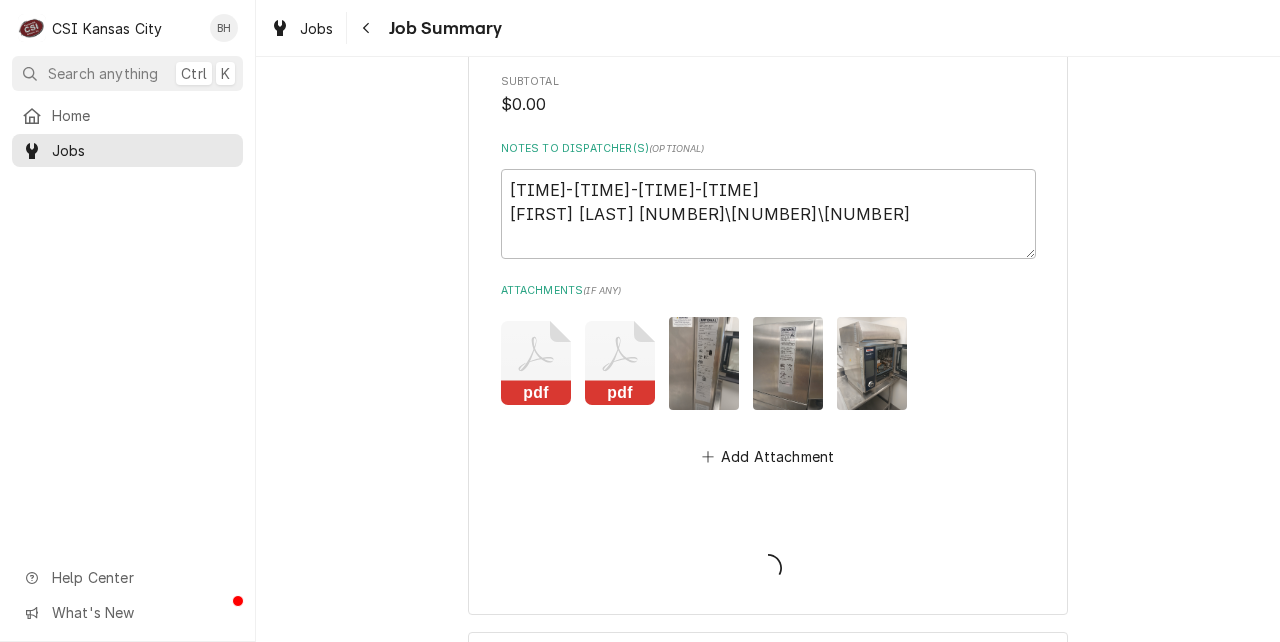 type on "x" 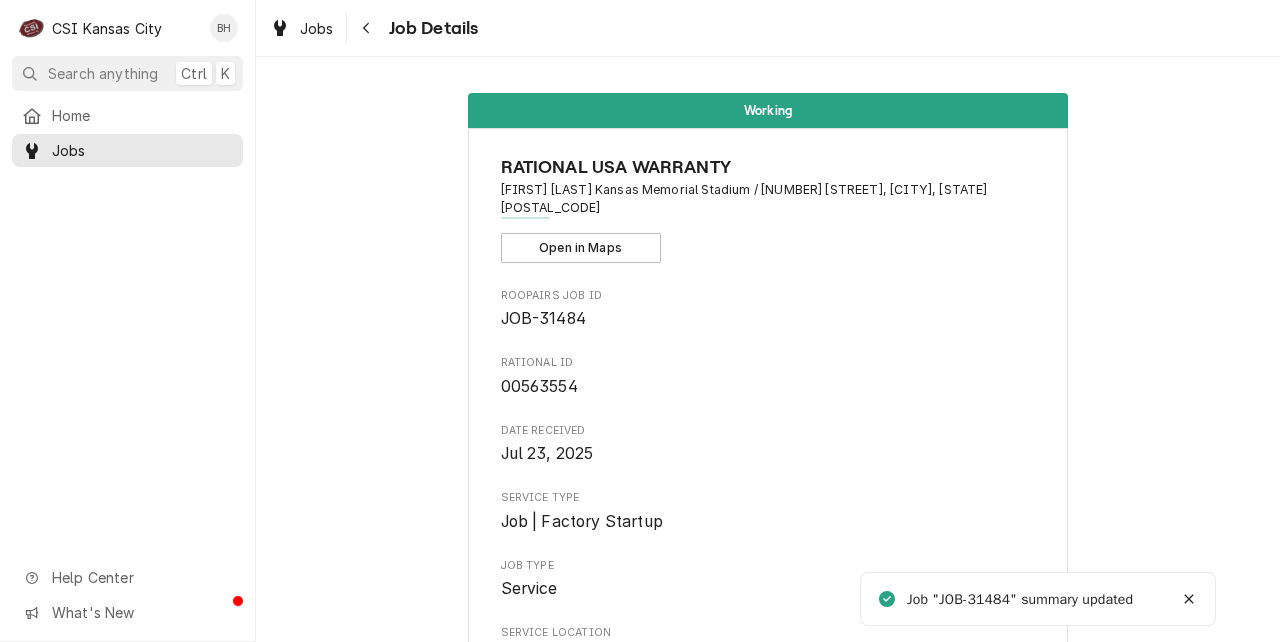 scroll, scrollTop: 0, scrollLeft: 0, axis: both 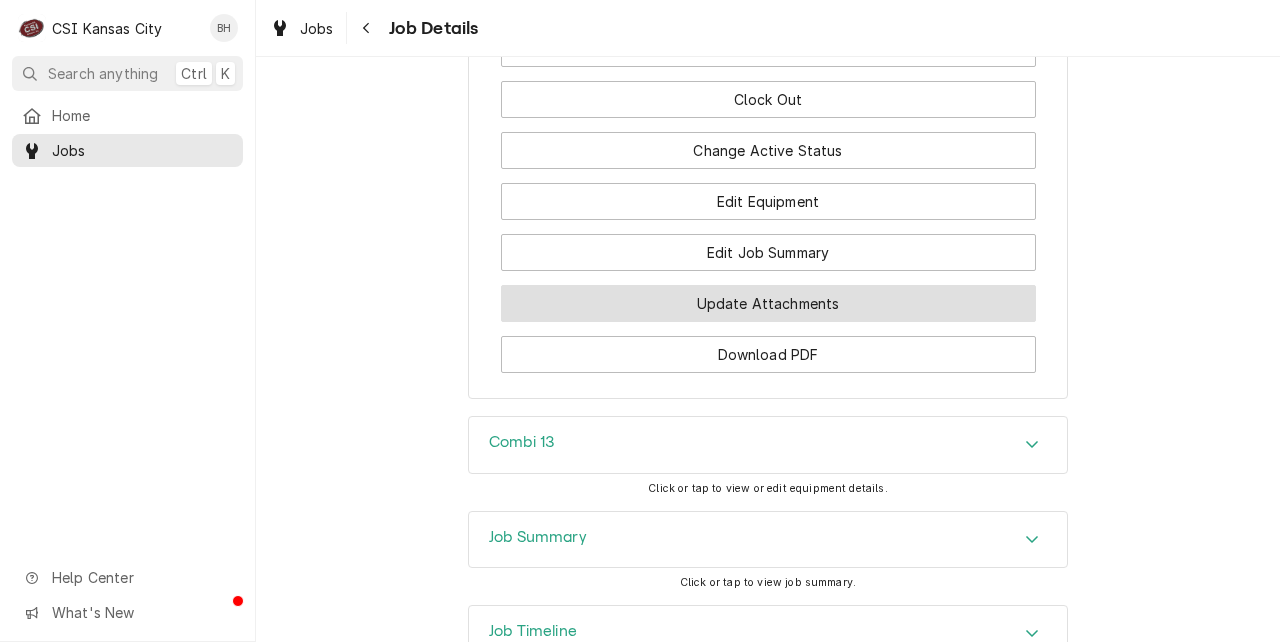 click on "Update Attachments" at bounding box center [768, 303] 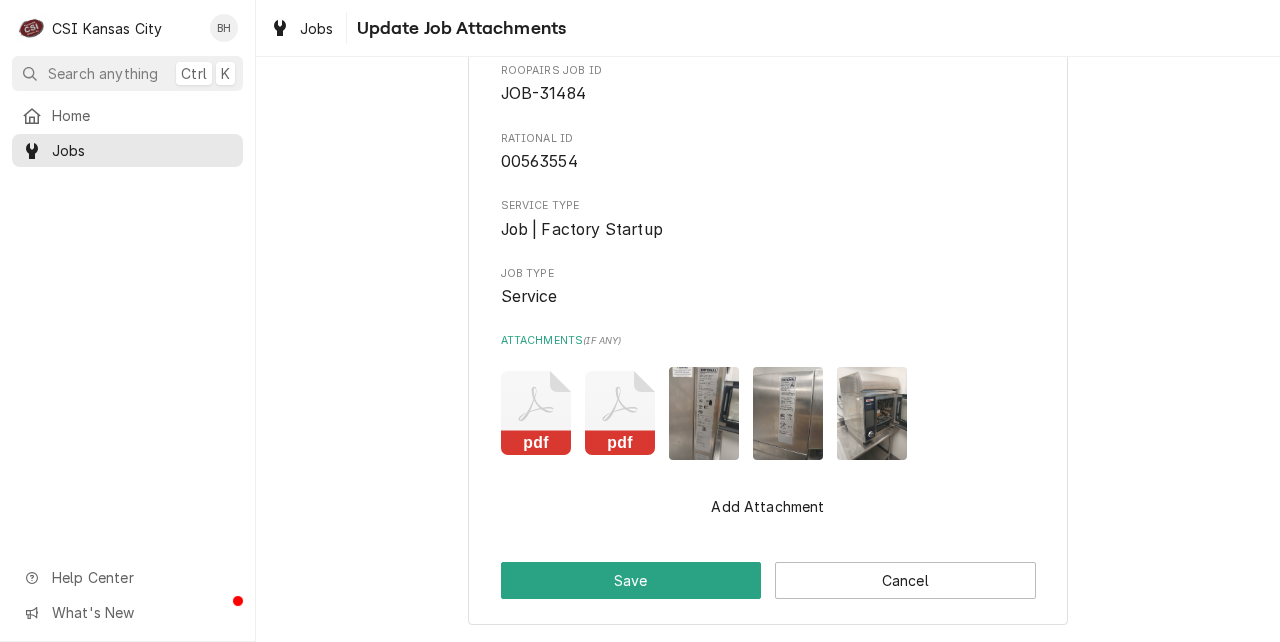 scroll, scrollTop: 0, scrollLeft: 0, axis: both 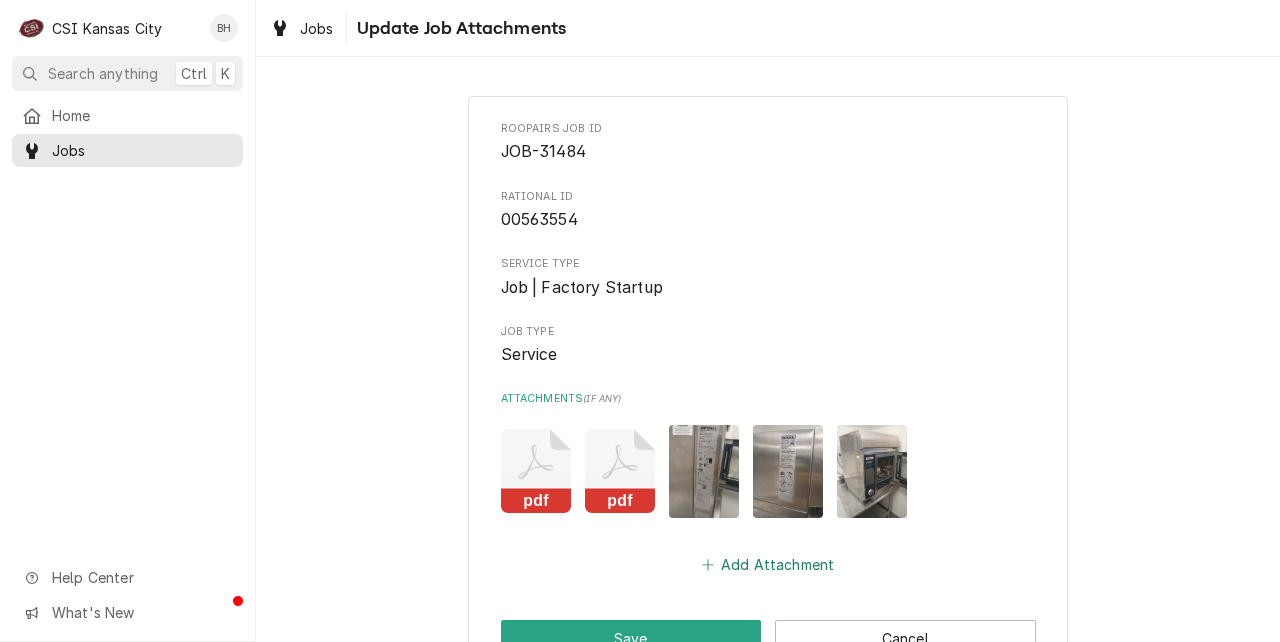 click on "Add Attachment" at bounding box center [768, 564] 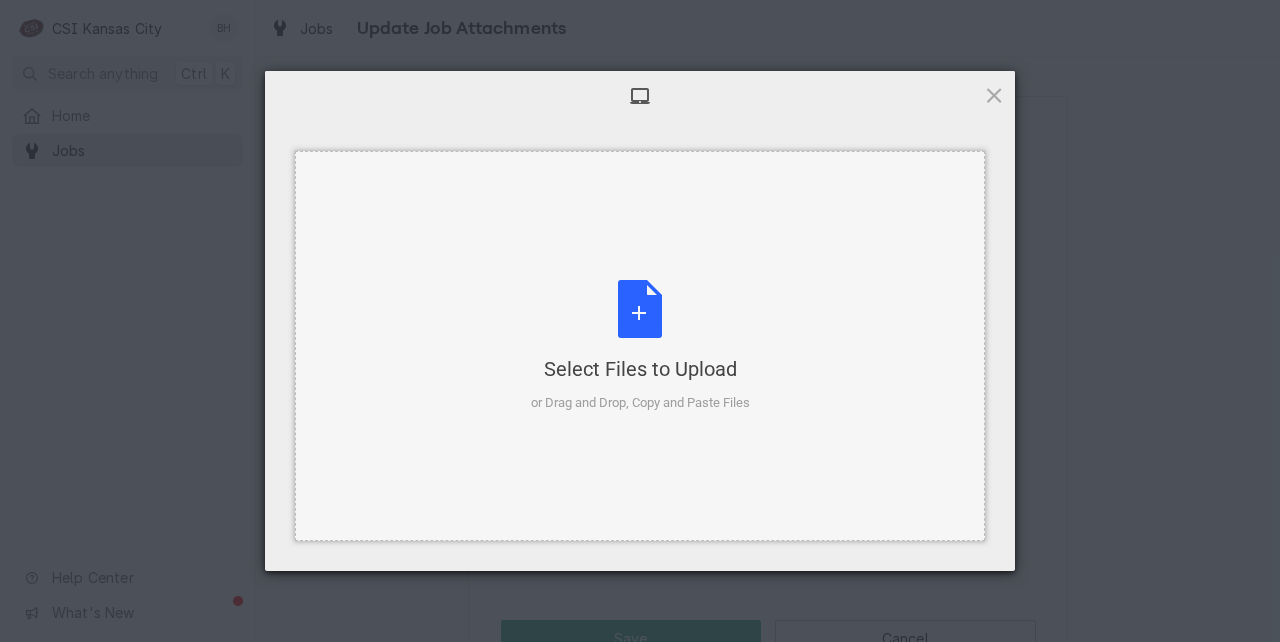 click on "Select Files to Upload
or Drag and Drop, Copy and Paste Files" at bounding box center [640, 346] 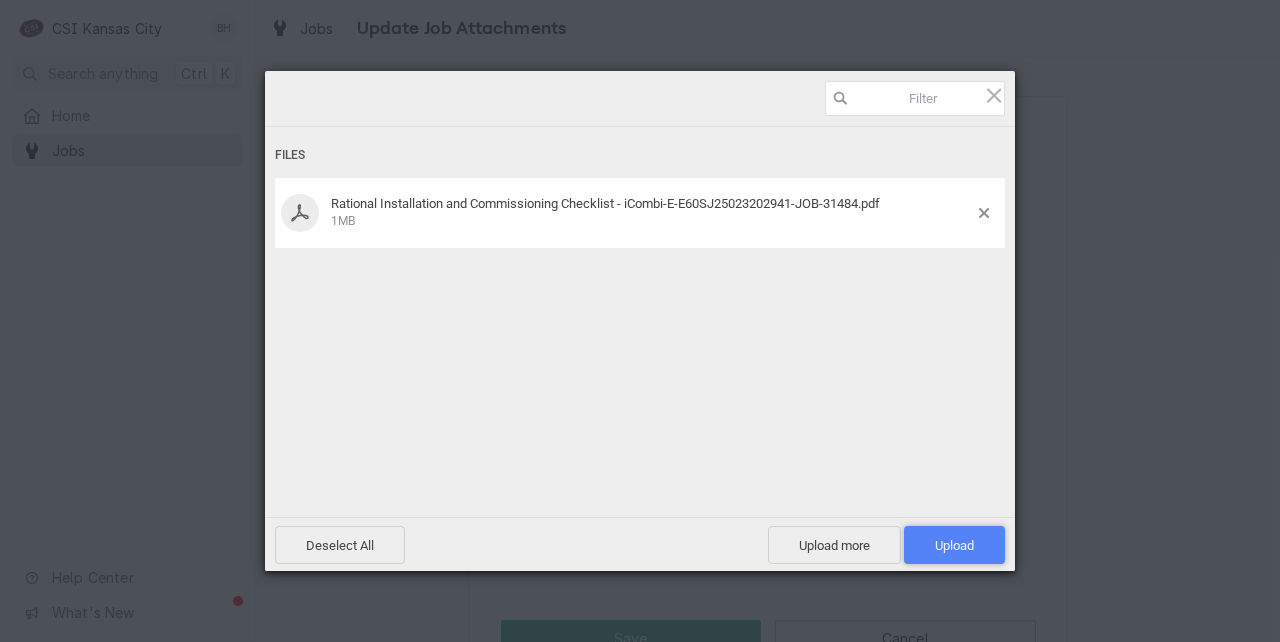 click on "Upload
1" at bounding box center [954, 545] 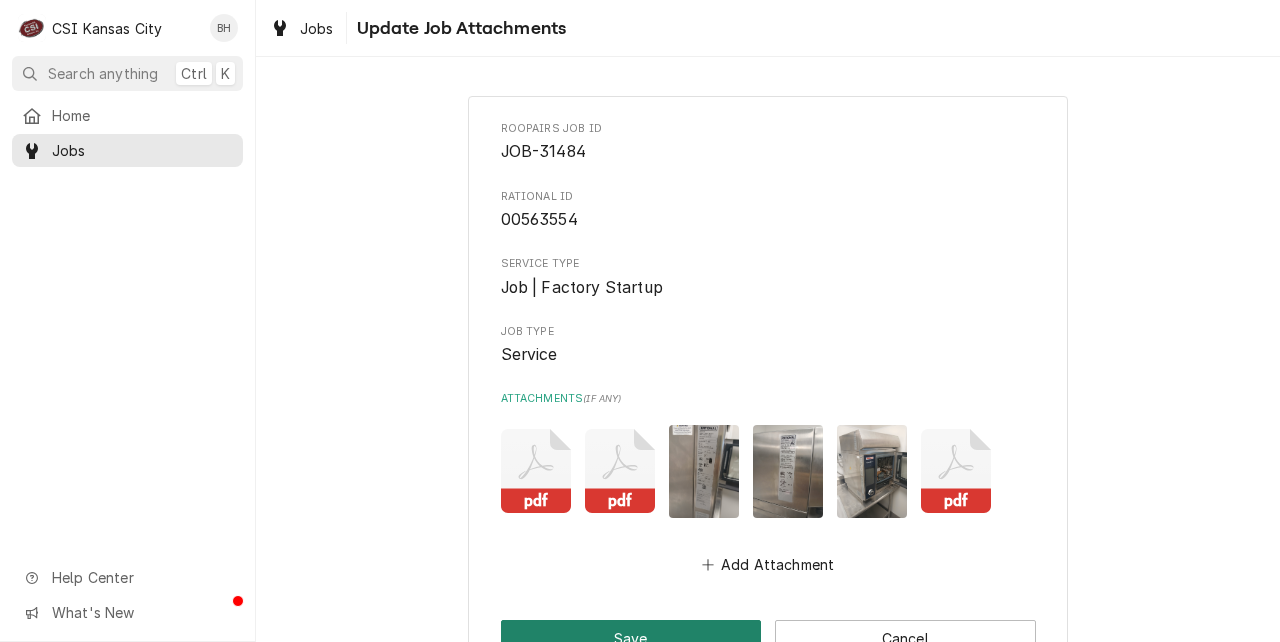 click on "Save" at bounding box center [631, 638] 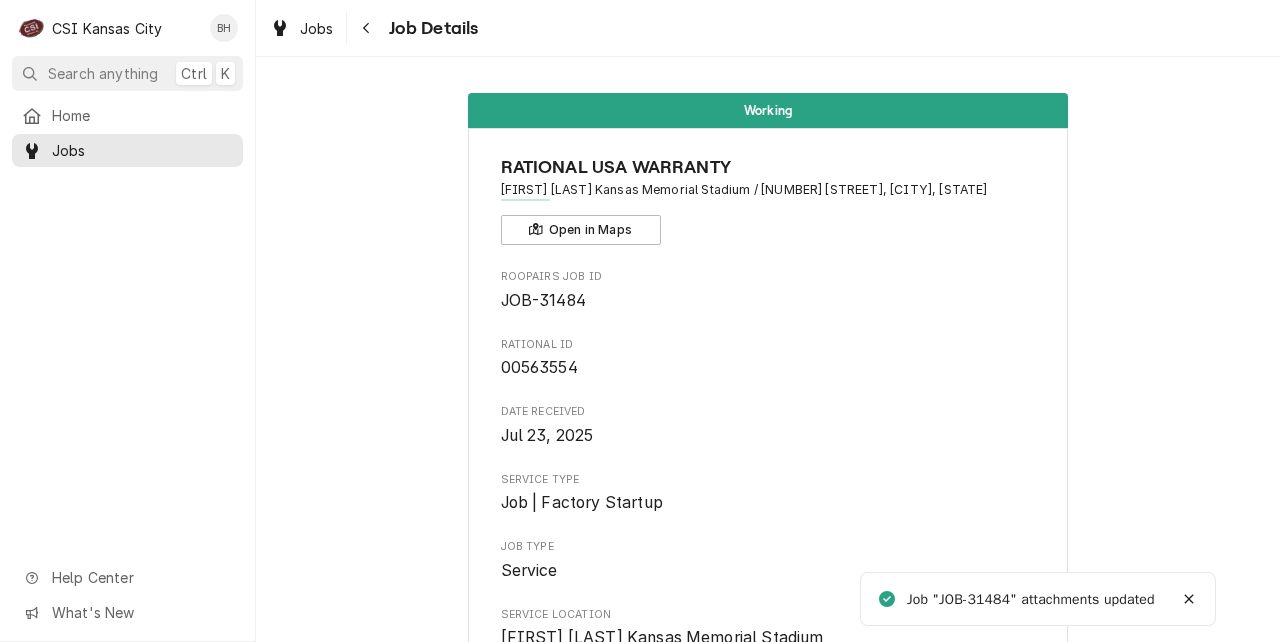 scroll, scrollTop: 0, scrollLeft: 0, axis: both 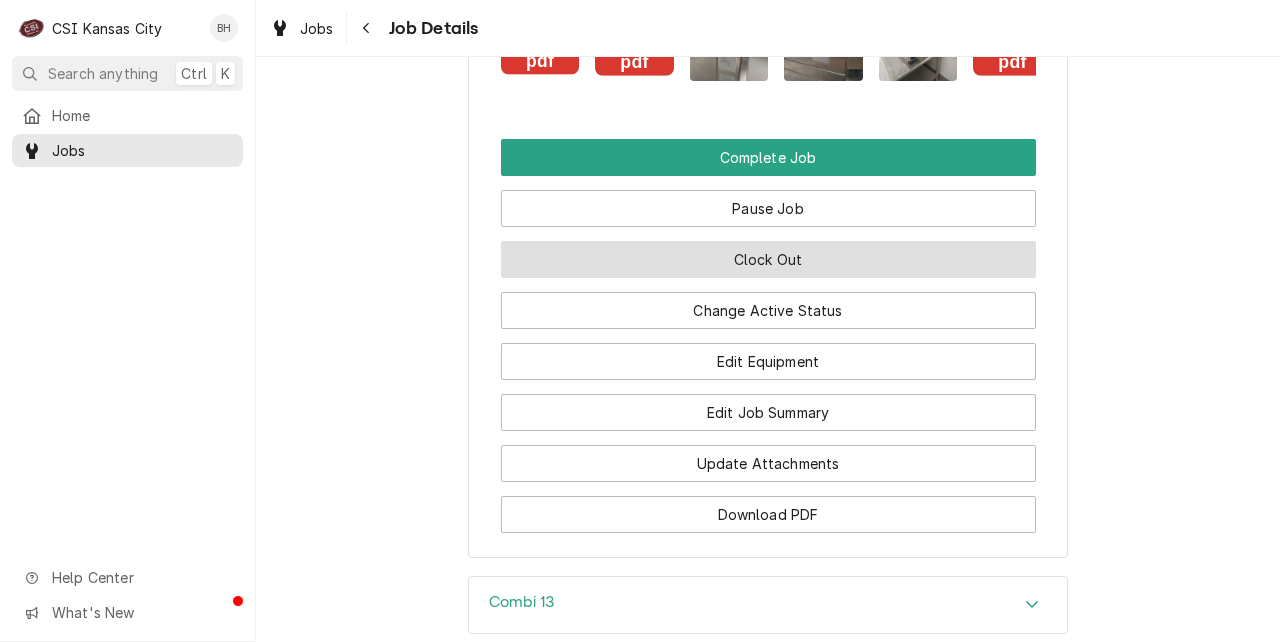 click on "Clock Out" at bounding box center [768, 259] 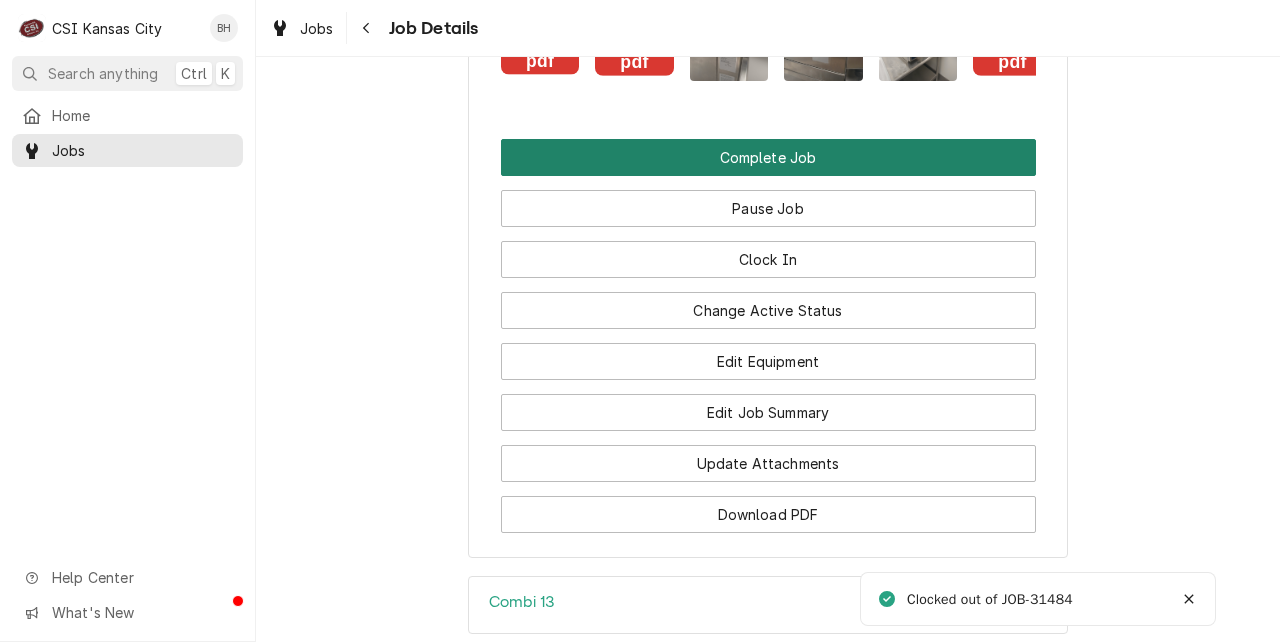 click on "Complete Job" at bounding box center [768, 157] 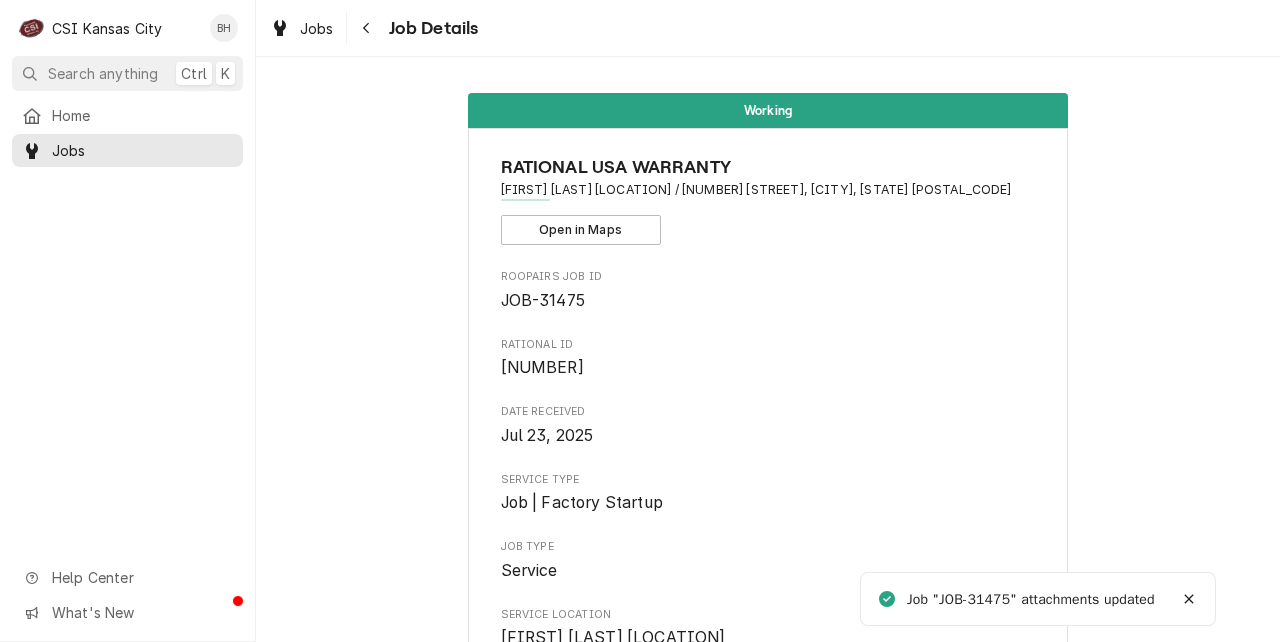 scroll, scrollTop: 0, scrollLeft: 0, axis: both 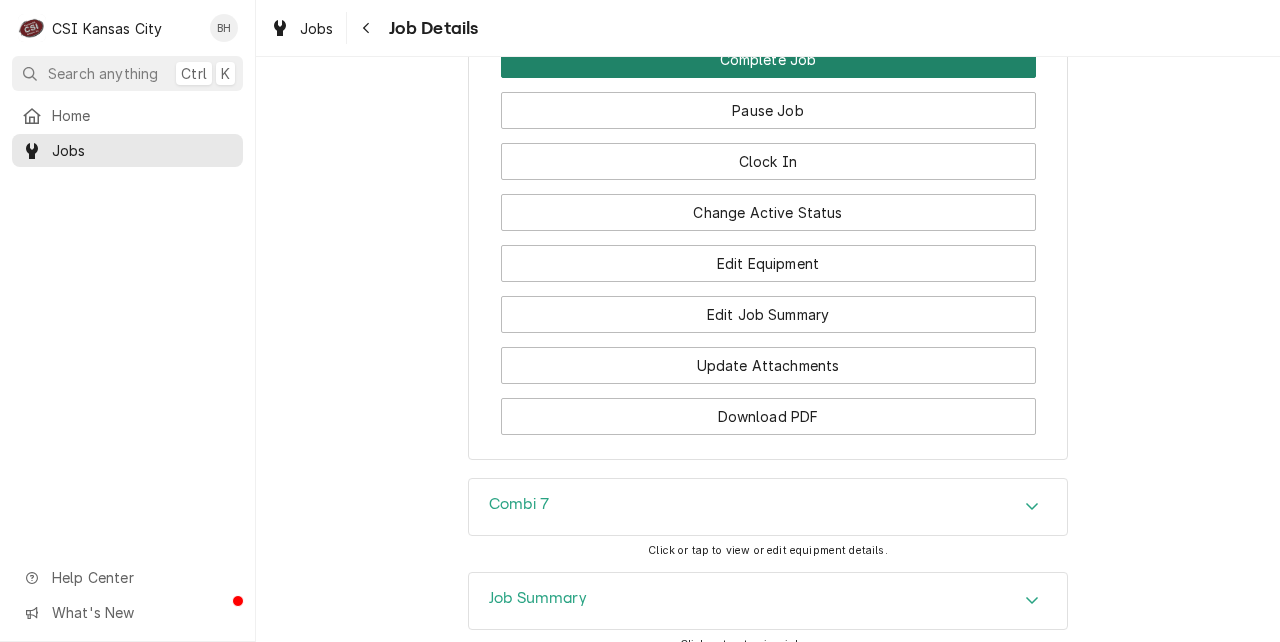 click on "Complete Job" at bounding box center [768, 59] 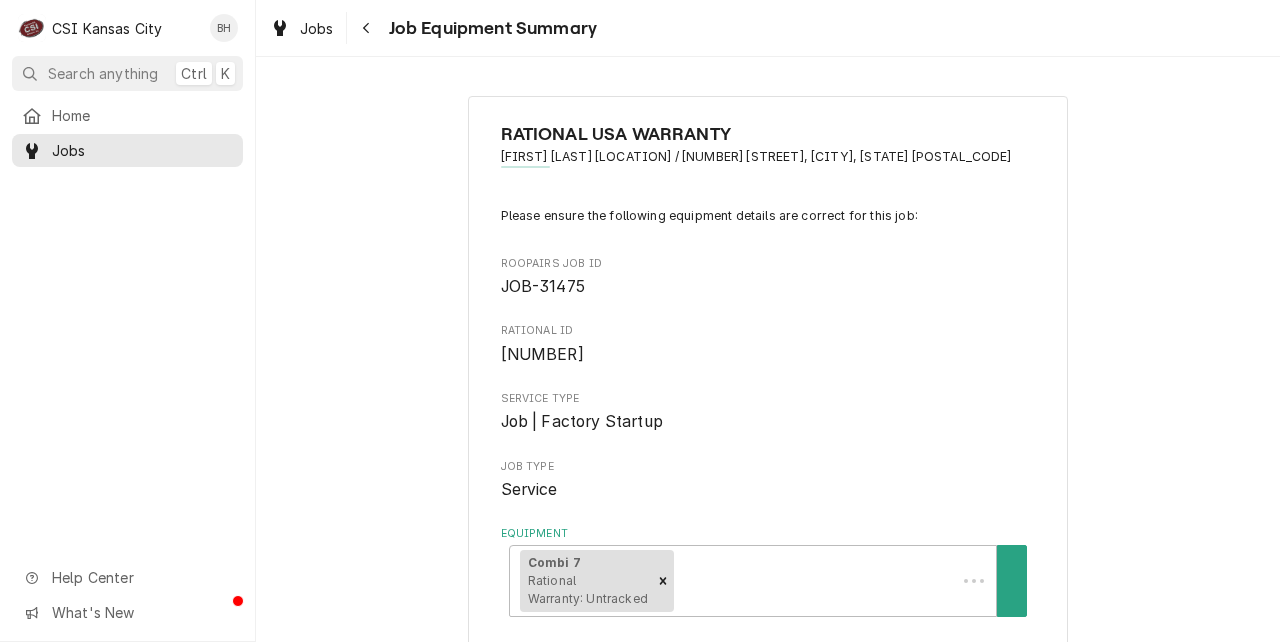 scroll, scrollTop: 0, scrollLeft: 0, axis: both 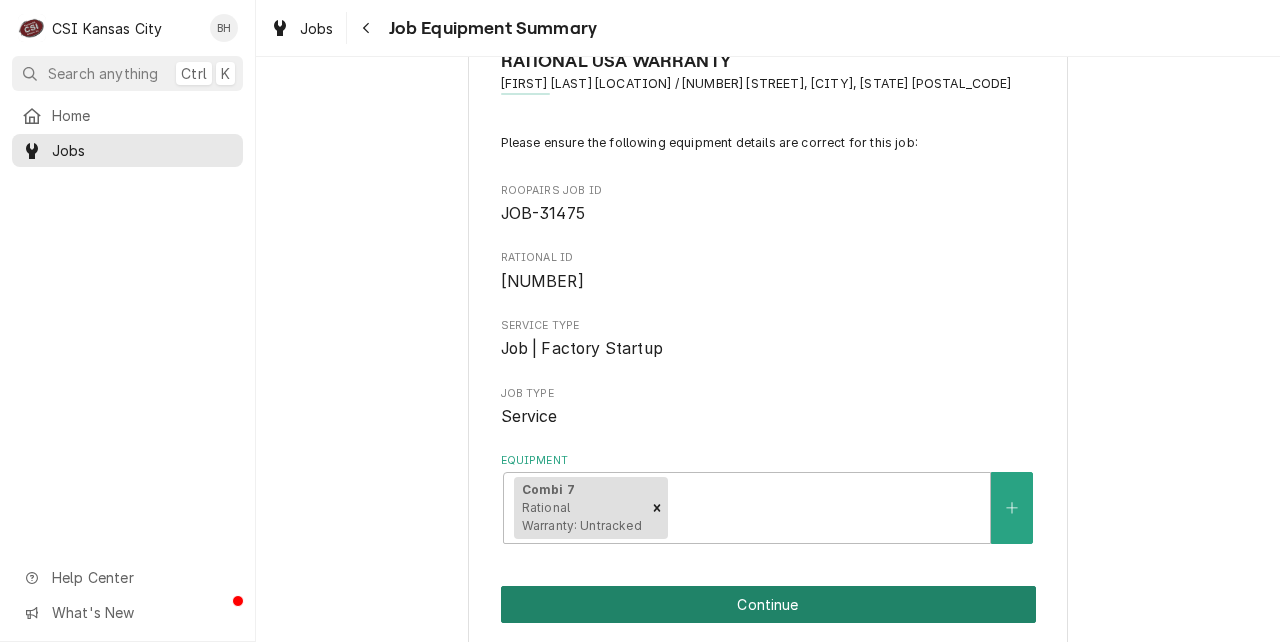 click on "Continue" at bounding box center [768, 604] 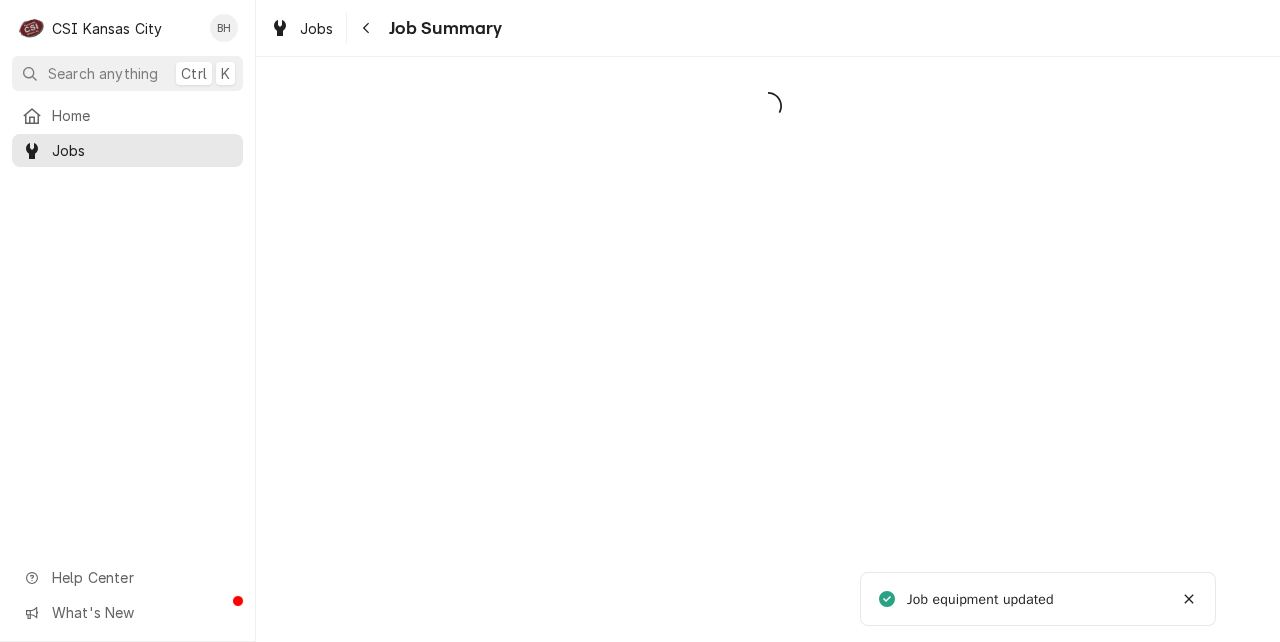 scroll, scrollTop: 0, scrollLeft: 0, axis: both 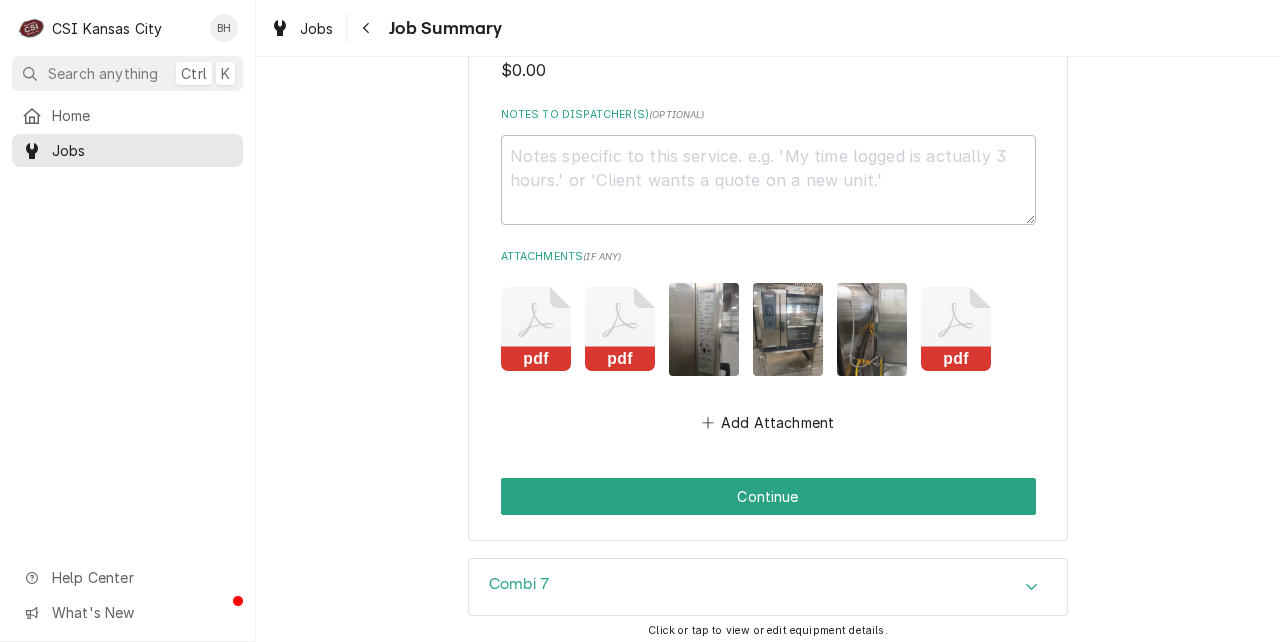 drag, startPoint x: 1176, startPoint y: 538, endPoint x: 1122, endPoint y: 538, distance: 54 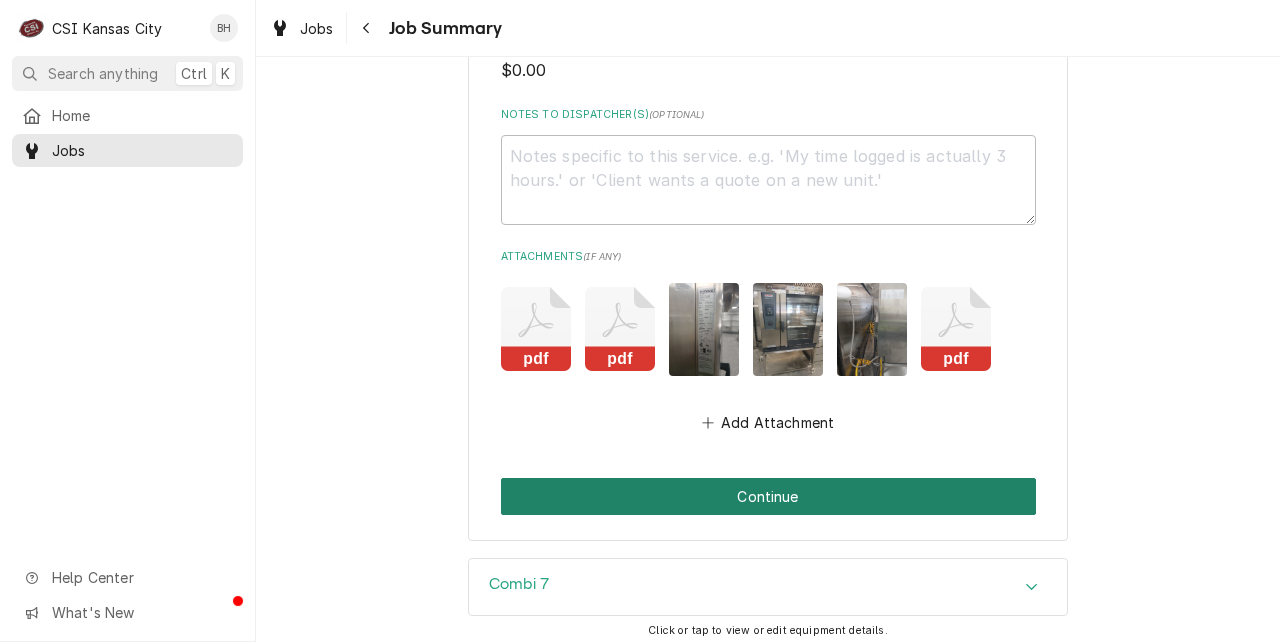 click on "Continue" at bounding box center (768, 496) 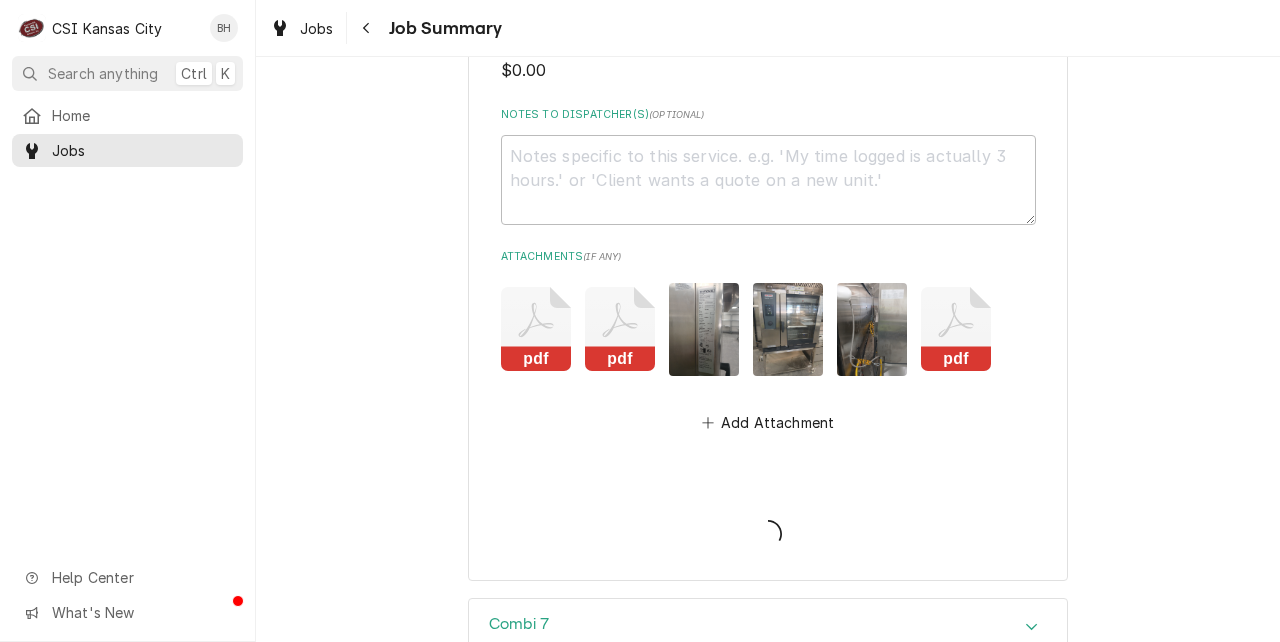 type on "x" 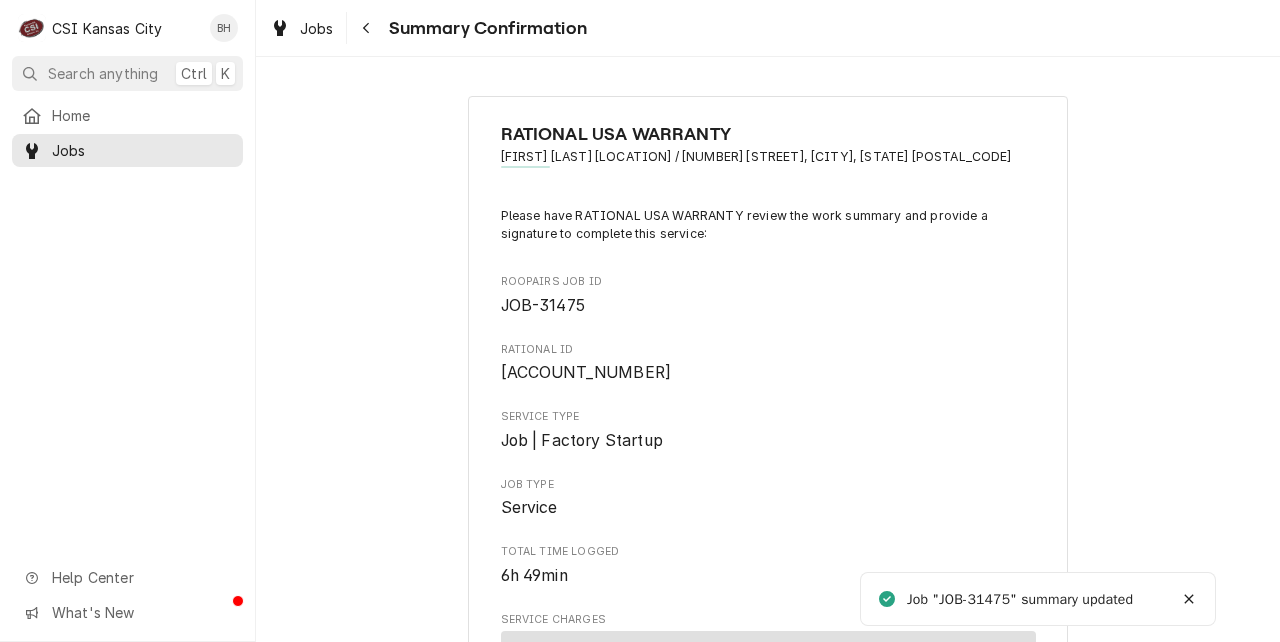 scroll, scrollTop: 0, scrollLeft: 0, axis: both 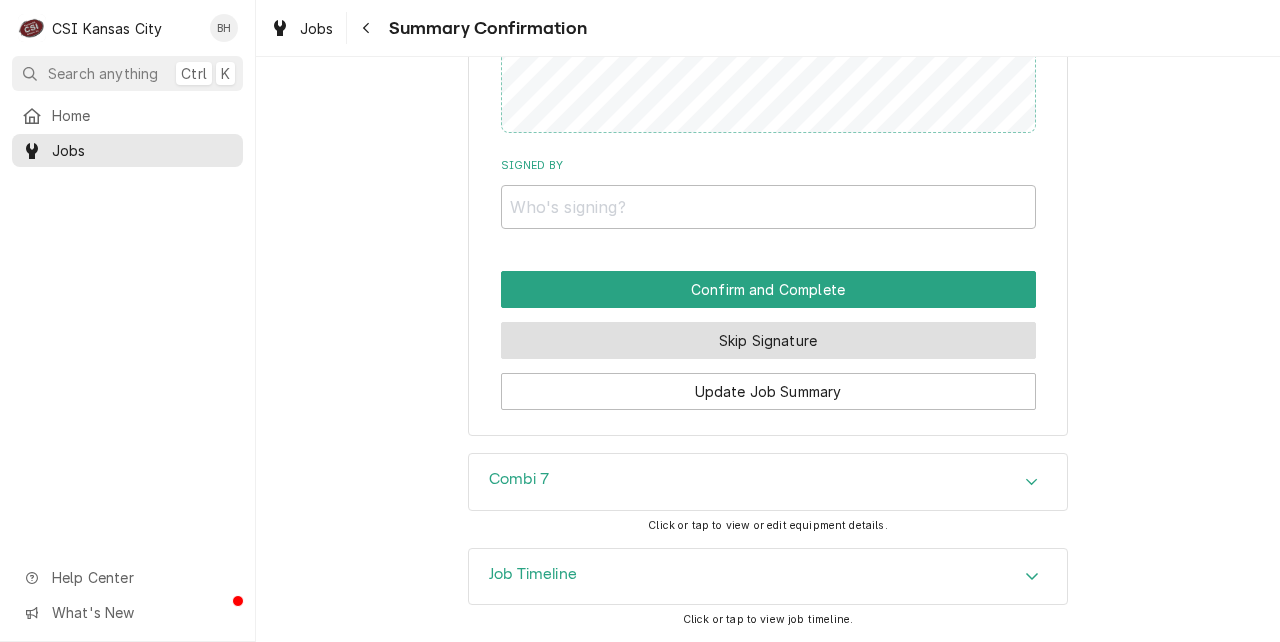 click on "Skip Signature" at bounding box center (768, 340) 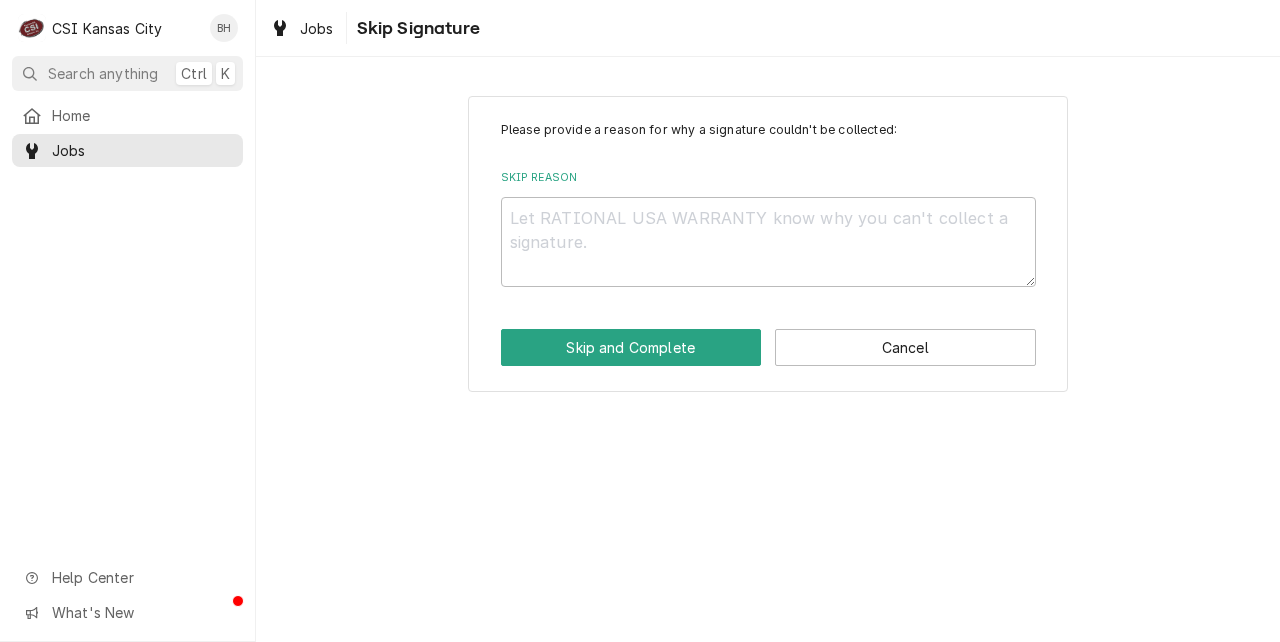 scroll, scrollTop: 0, scrollLeft: 0, axis: both 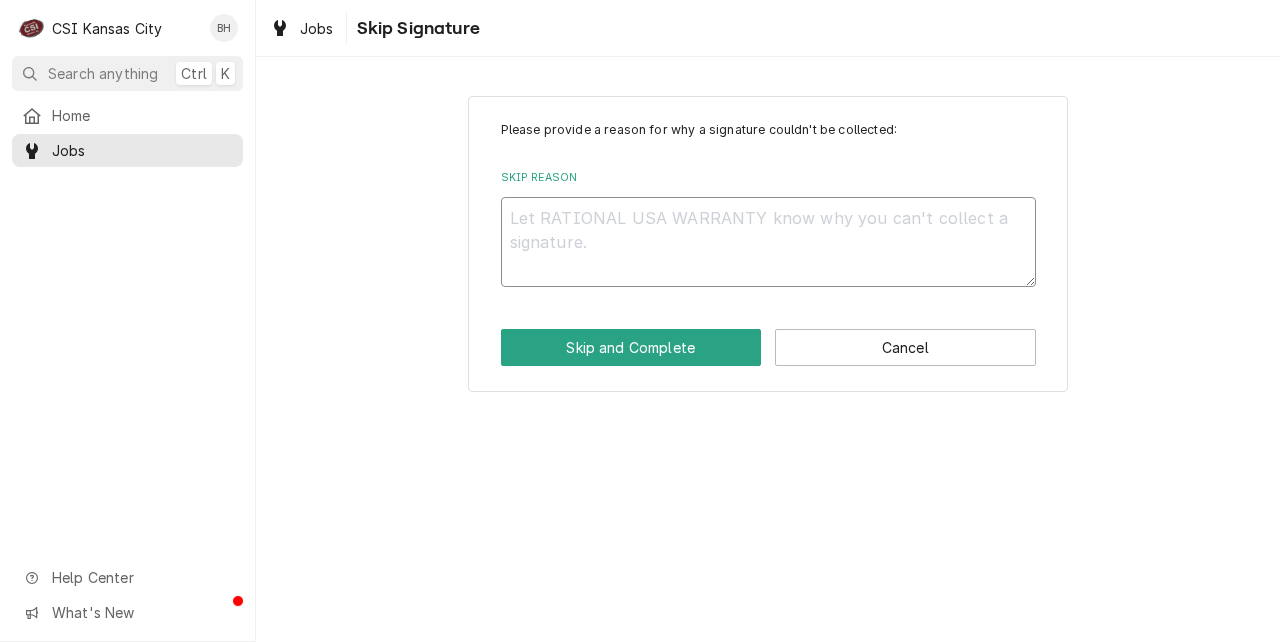 click on "Skip Reason" at bounding box center [768, 242] 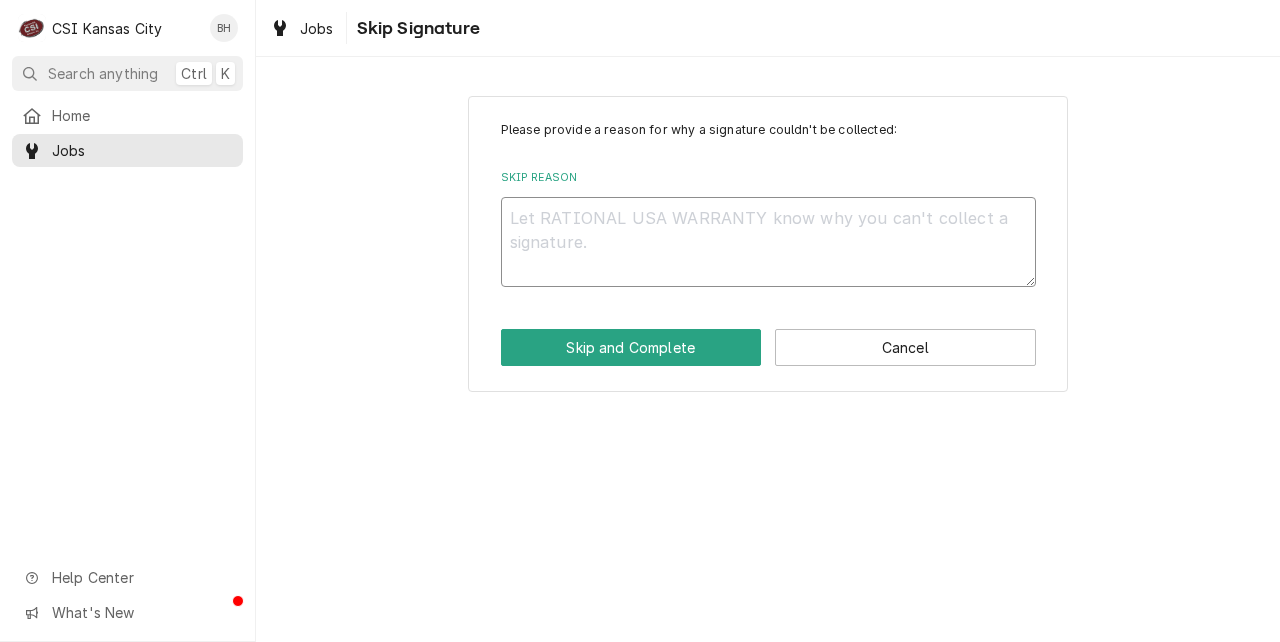 type on "c" 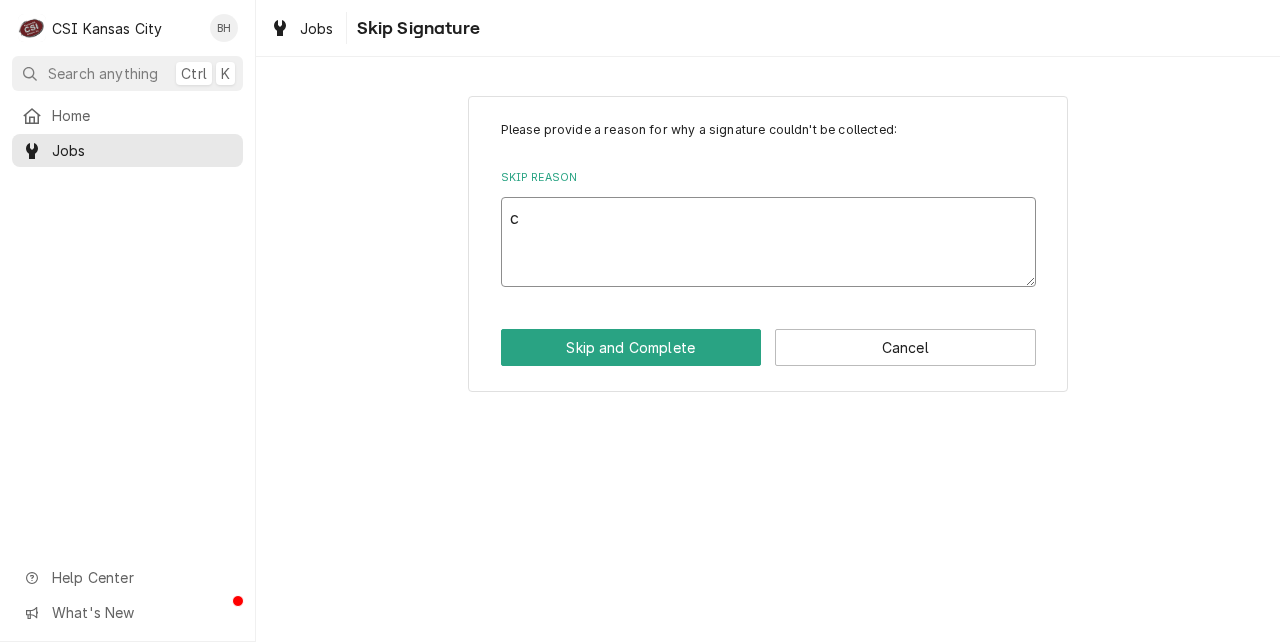 type on "x" 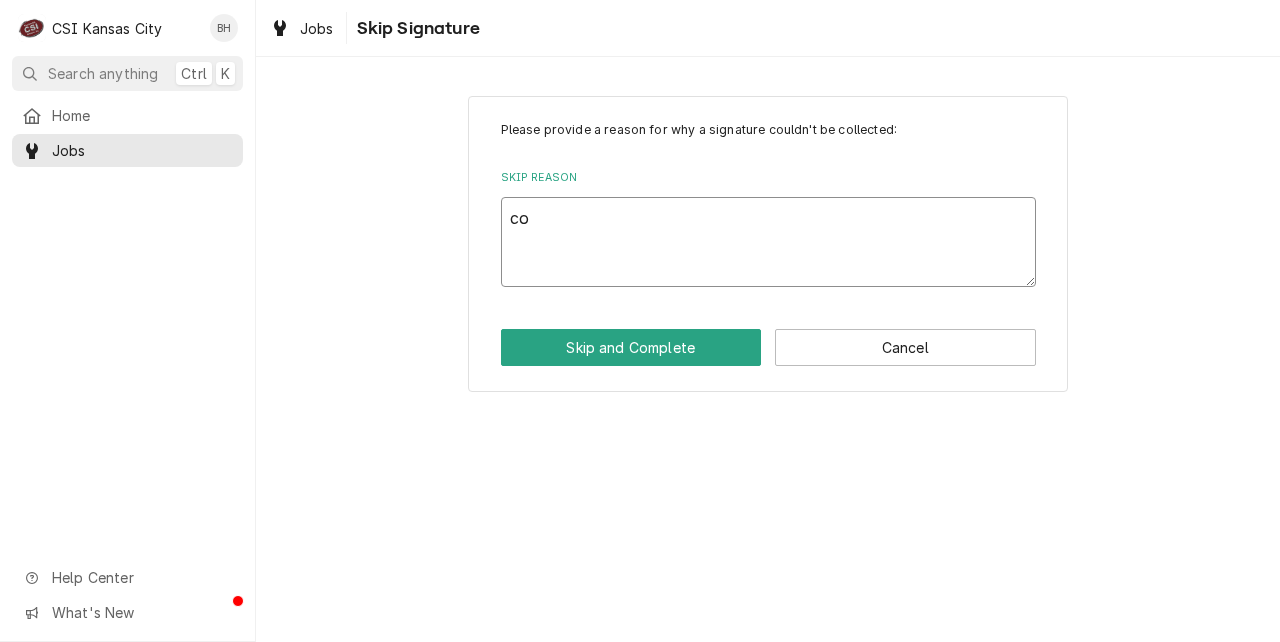 type on "x" 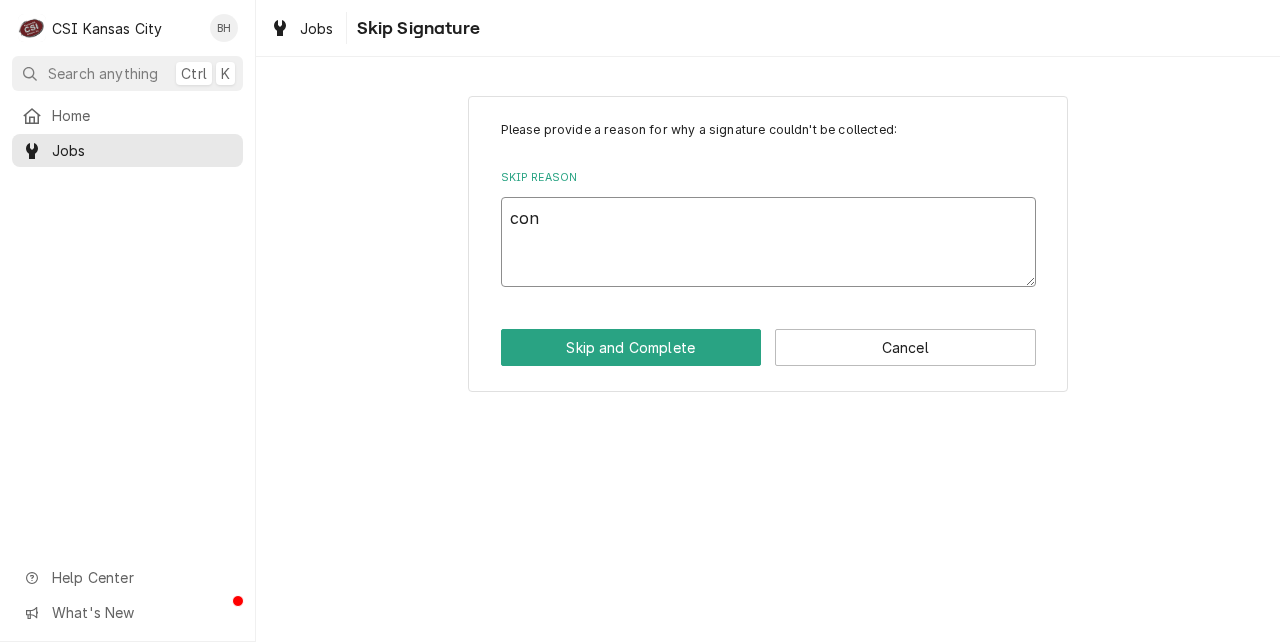 type on "x" 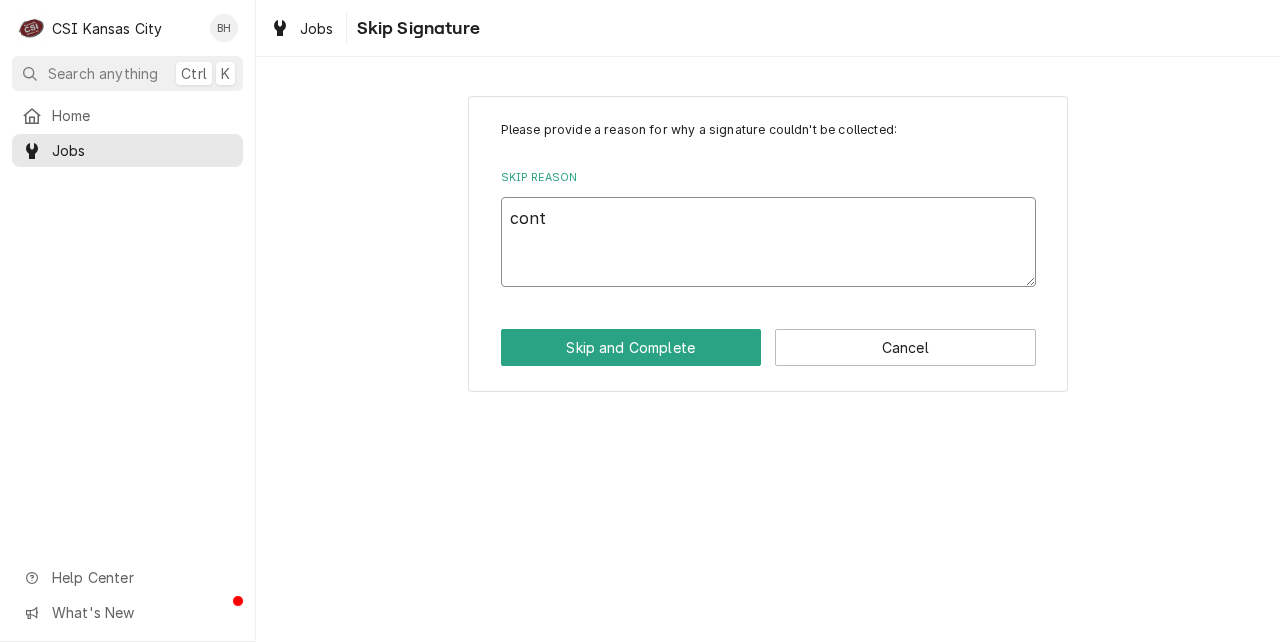 type on "x" 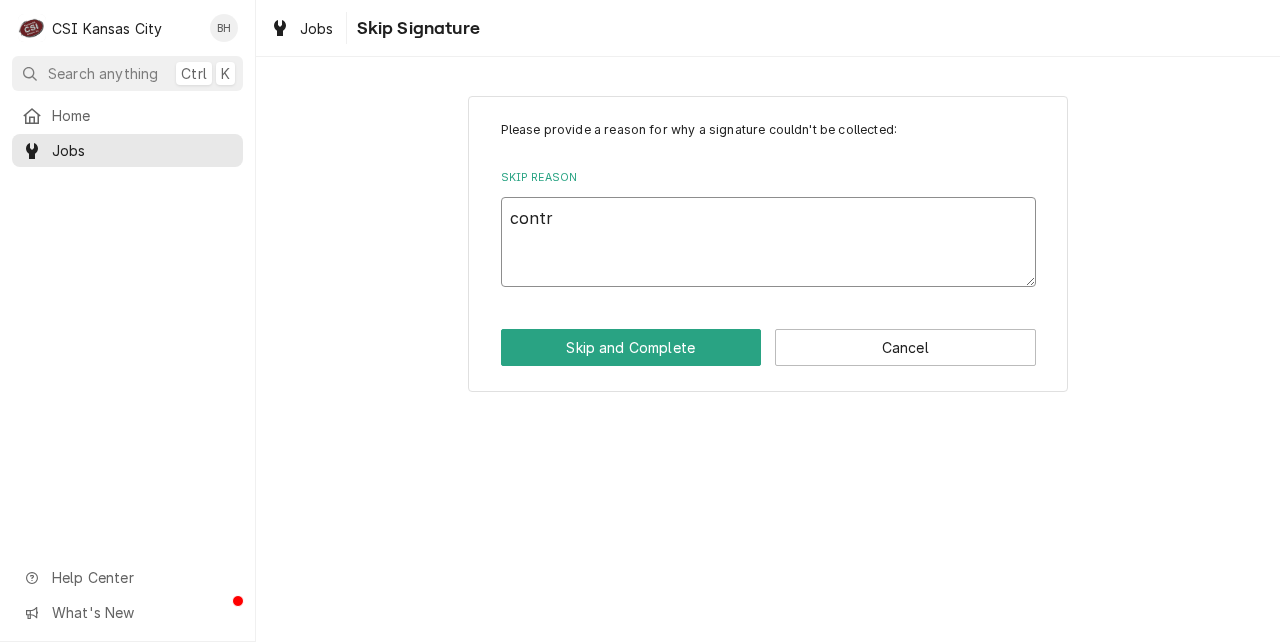 type on "x" 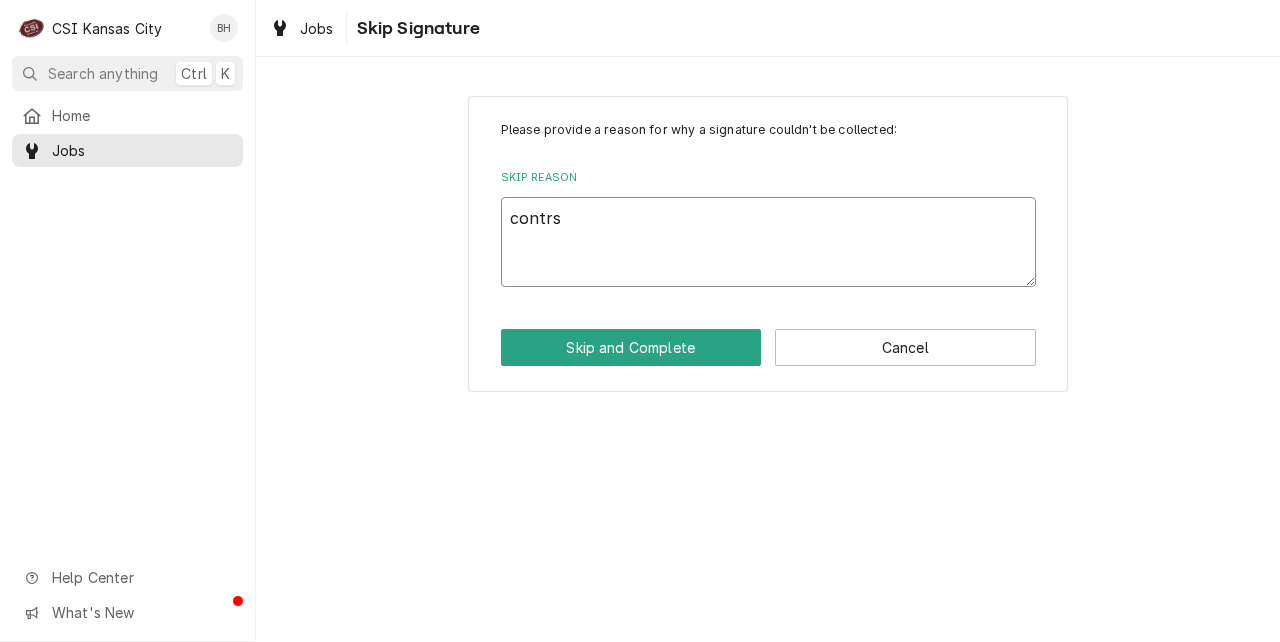 type on "x" 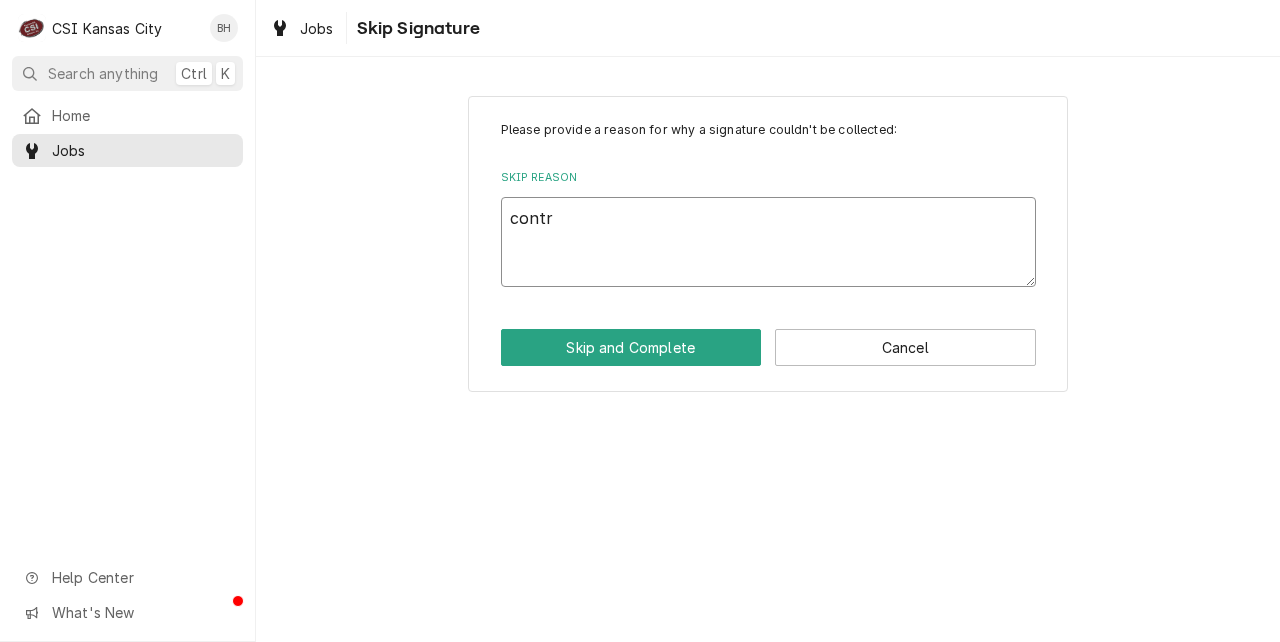 type on "x" 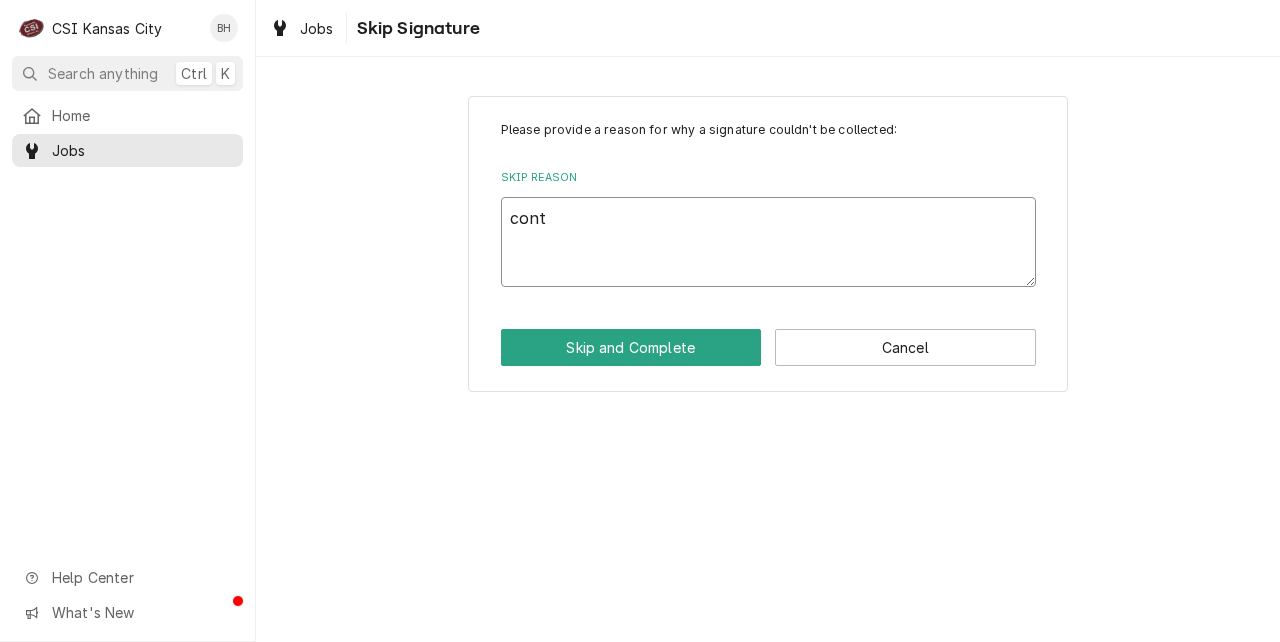 type on "x" 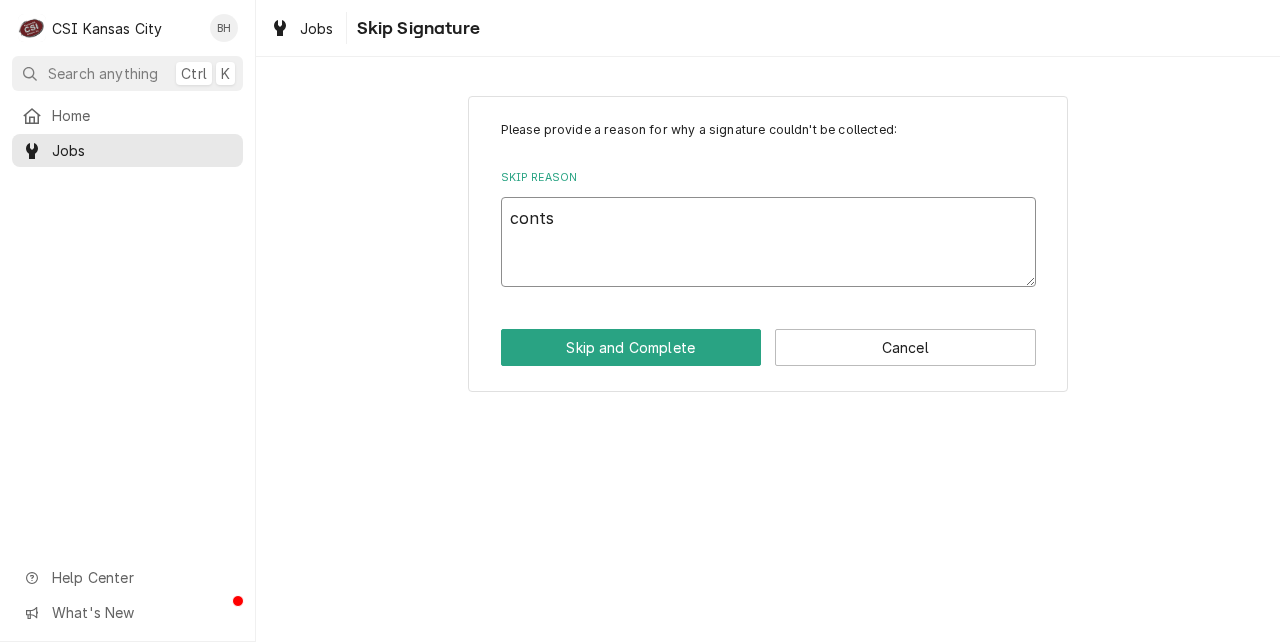 type on "x" 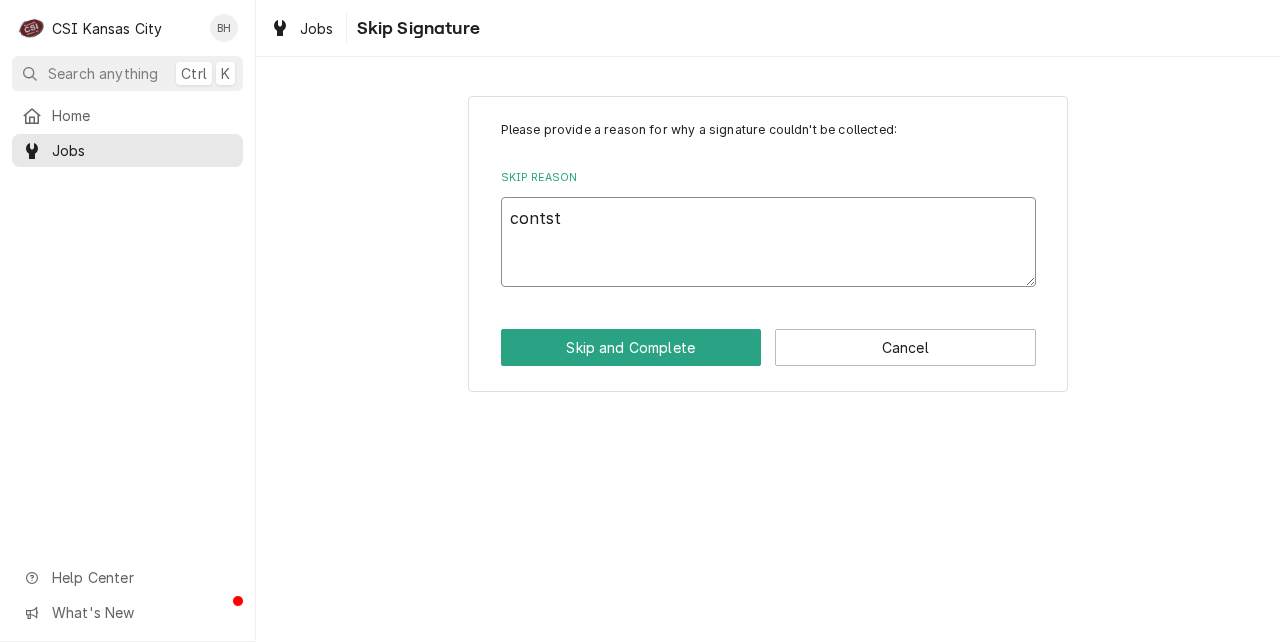 type on "x" 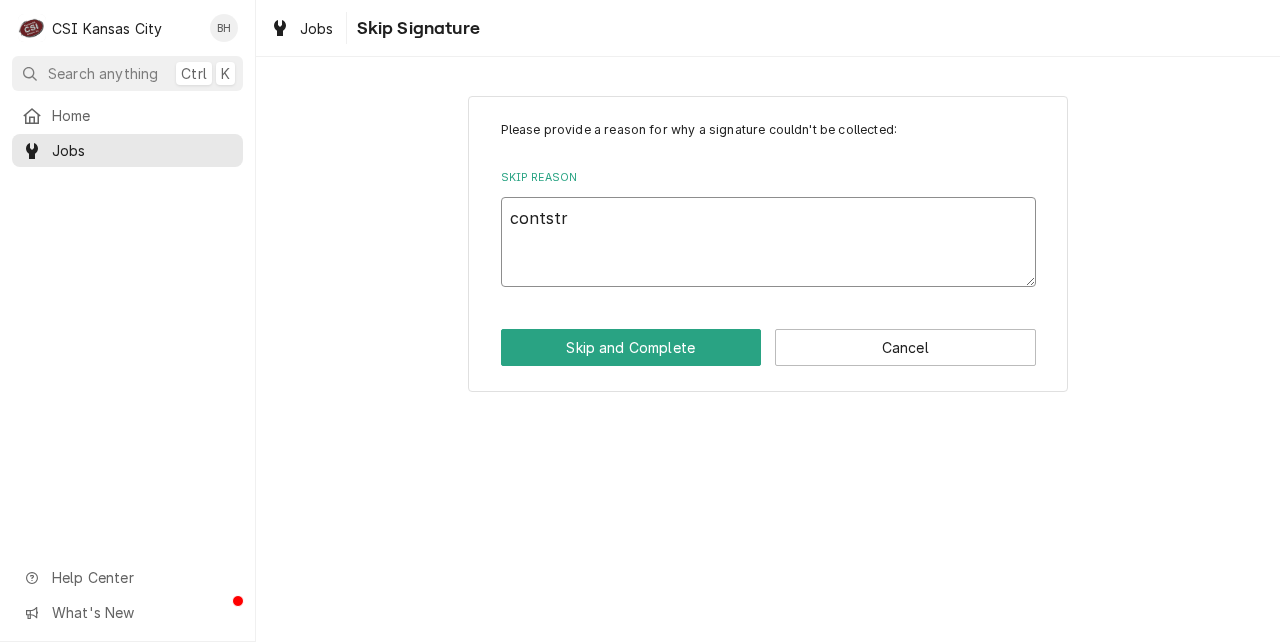 type on "x" 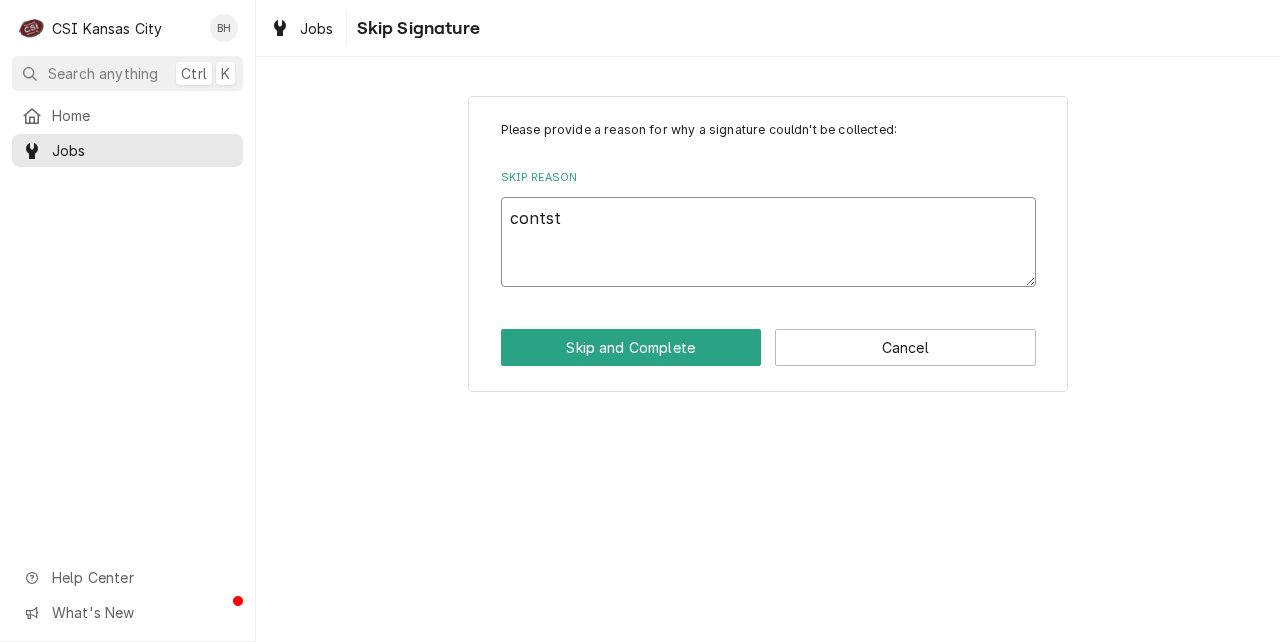type on "x" 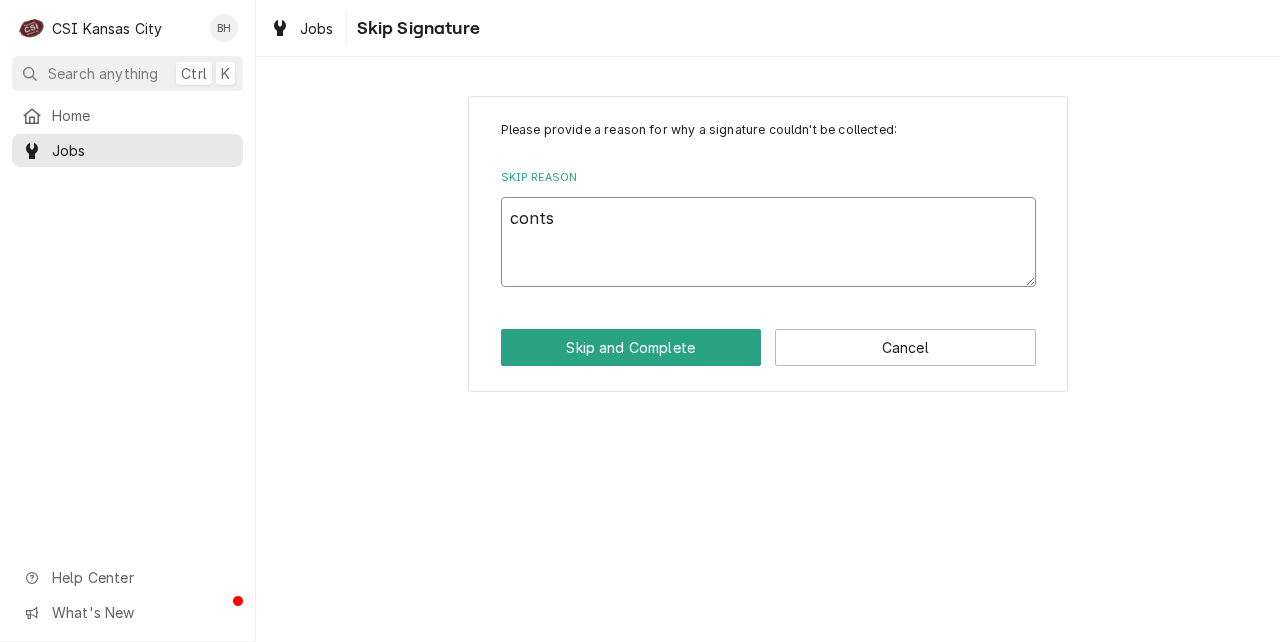 type on "x" 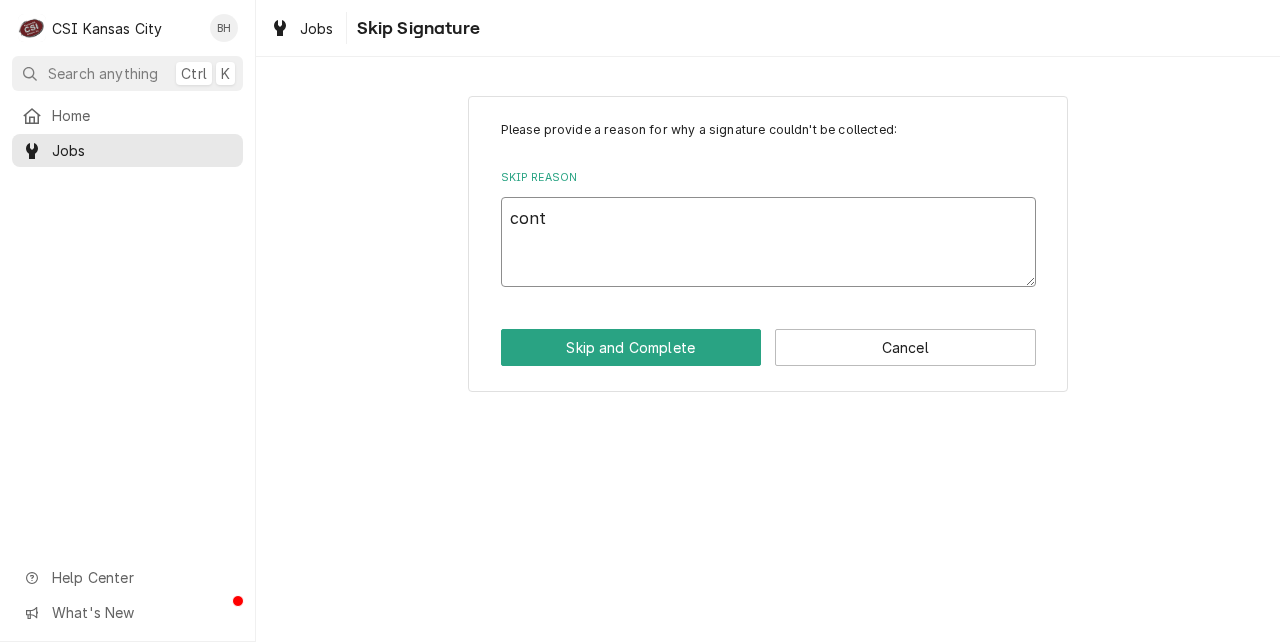 type on "x" 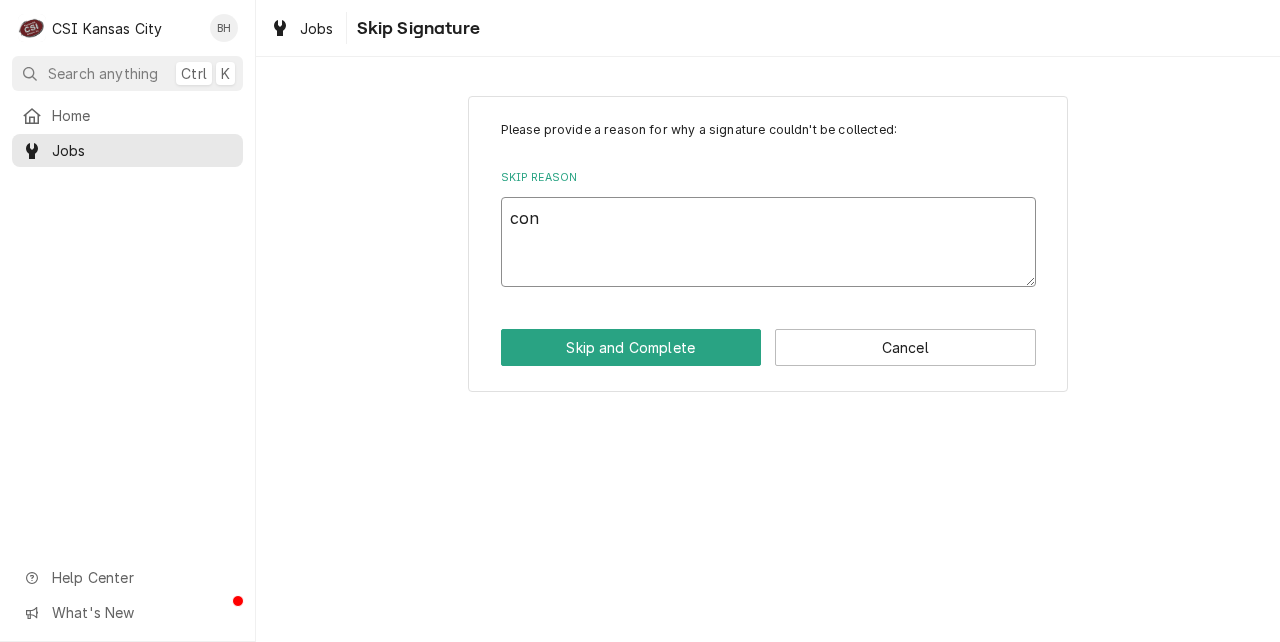 type on "x" 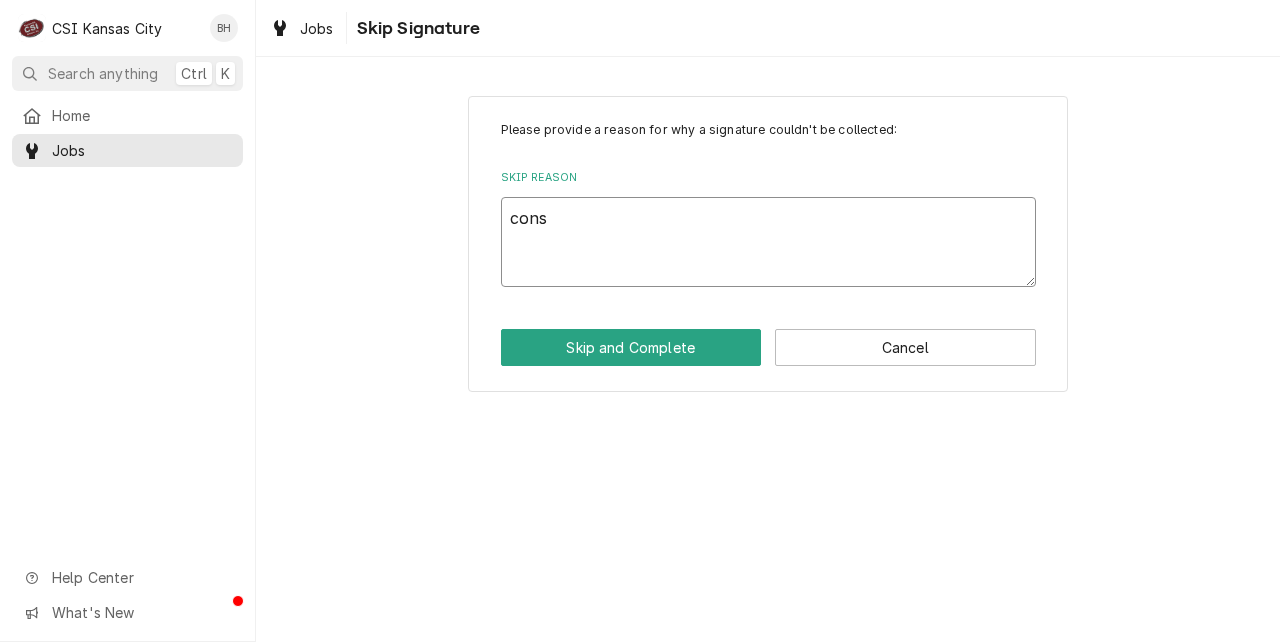 type on "x" 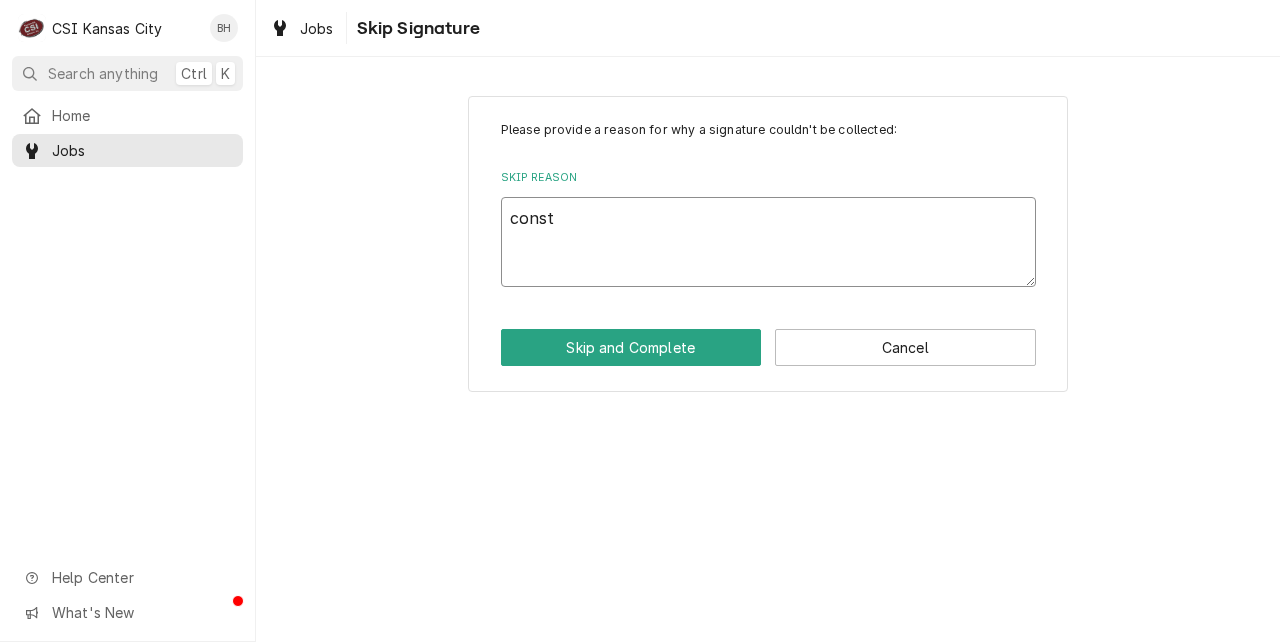 type on "x" 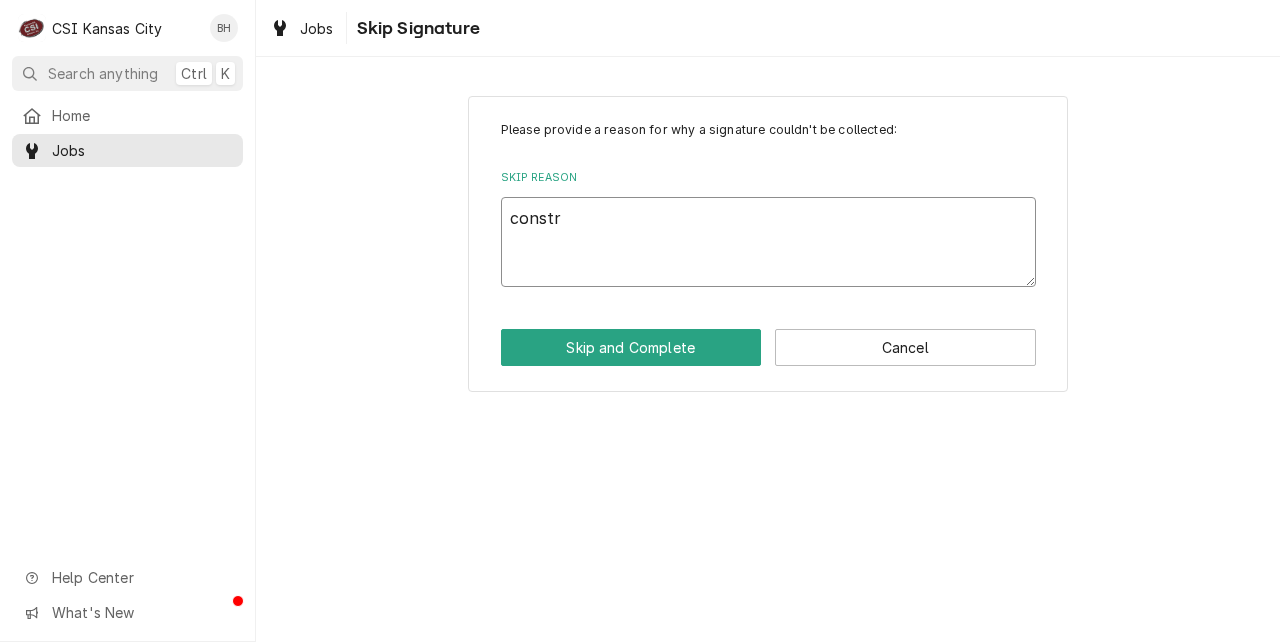 type on "x" 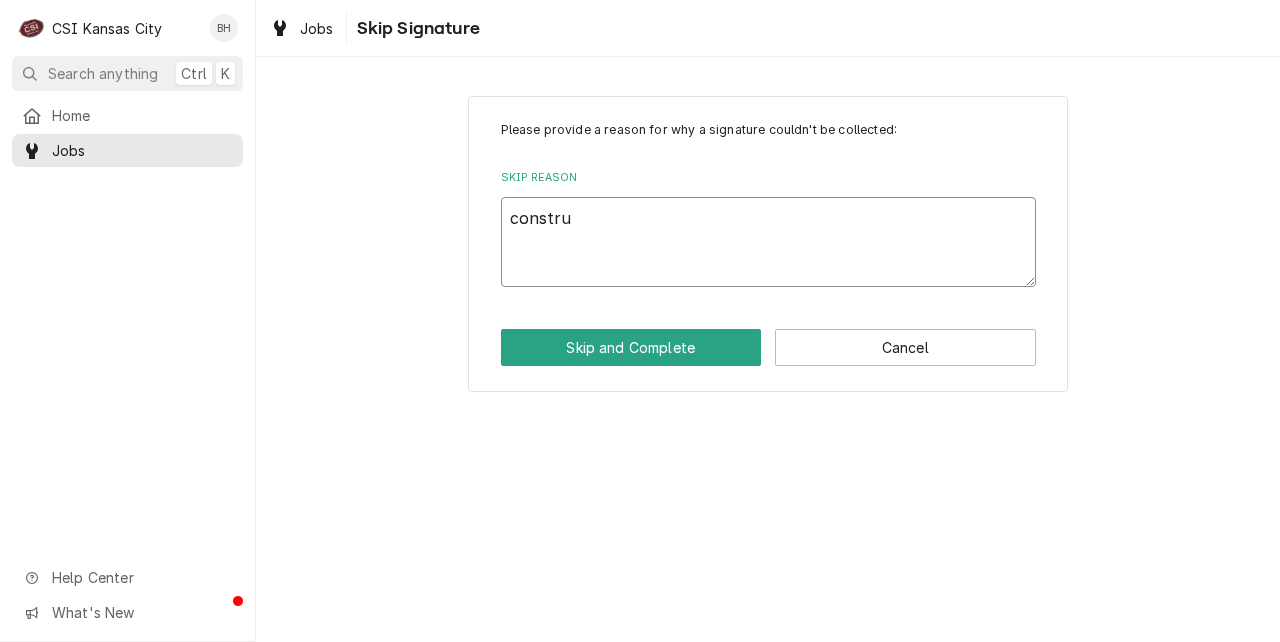 type on "x" 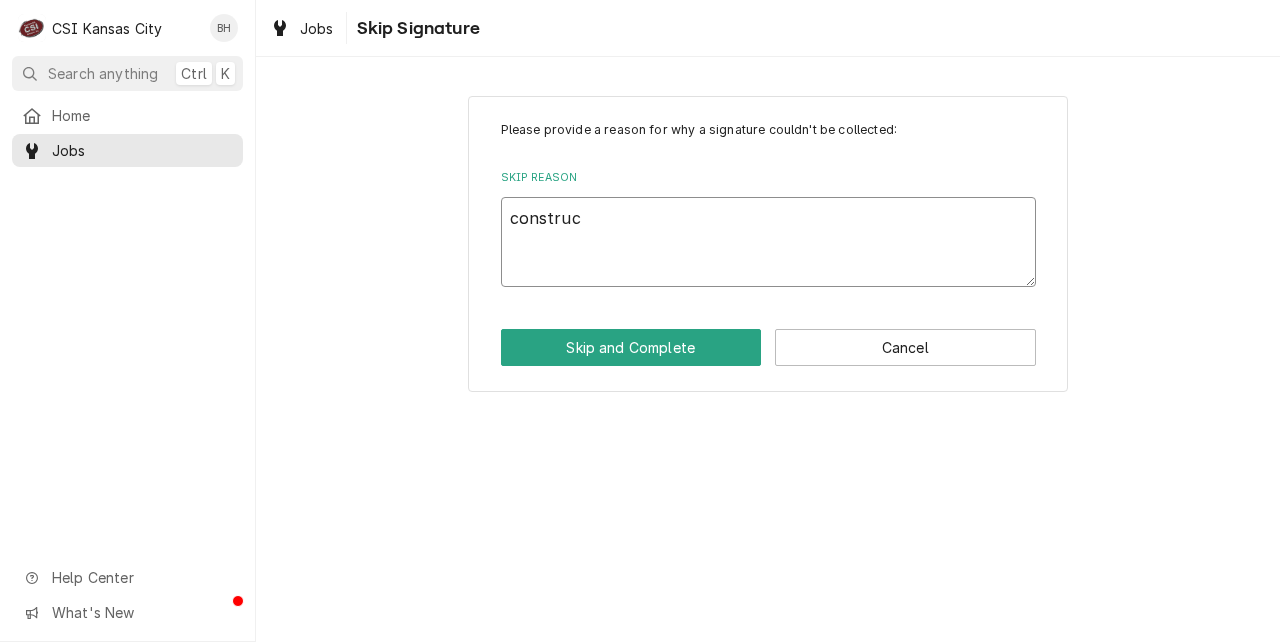 type on "x" 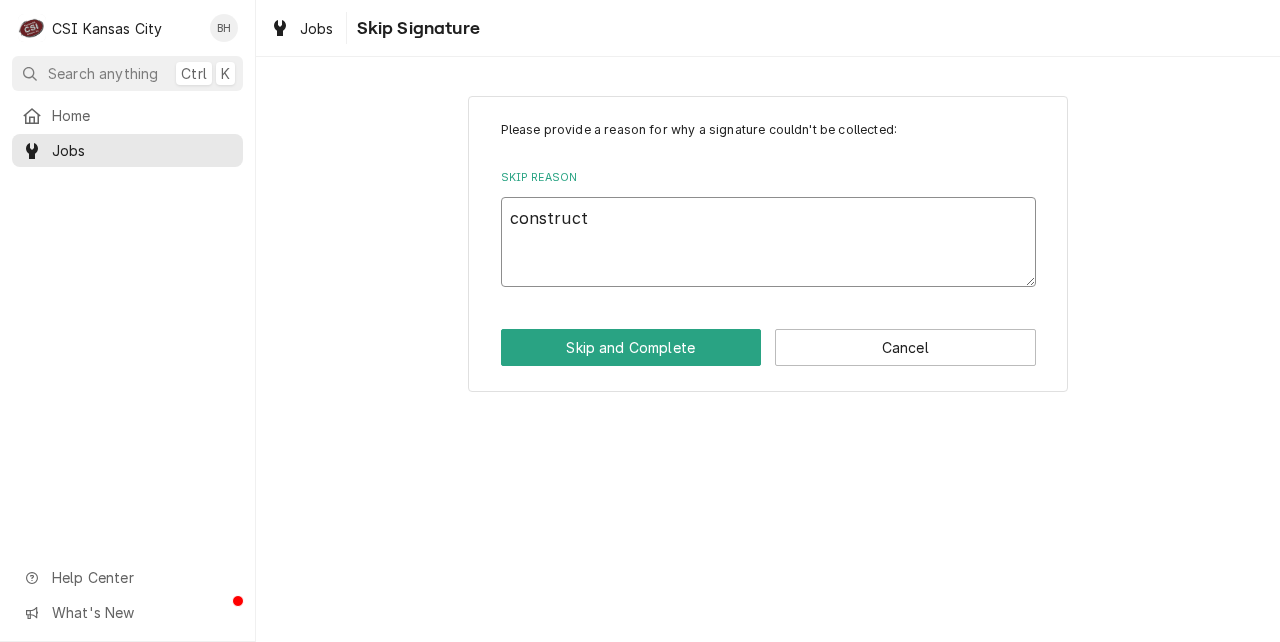 type on "x" 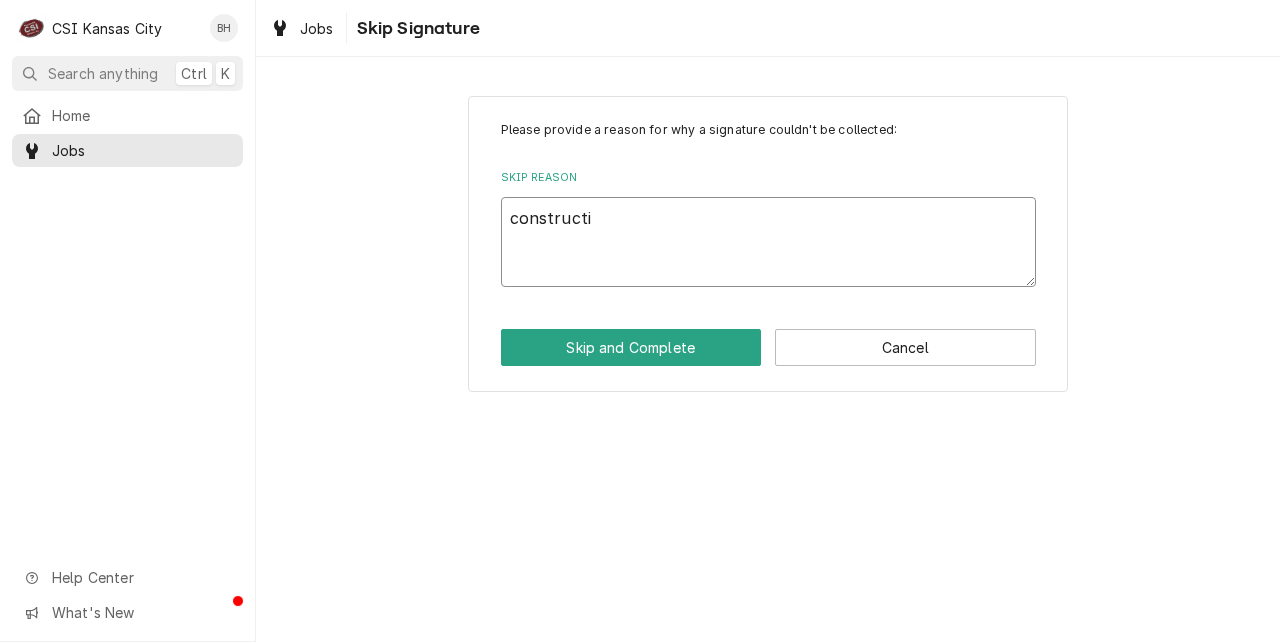 type on "x" 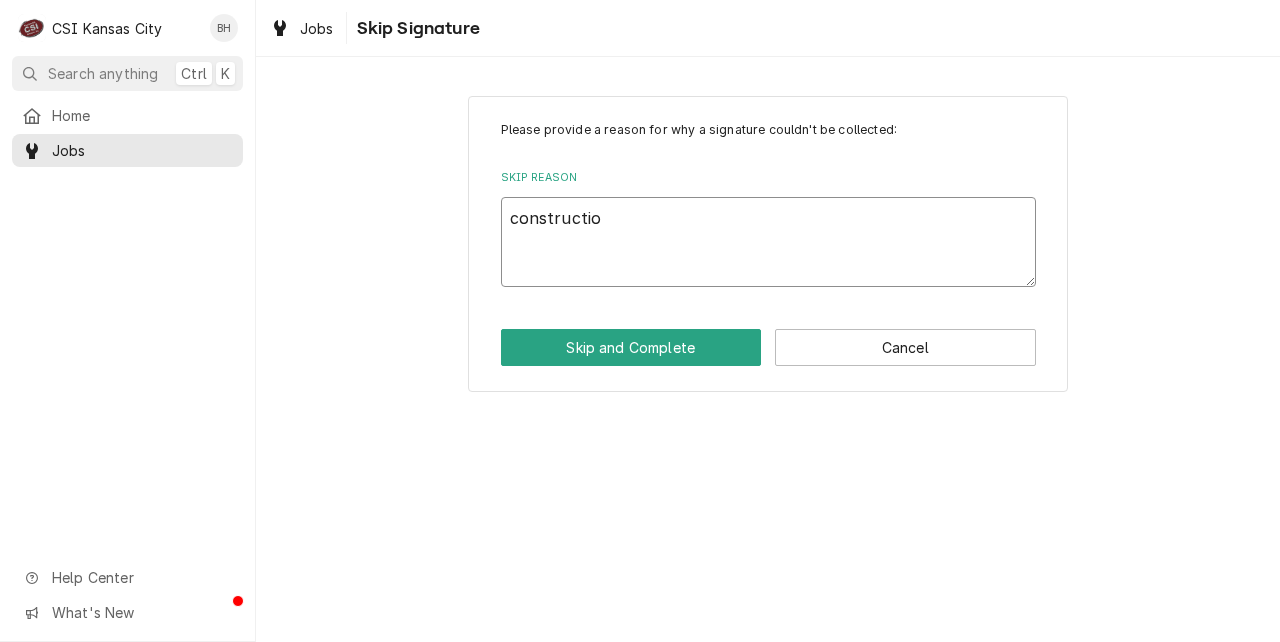 type on "x" 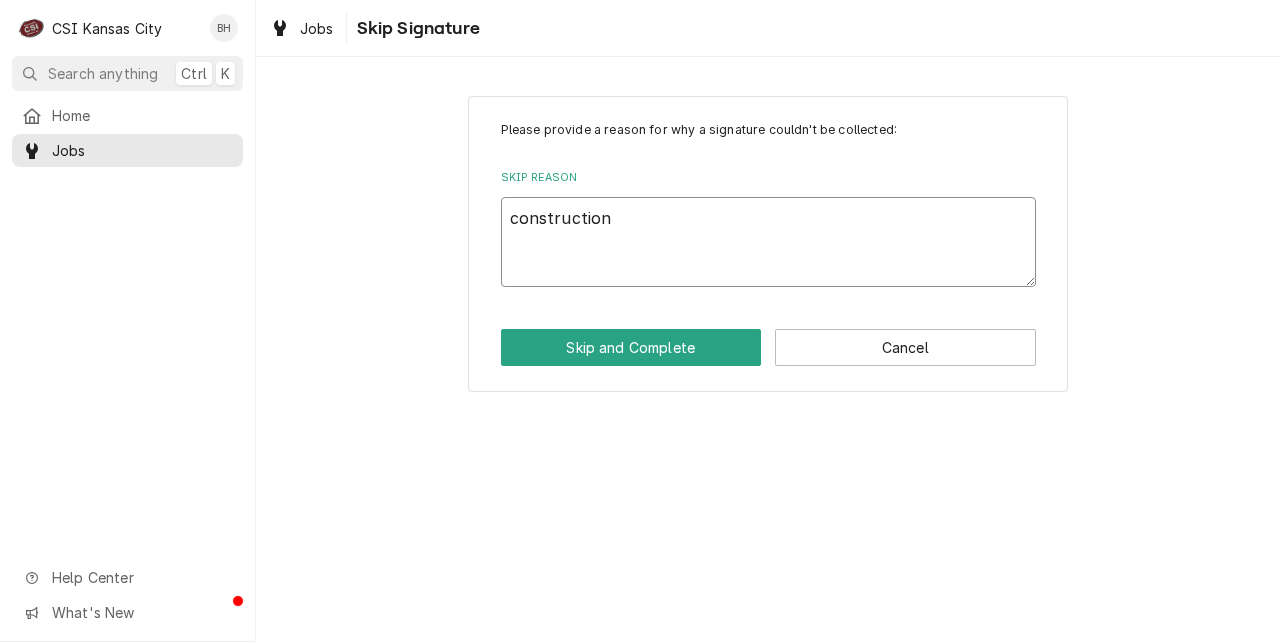 type on "construction" 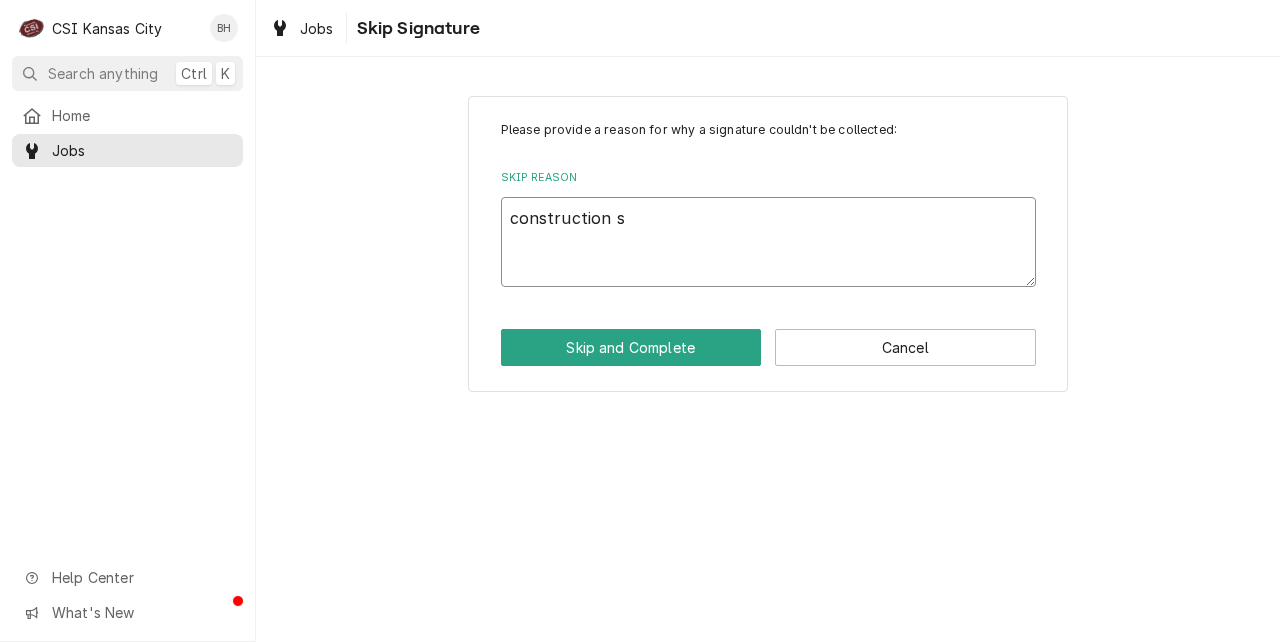 type on "x" 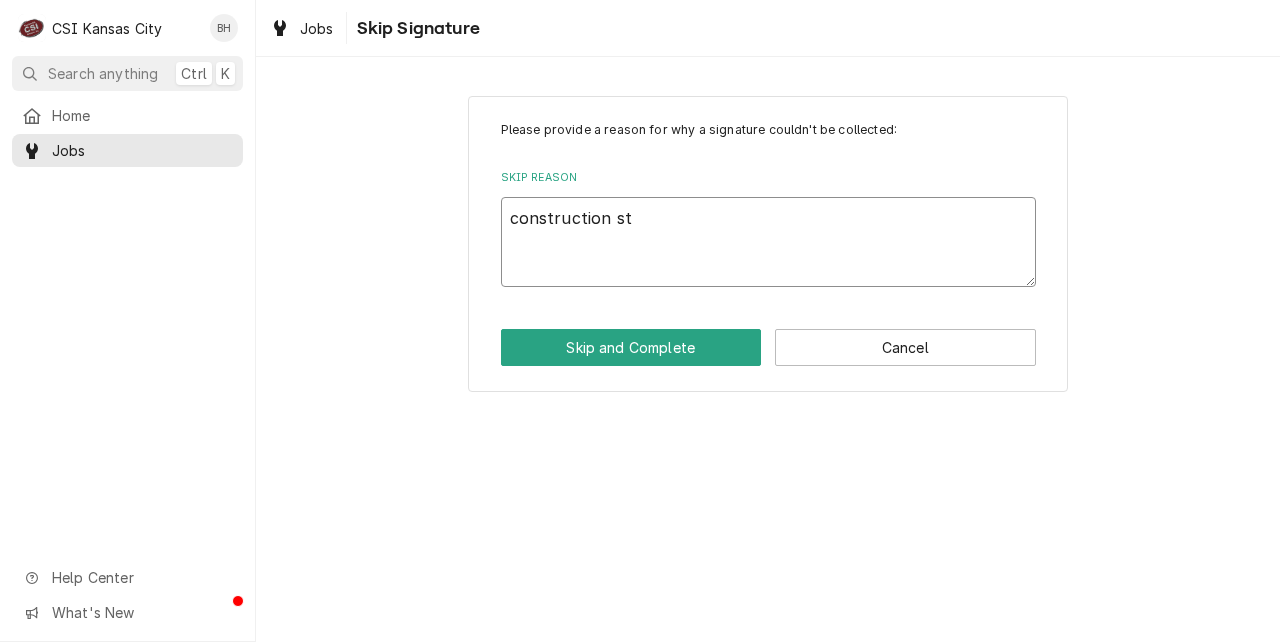type on "x" 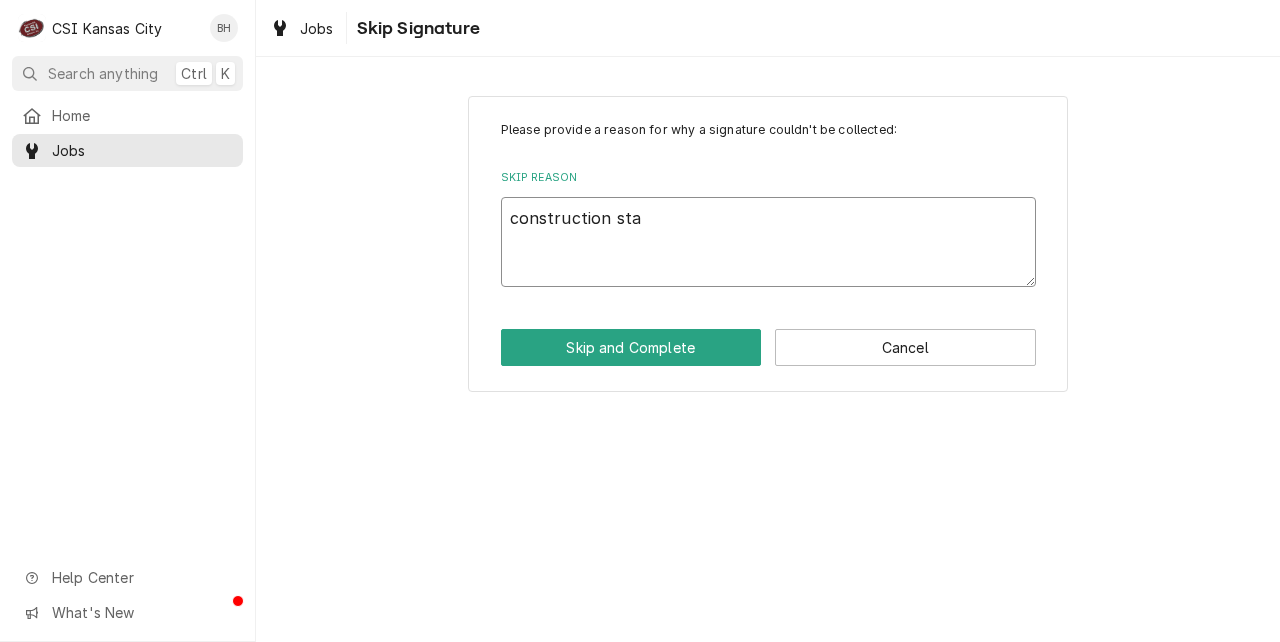 type on "x" 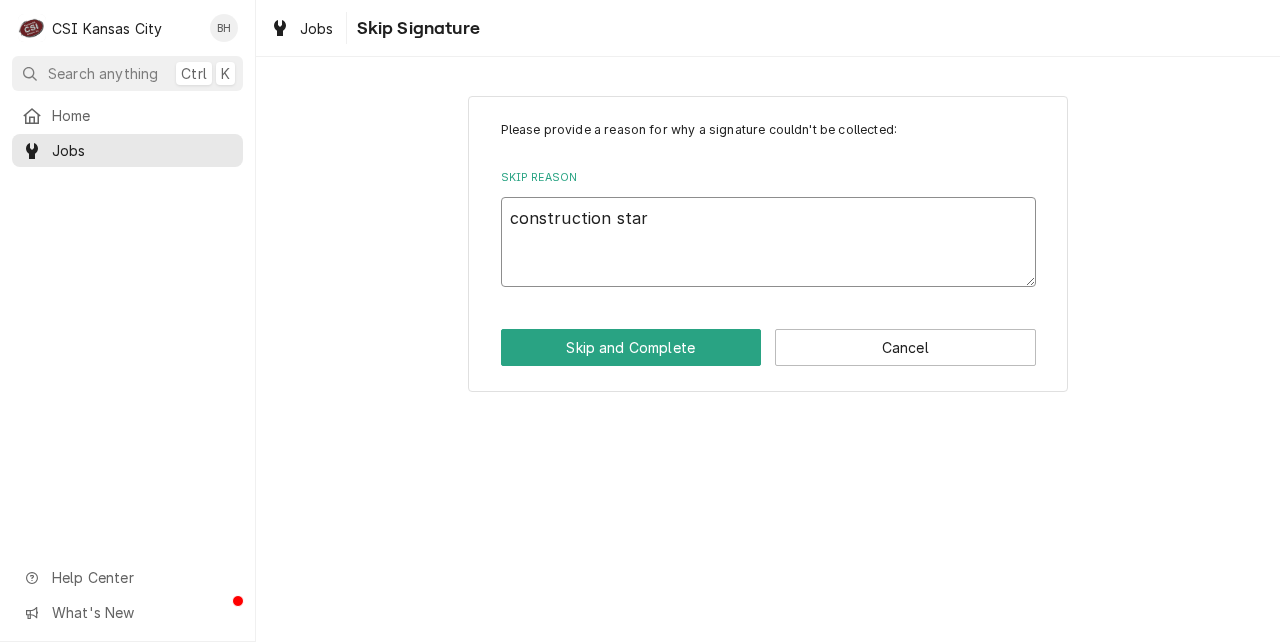 type on "x" 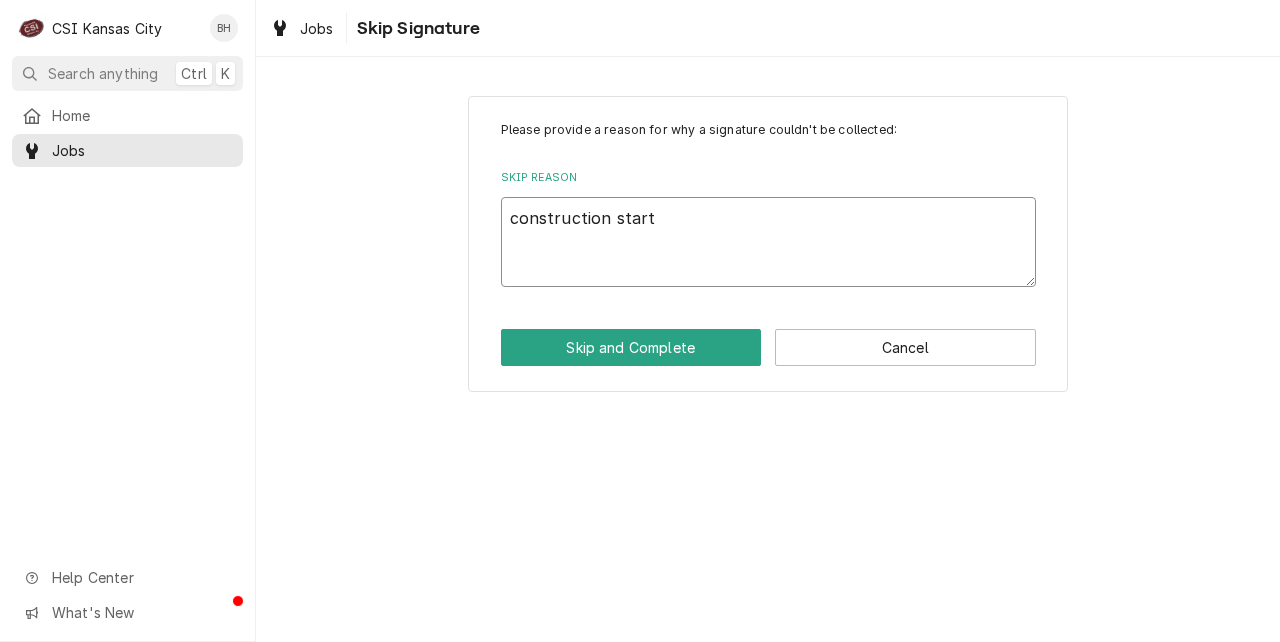 type on "construction starty" 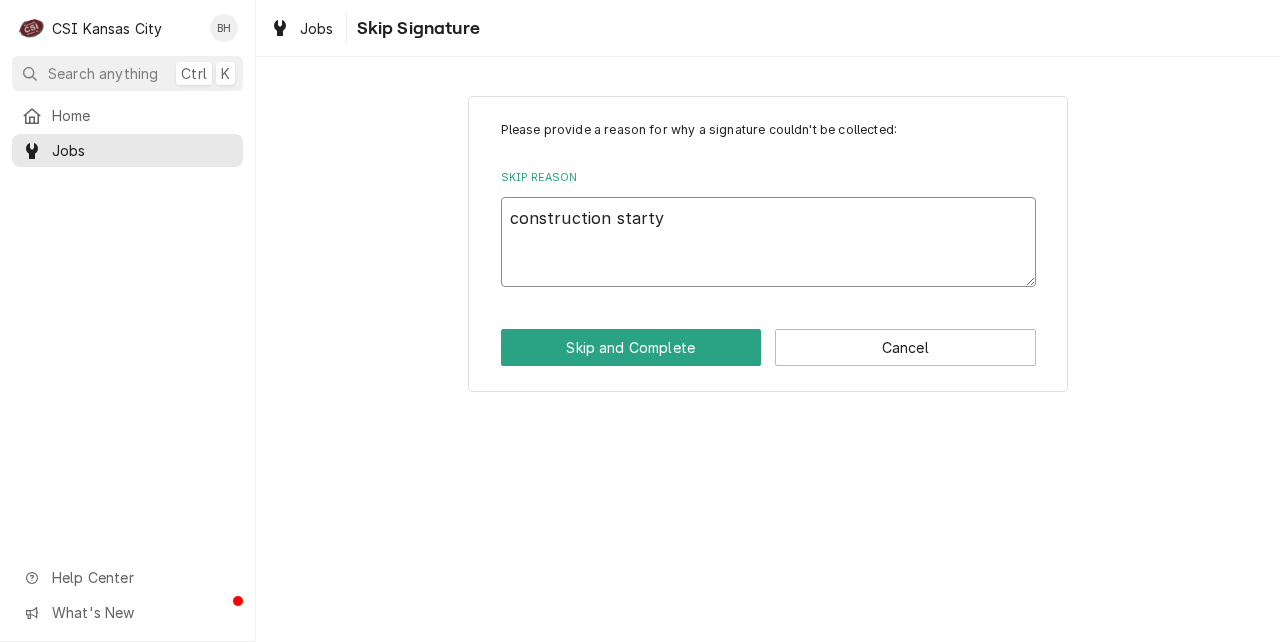 type on "x" 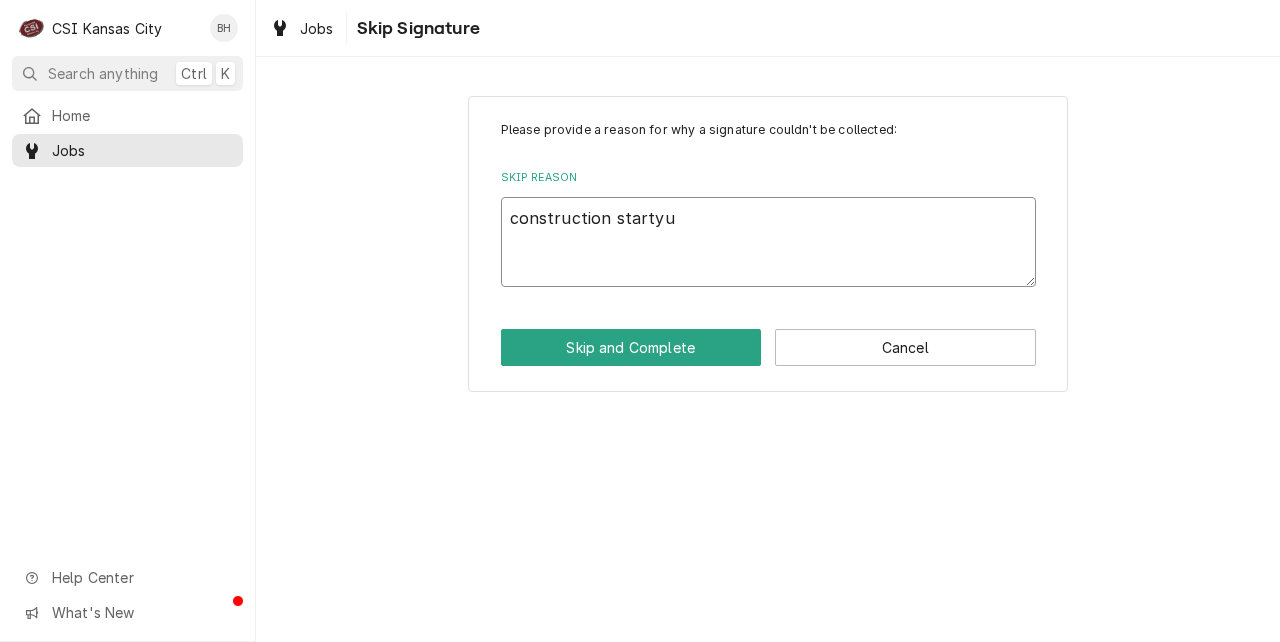 type on "x" 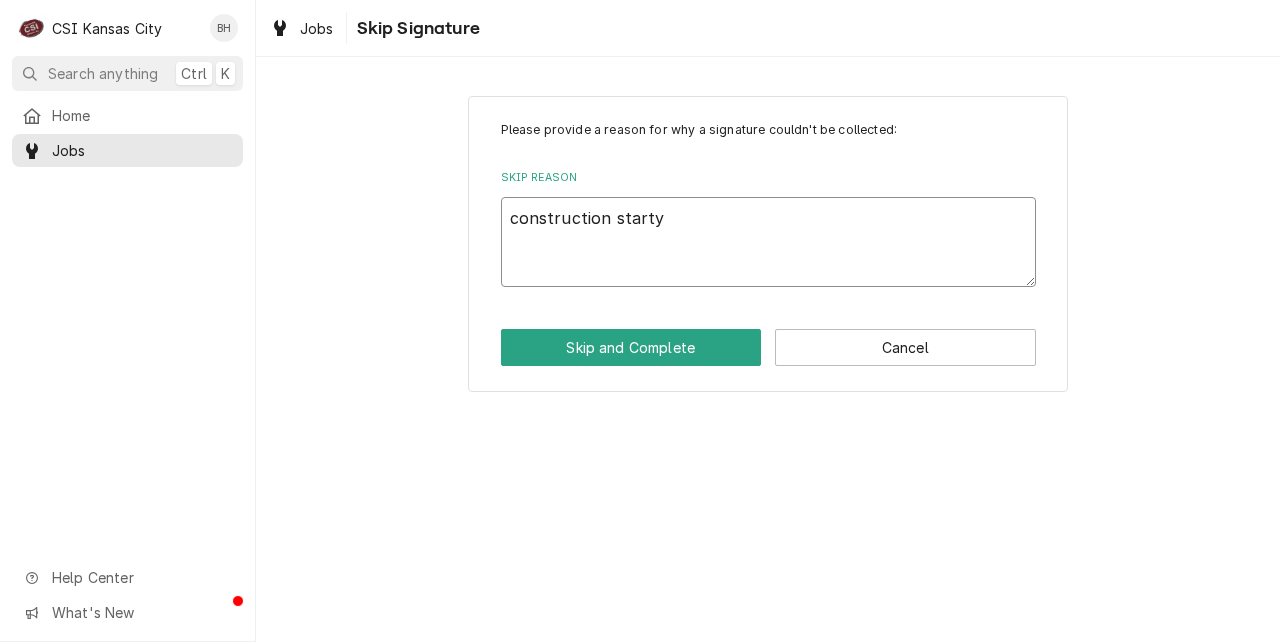 type on "x" 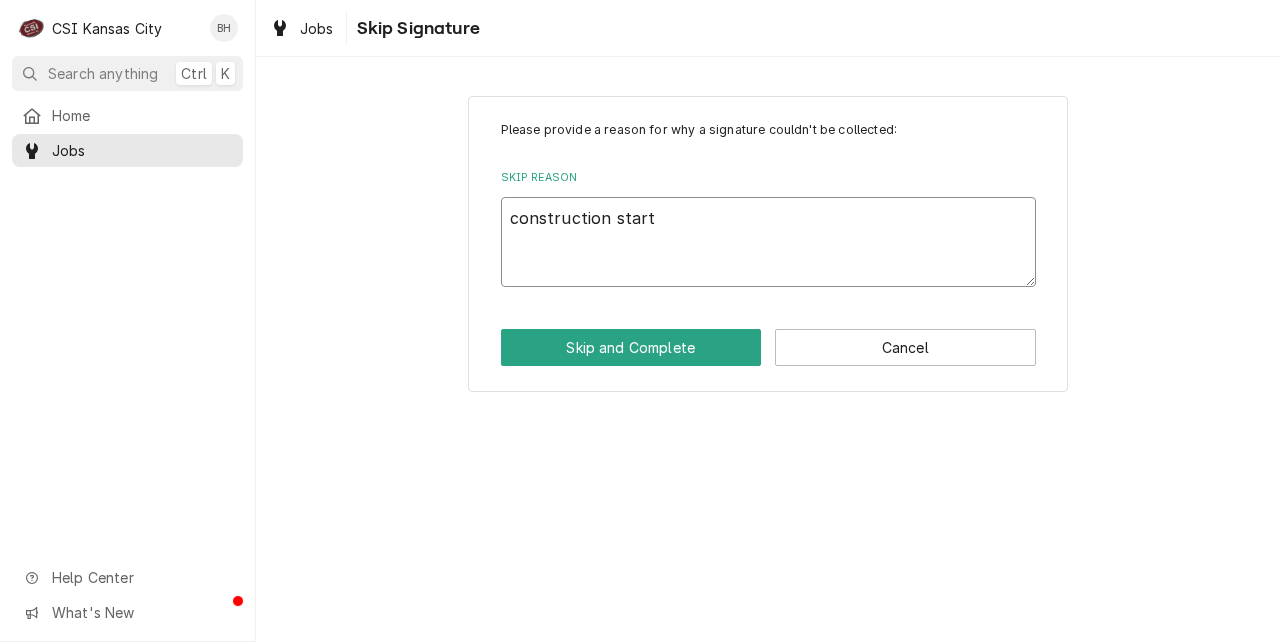 type on "x" 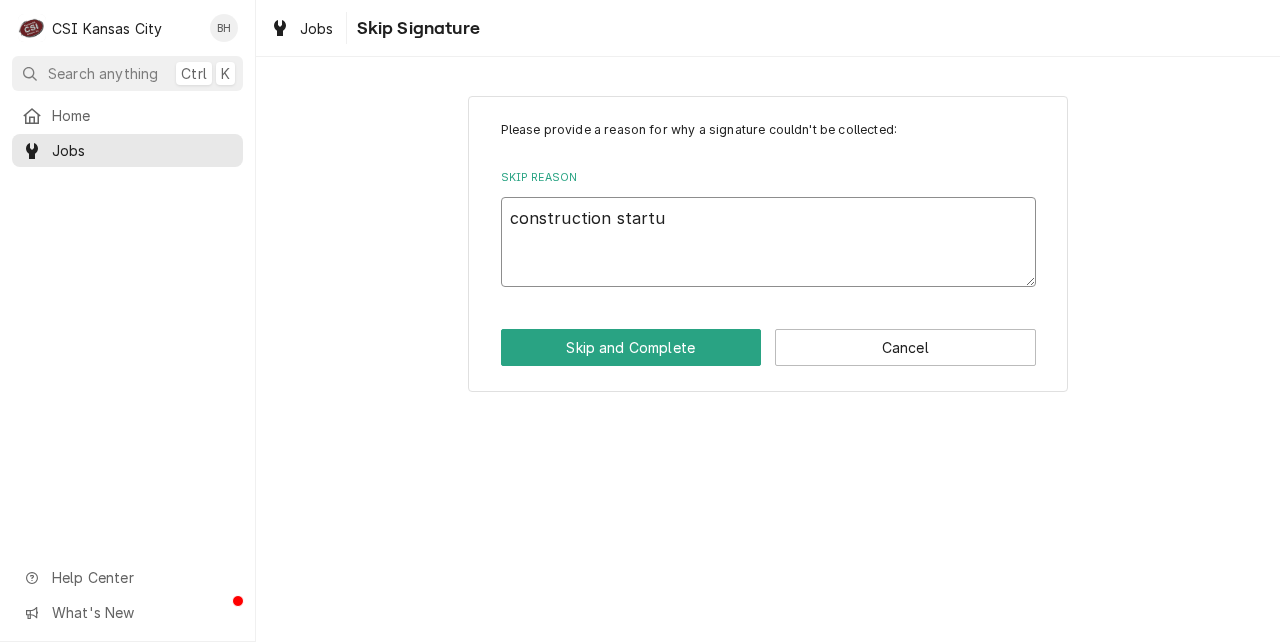type on "construction startup" 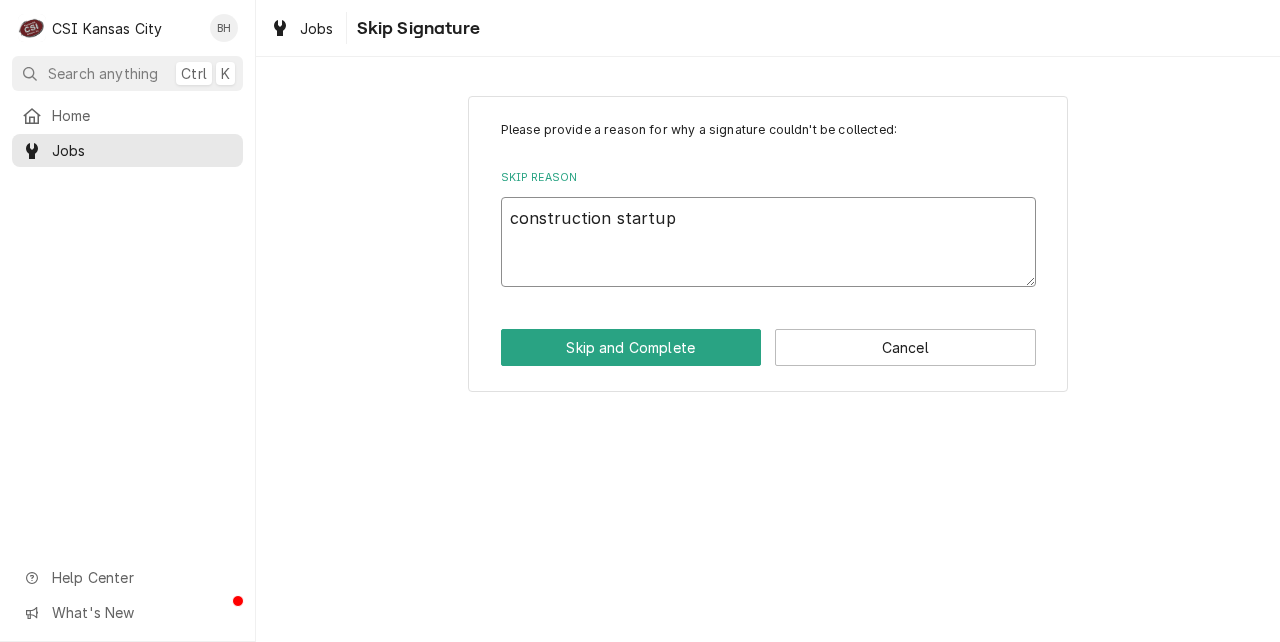 type on "x" 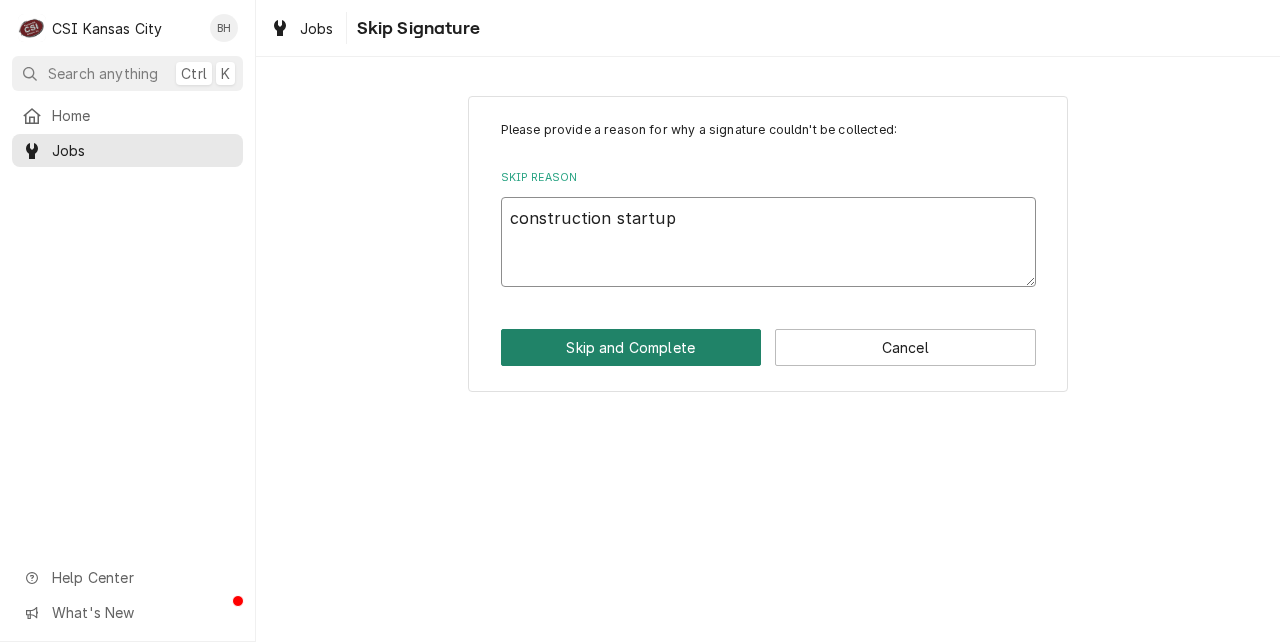 type on "construction startup" 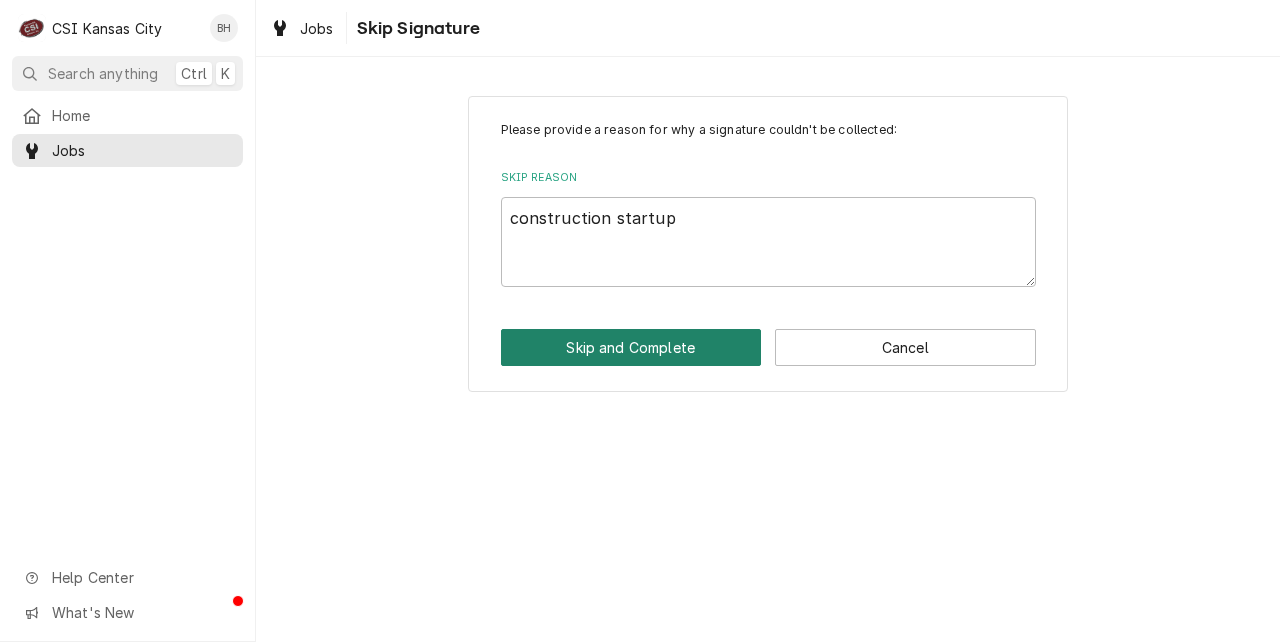 click on "Skip and Complete" at bounding box center (631, 347) 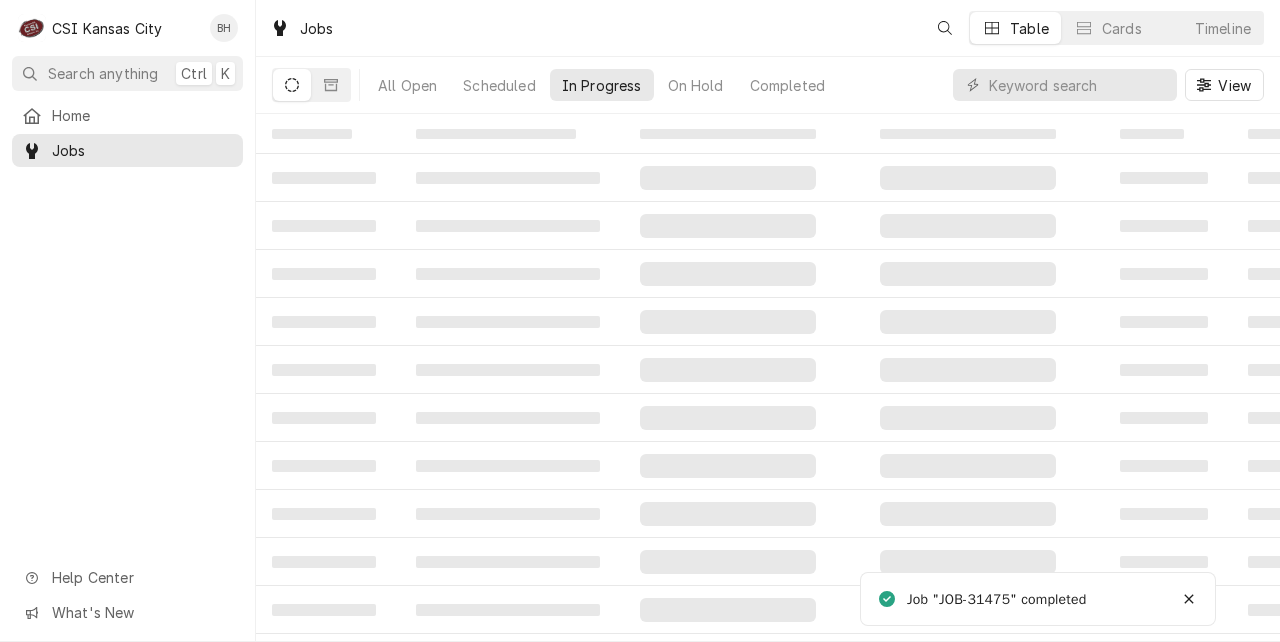 scroll, scrollTop: 0, scrollLeft: 0, axis: both 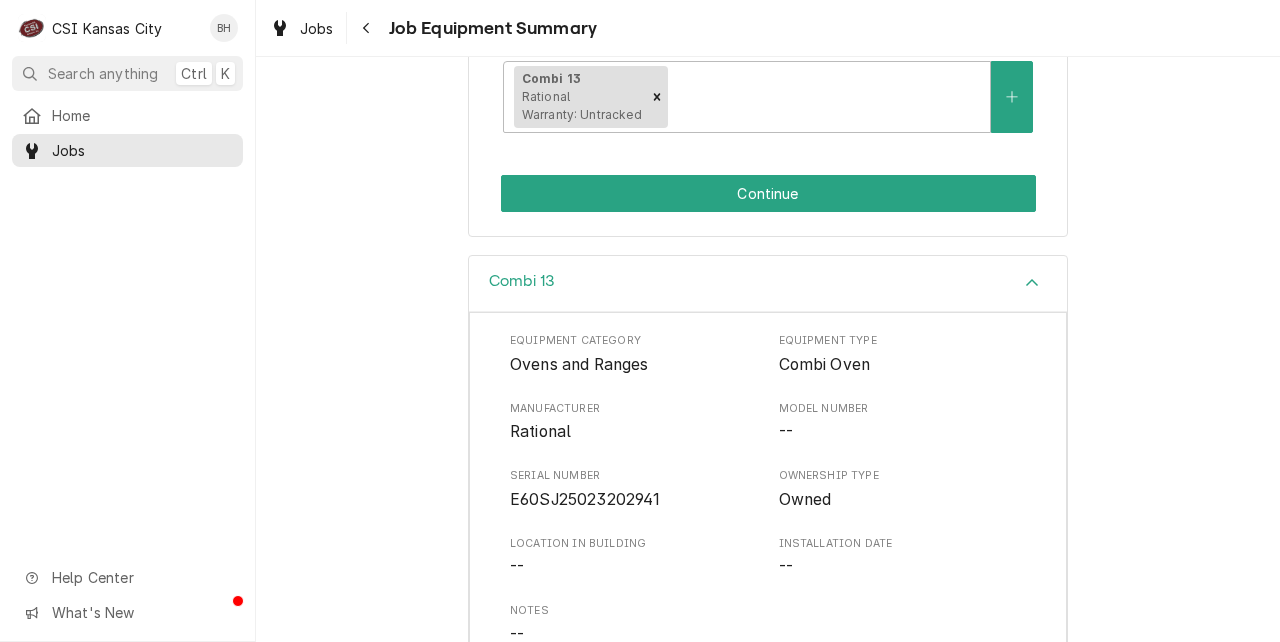 click on "[BRAND] [COUNTRY] WARRANTY [FIRST] [LAST] [LOCATION] / [NUMBER] [STREET], [CITY], [STATE] [ZIP] Please ensure the following equipment details are correct for this job: Roopairs Job ID JOB-31484 Rational ID 00563554 Service Type Job | Factory Startup Job Type Service Equipment Combi 13 Rational Warranty: Untracked Continue" at bounding box center (768, -75) 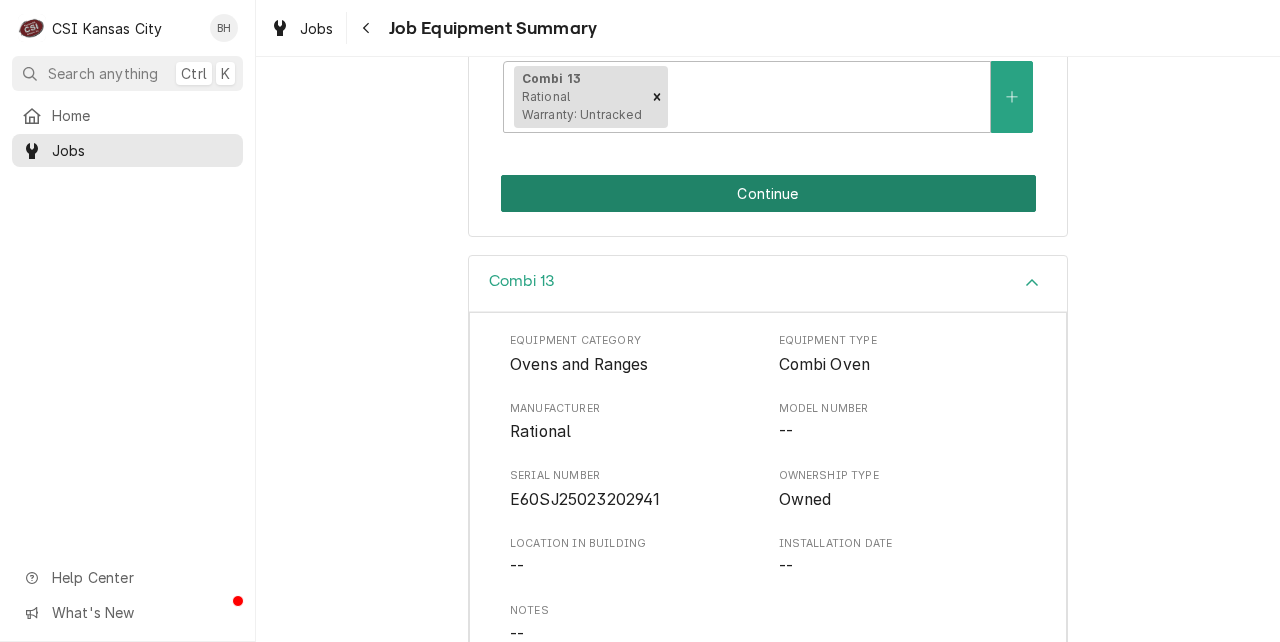 click on "Continue" at bounding box center (768, 193) 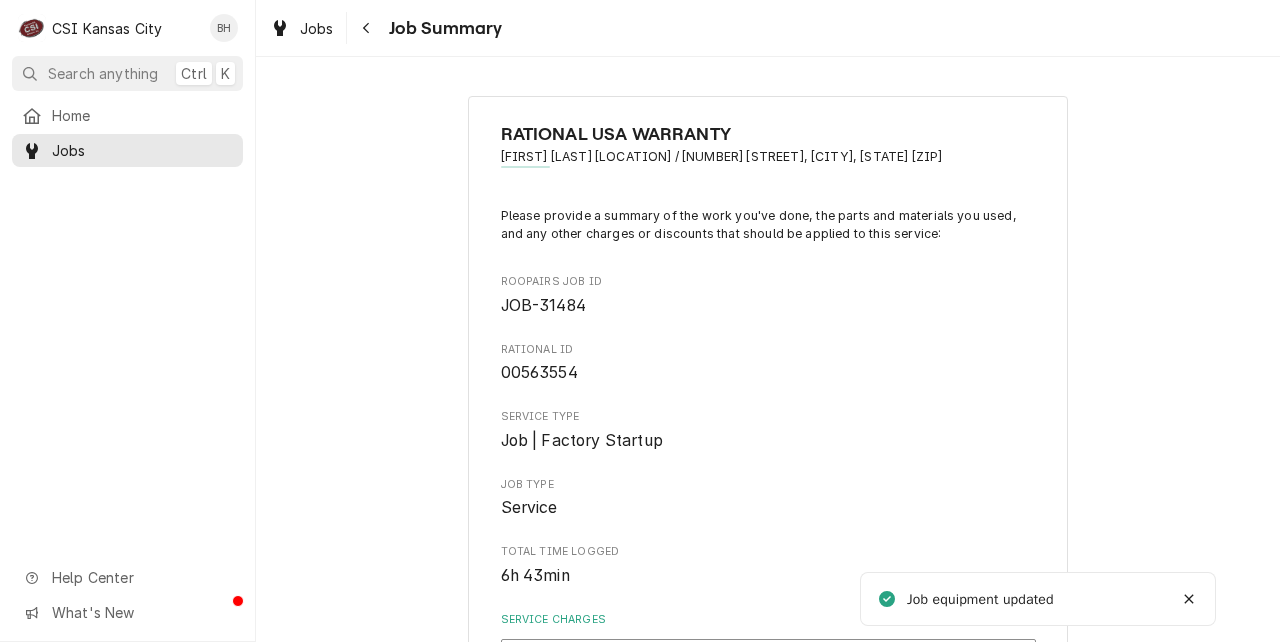 scroll, scrollTop: 0, scrollLeft: 0, axis: both 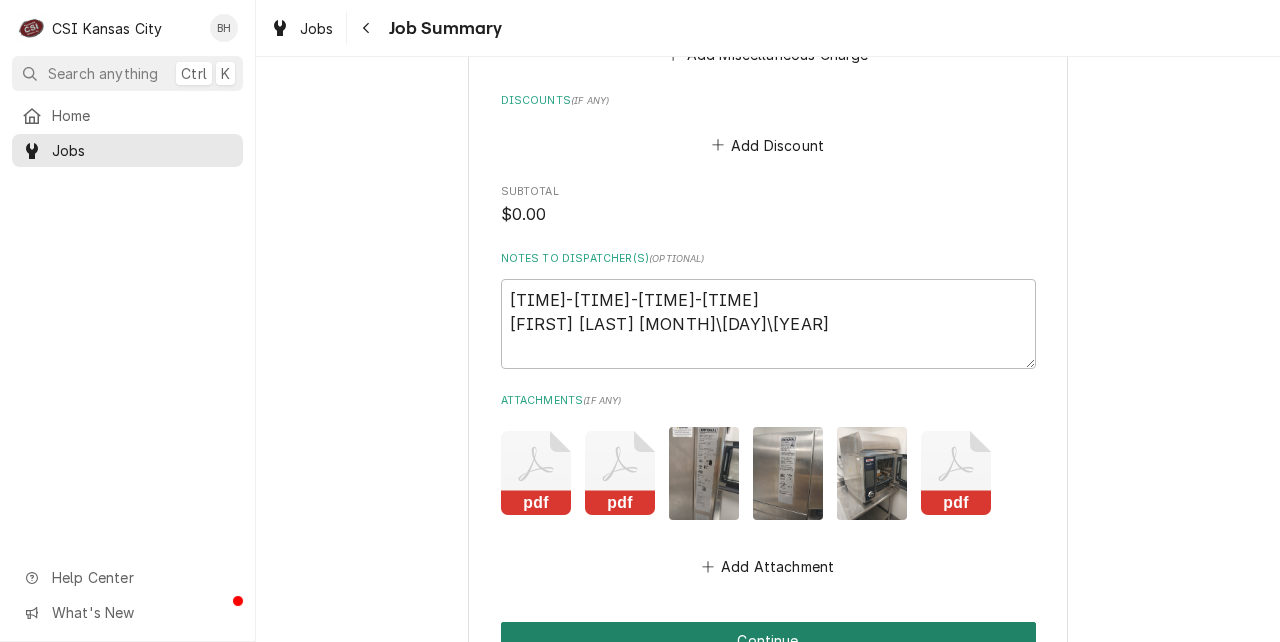 click on "Continue" at bounding box center (768, 640) 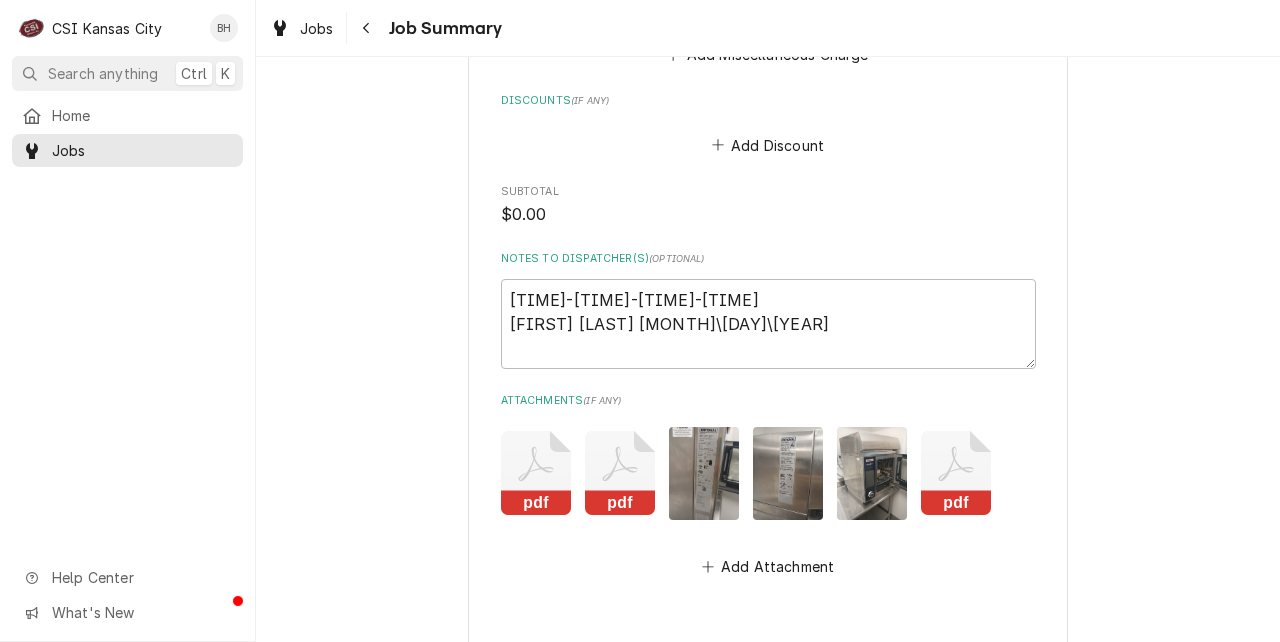 type on "x" 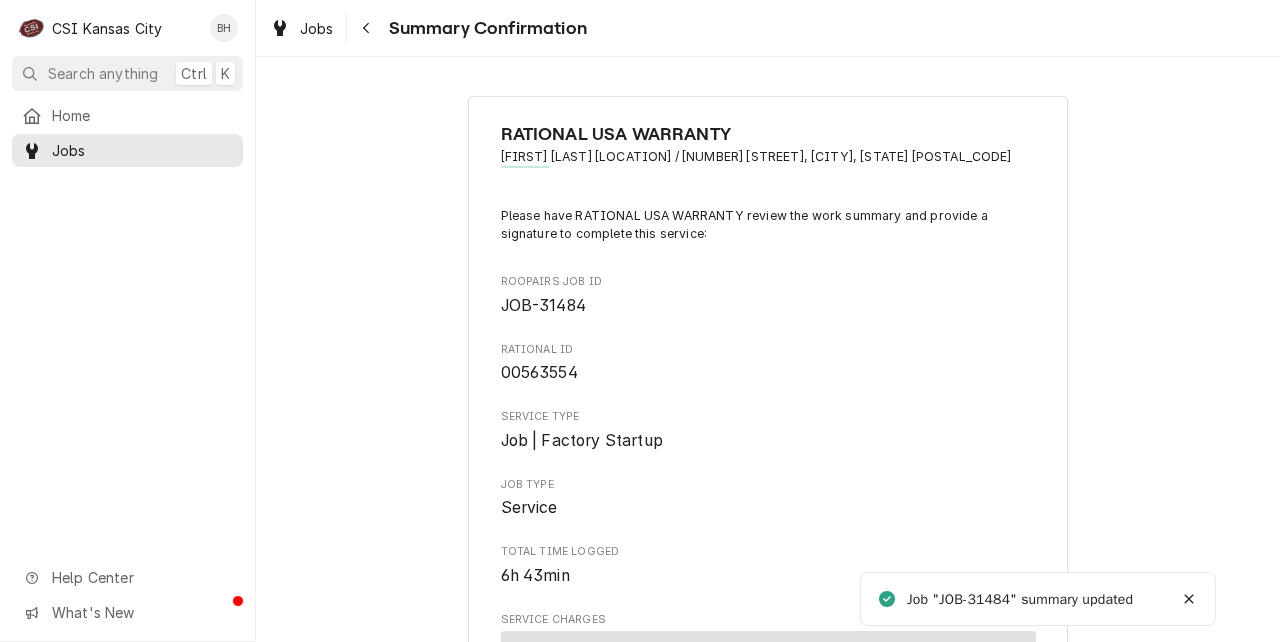 scroll, scrollTop: 0, scrollLeft: 0, axis: both 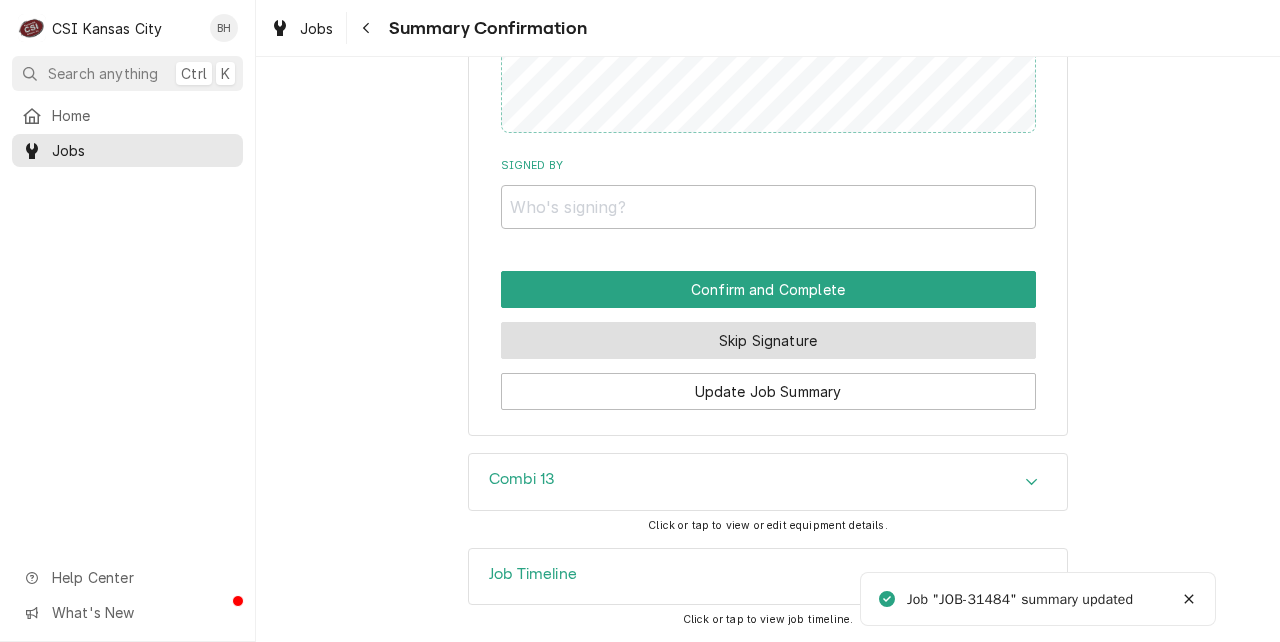 click on "Skip Signature" at bounding box center [768, 340] 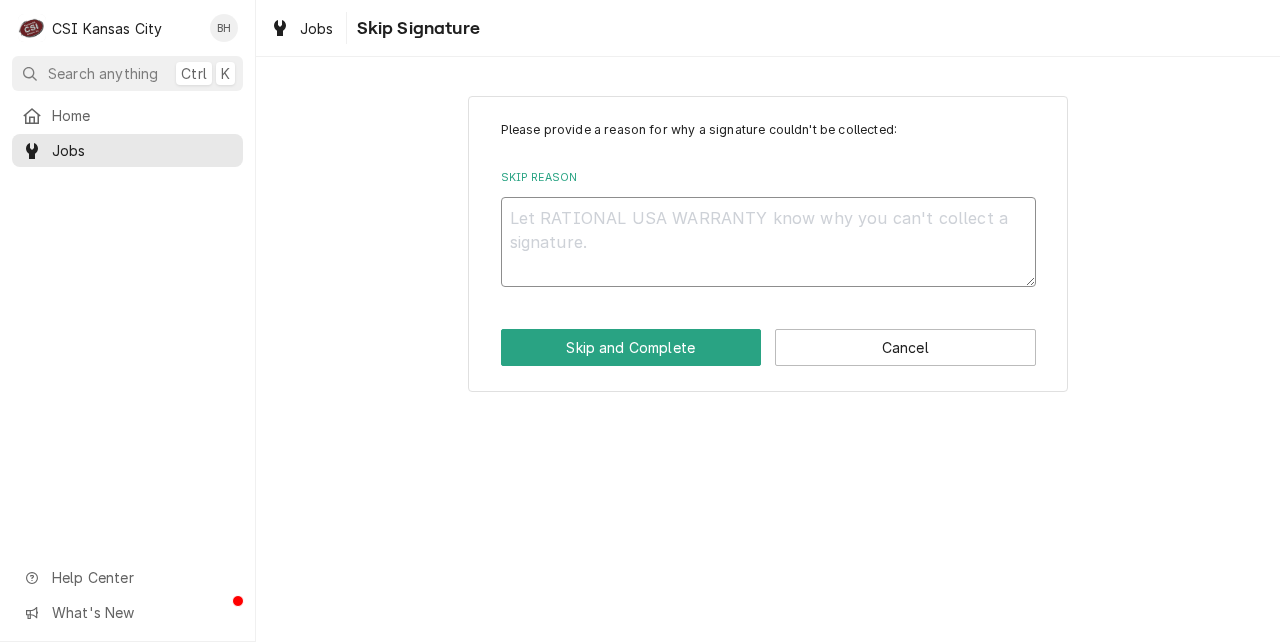 click on "Skip Reason" at bounding box center (768, 242) 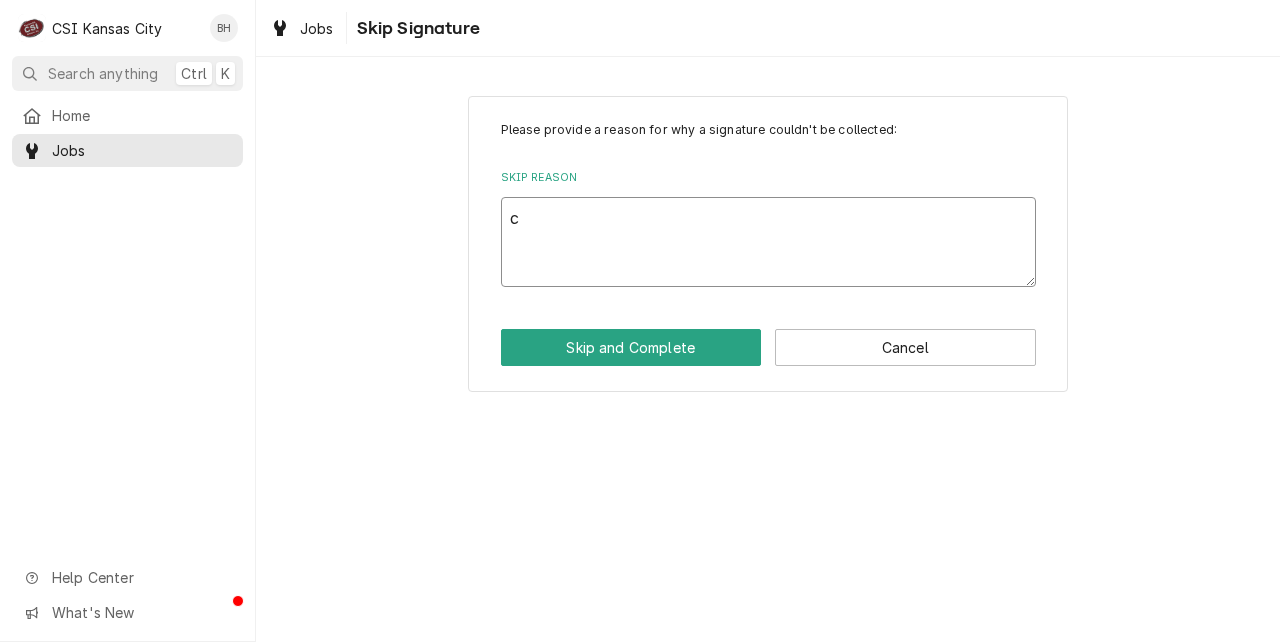 type on "x" 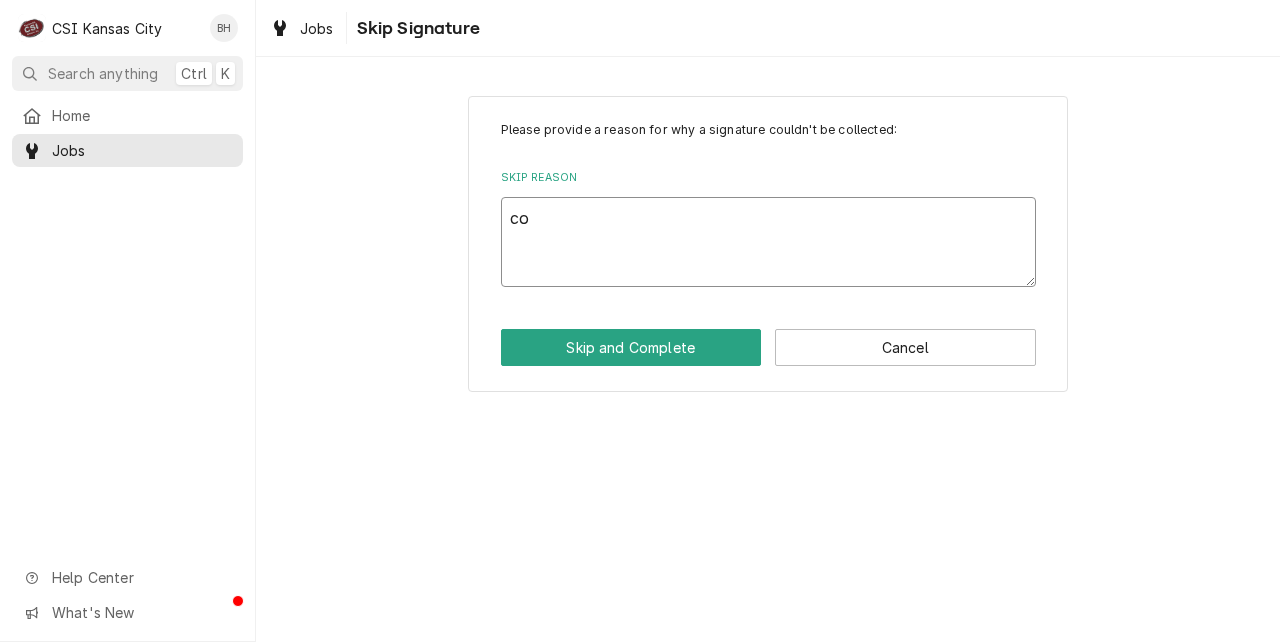 type on "x" 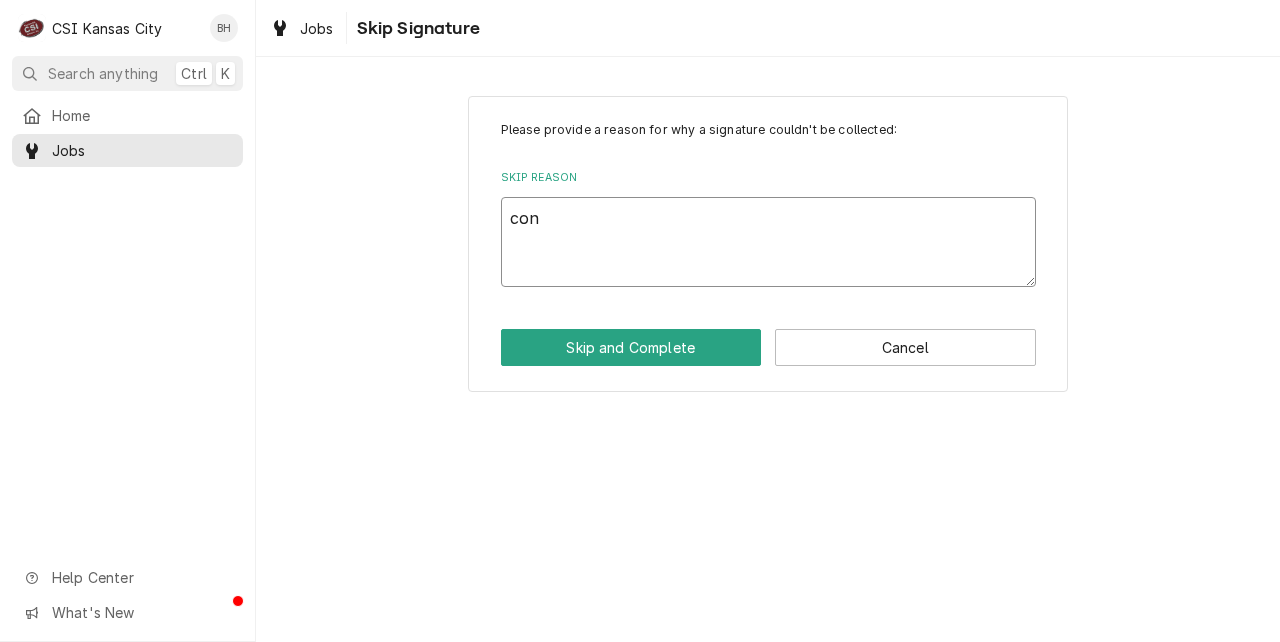 type on "x" 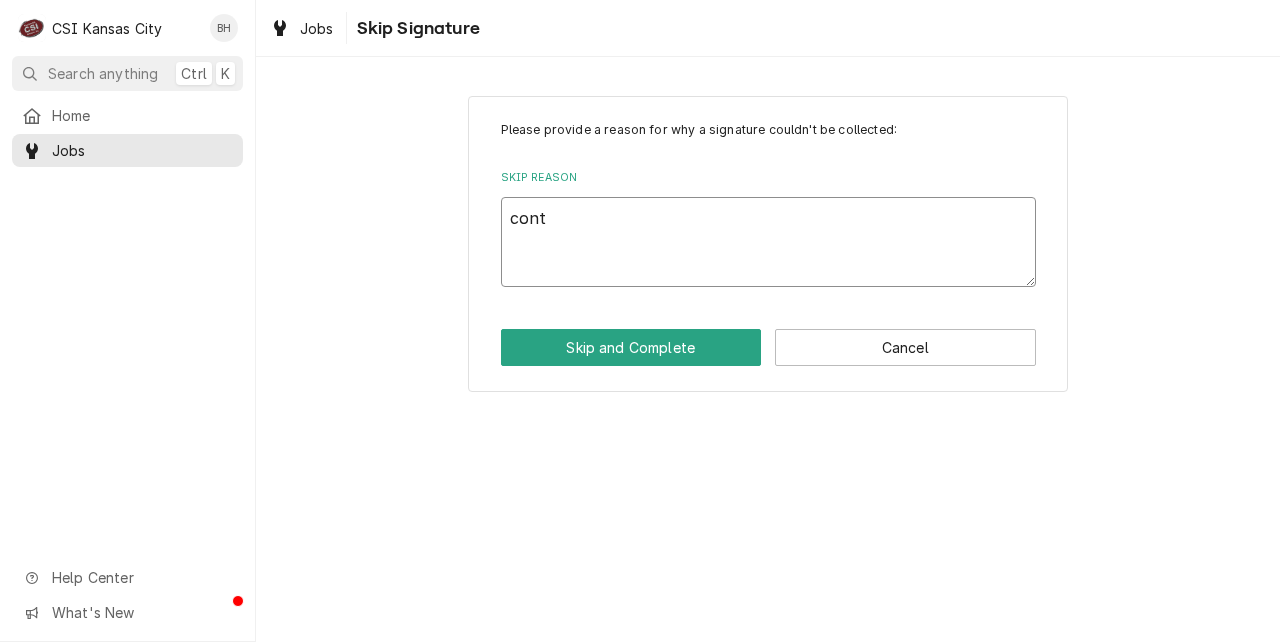 type on "x" 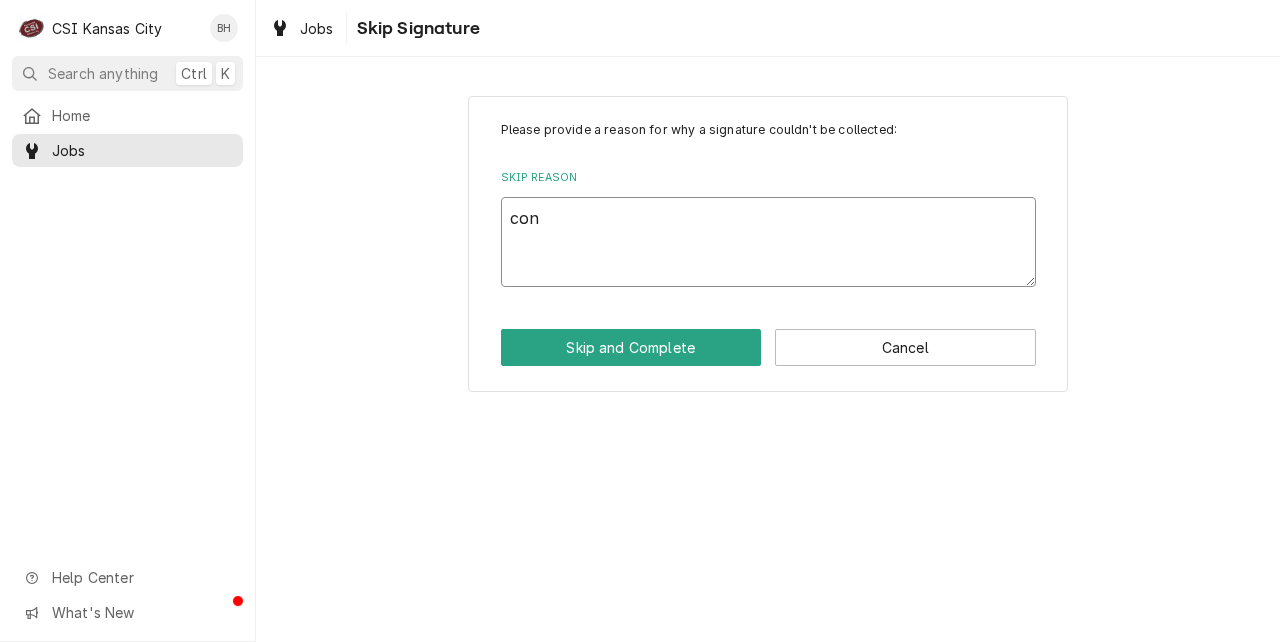 type on "x" 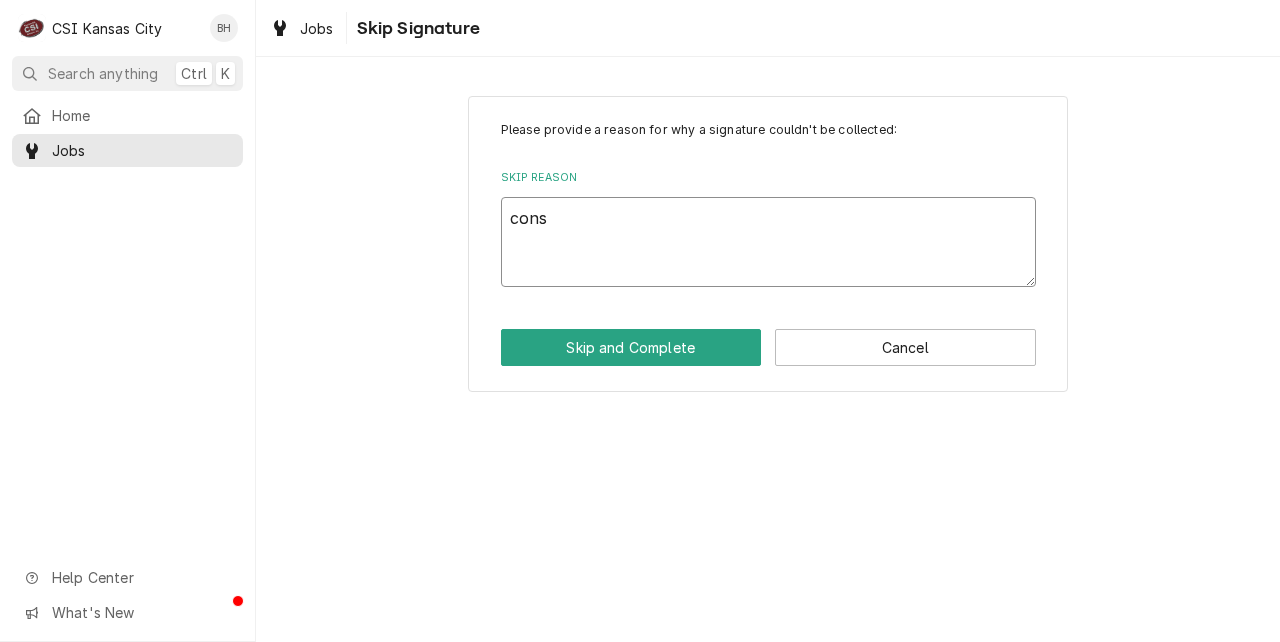 type on "const" 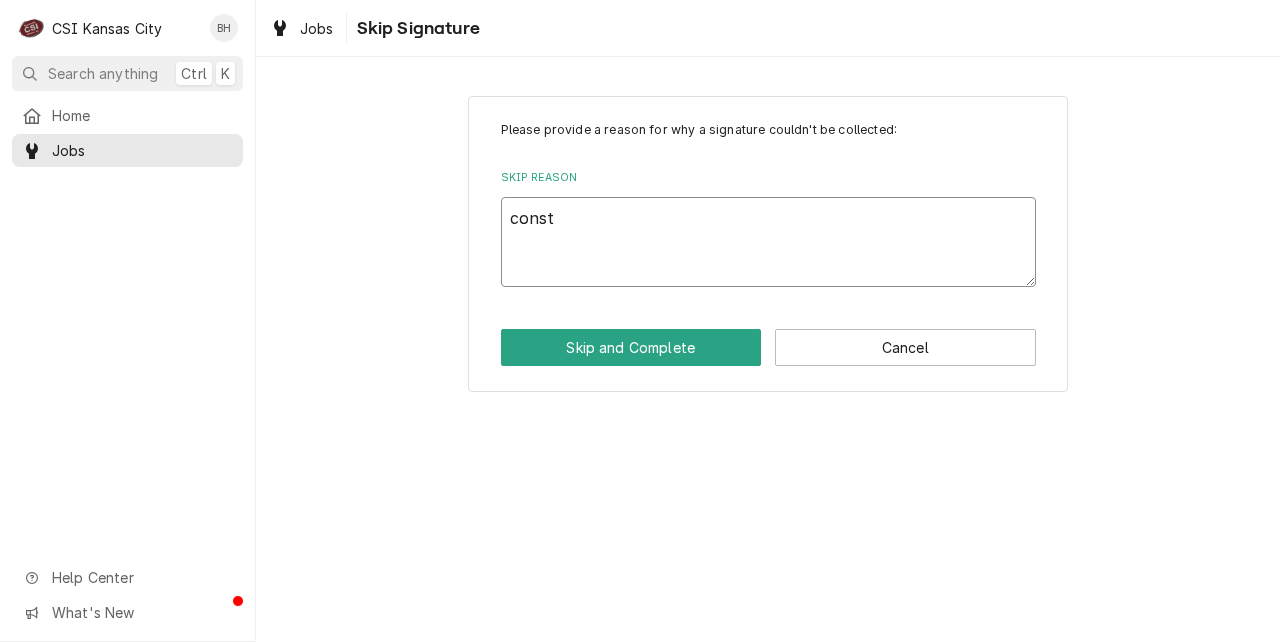 type on "x" 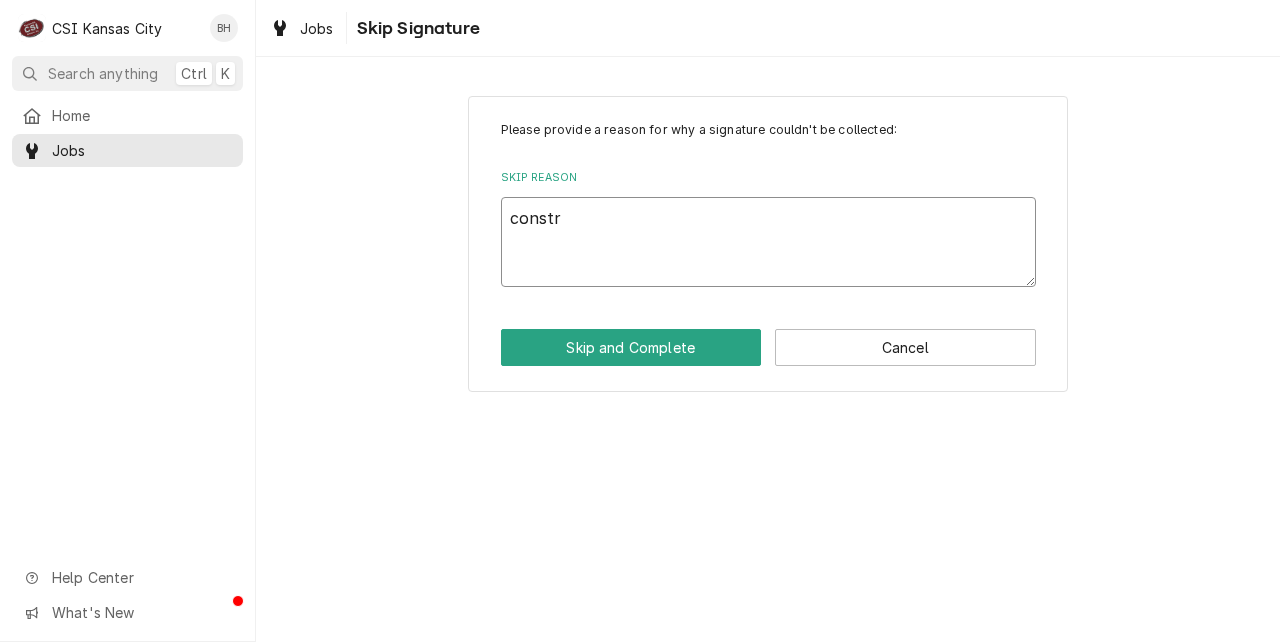type on "x" 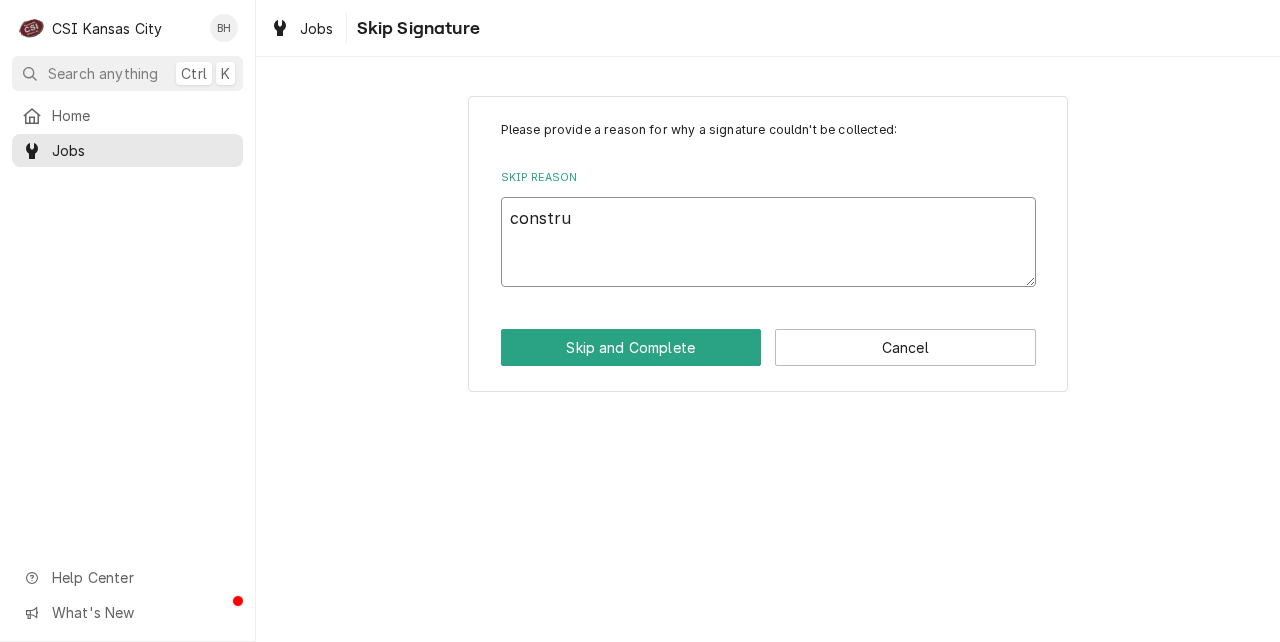 type on "x" 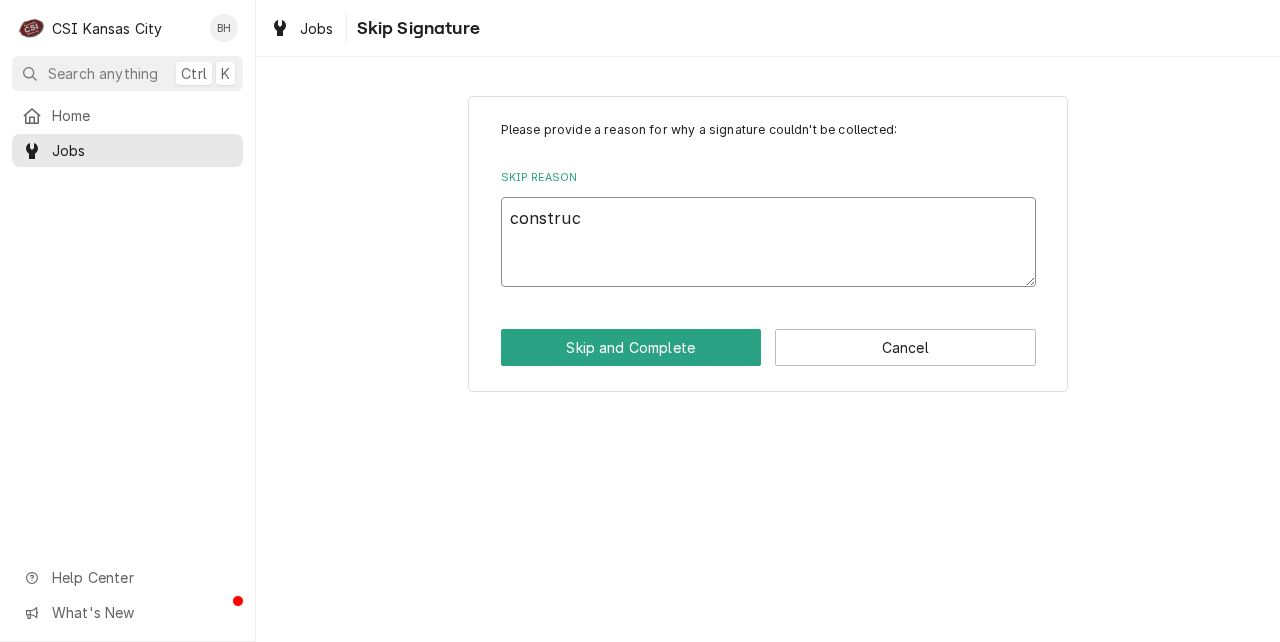 type on "x" 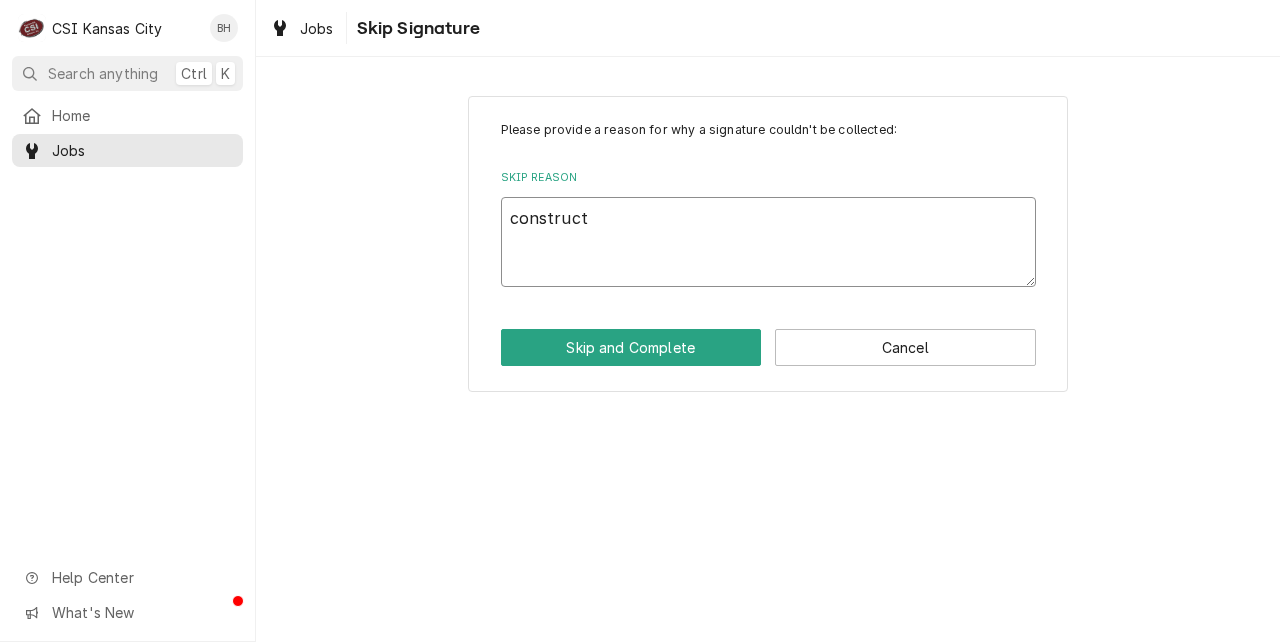 type on "constructi" 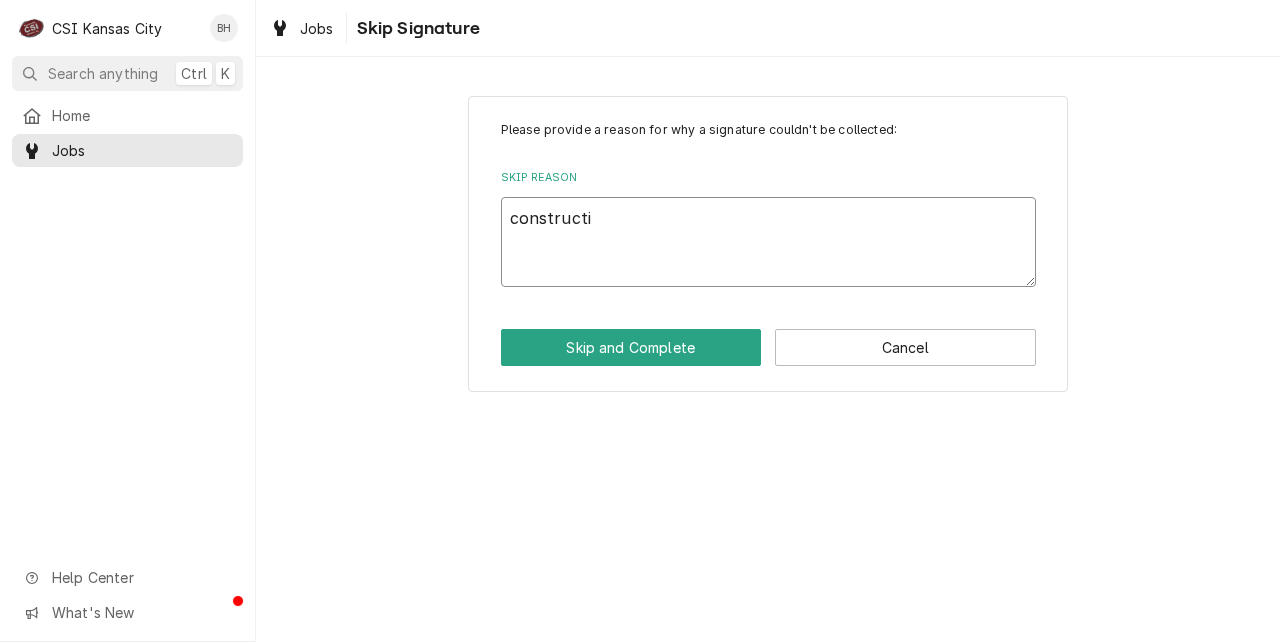 type on "x" 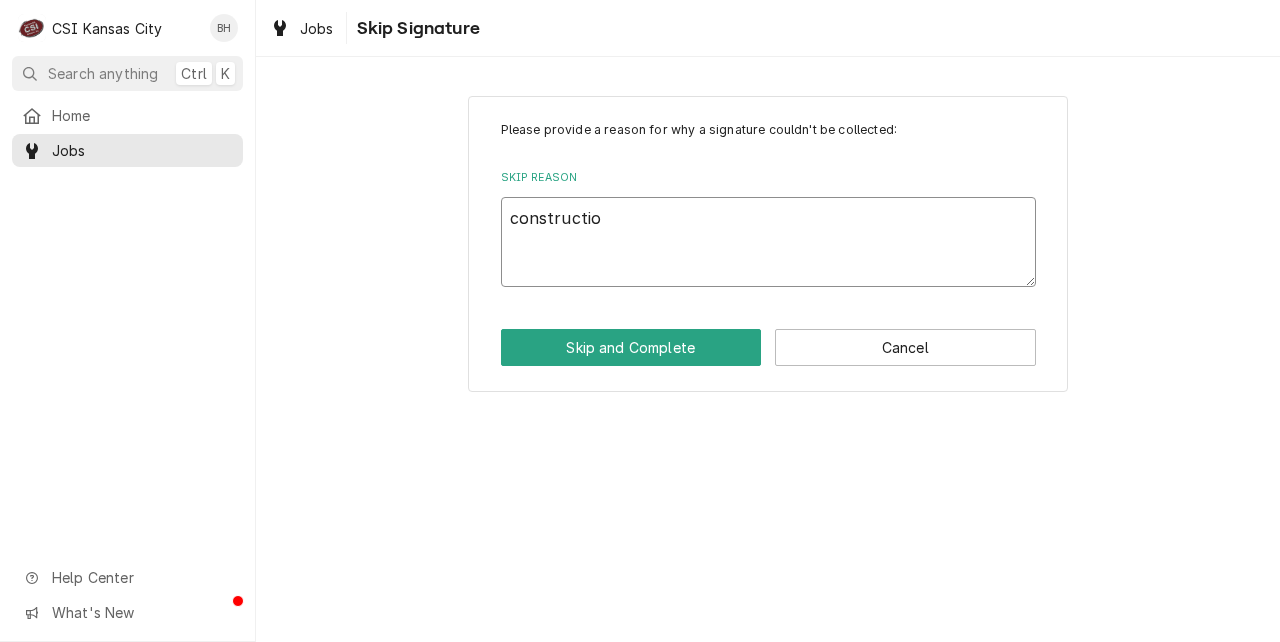 type on "x" 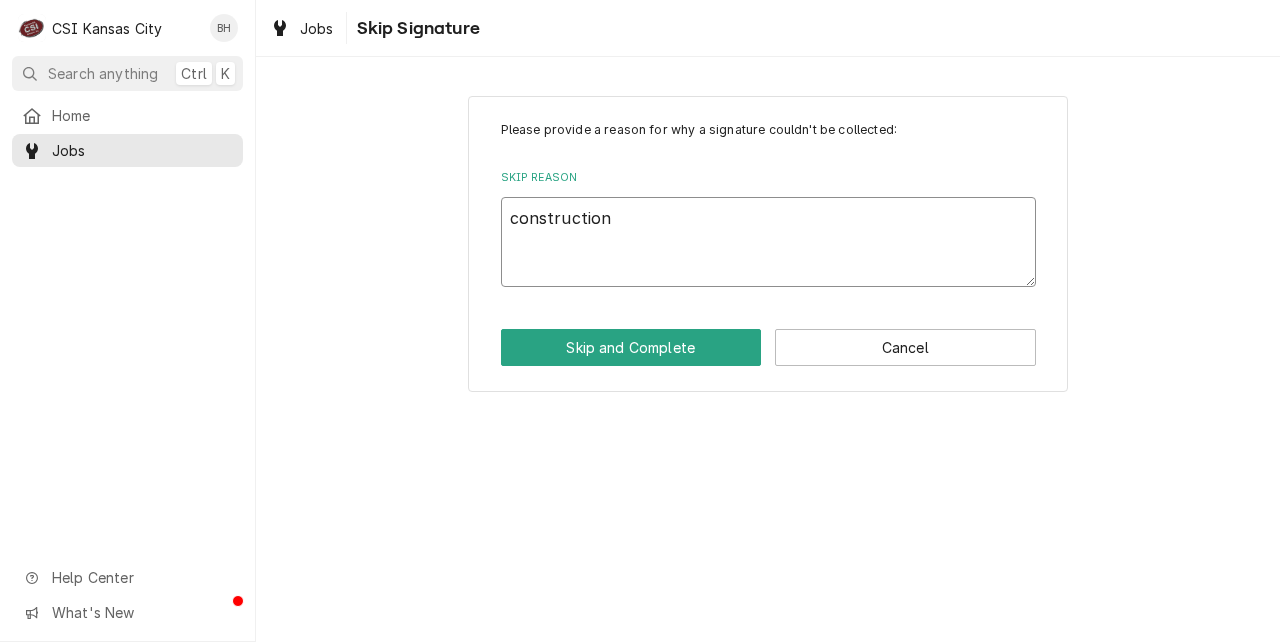 type on "construction" 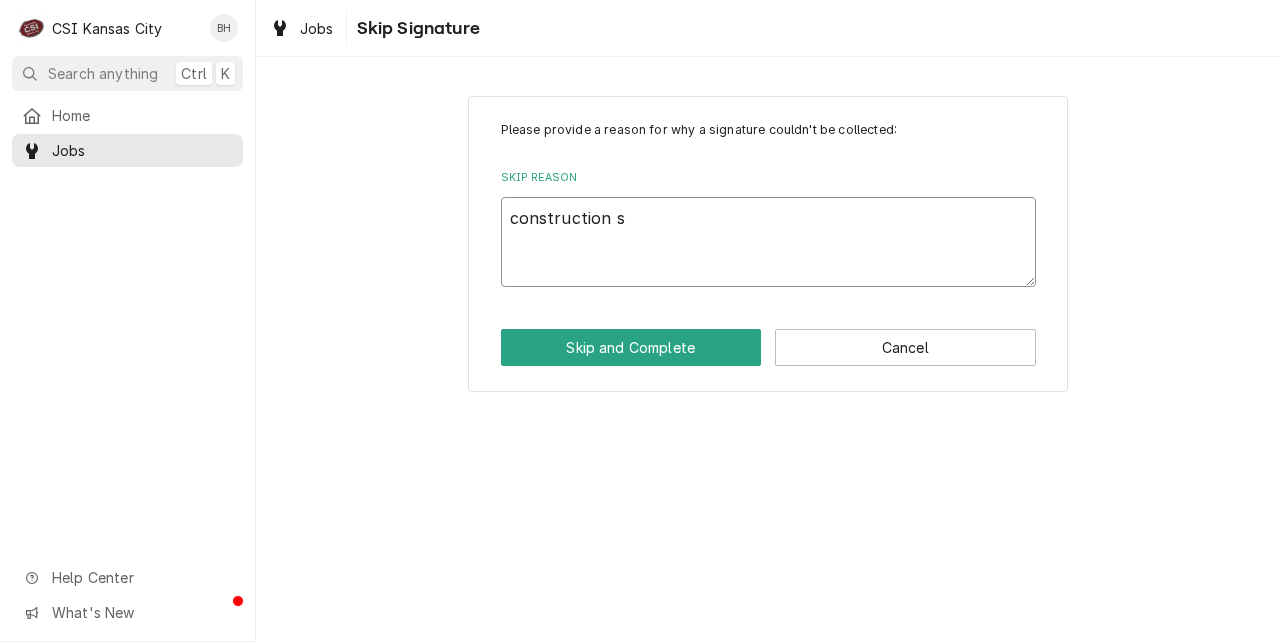 type on "x" 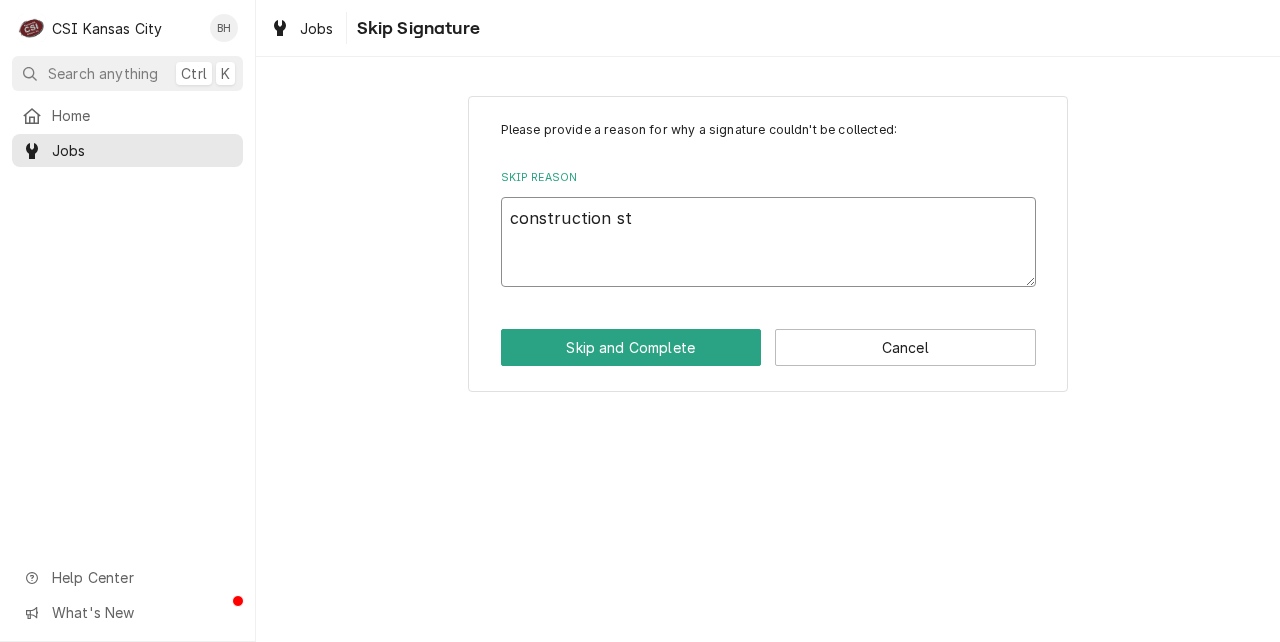 type on "x" 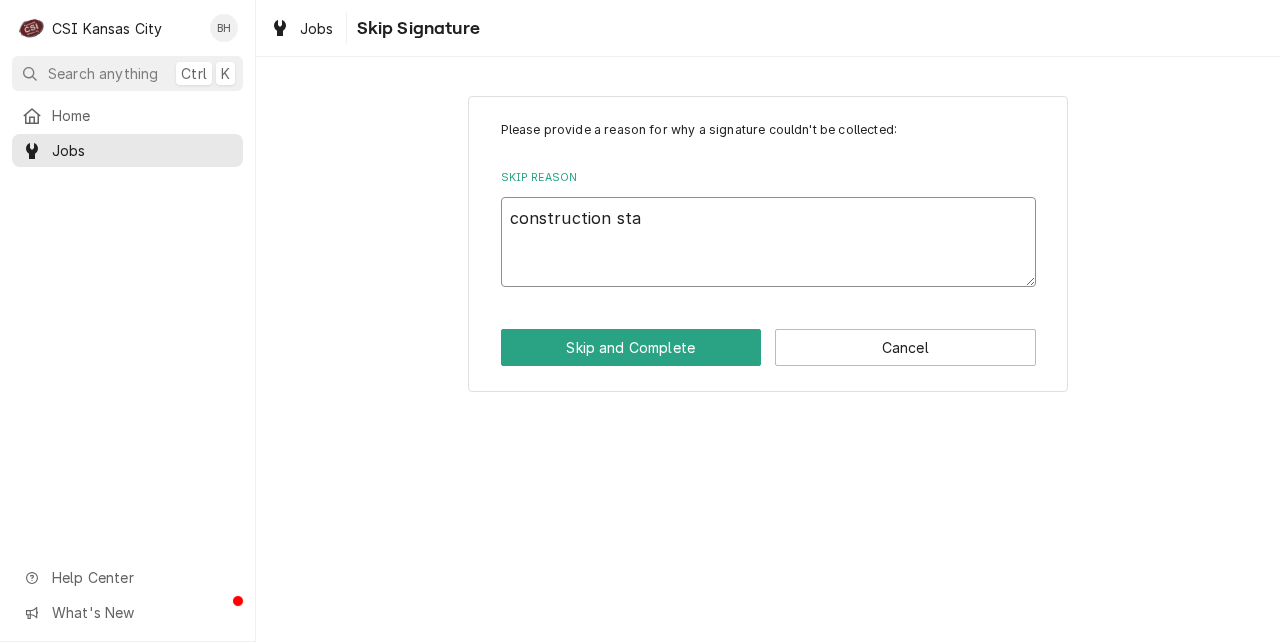 type on "x" 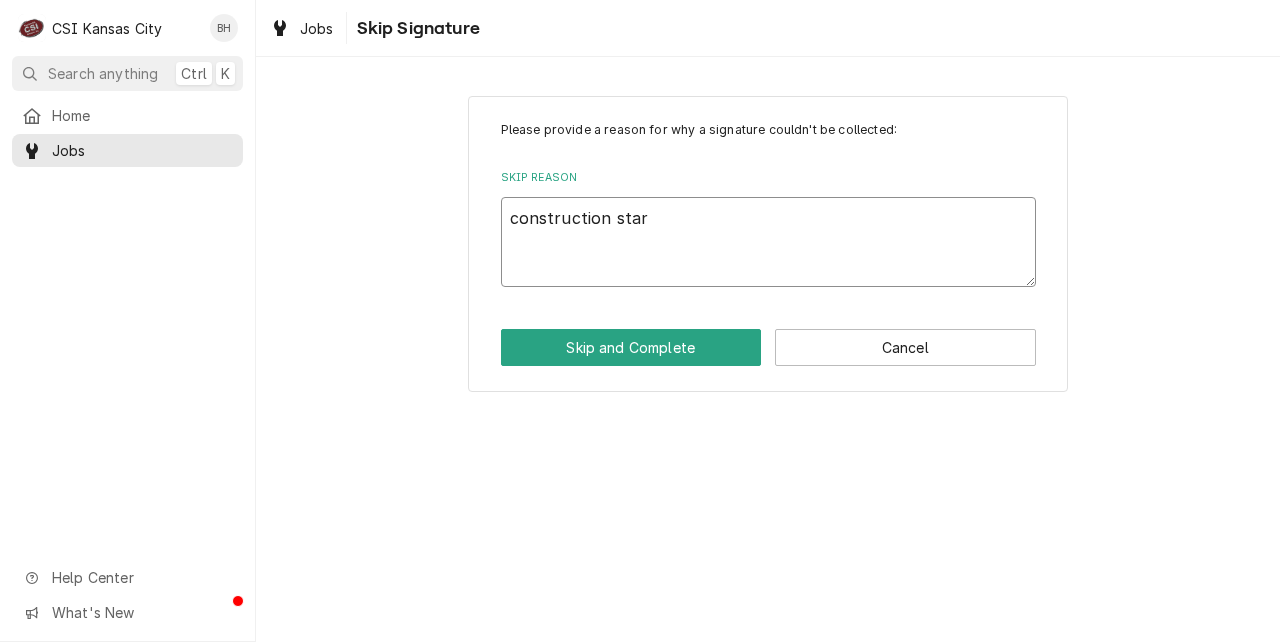 type on "x" 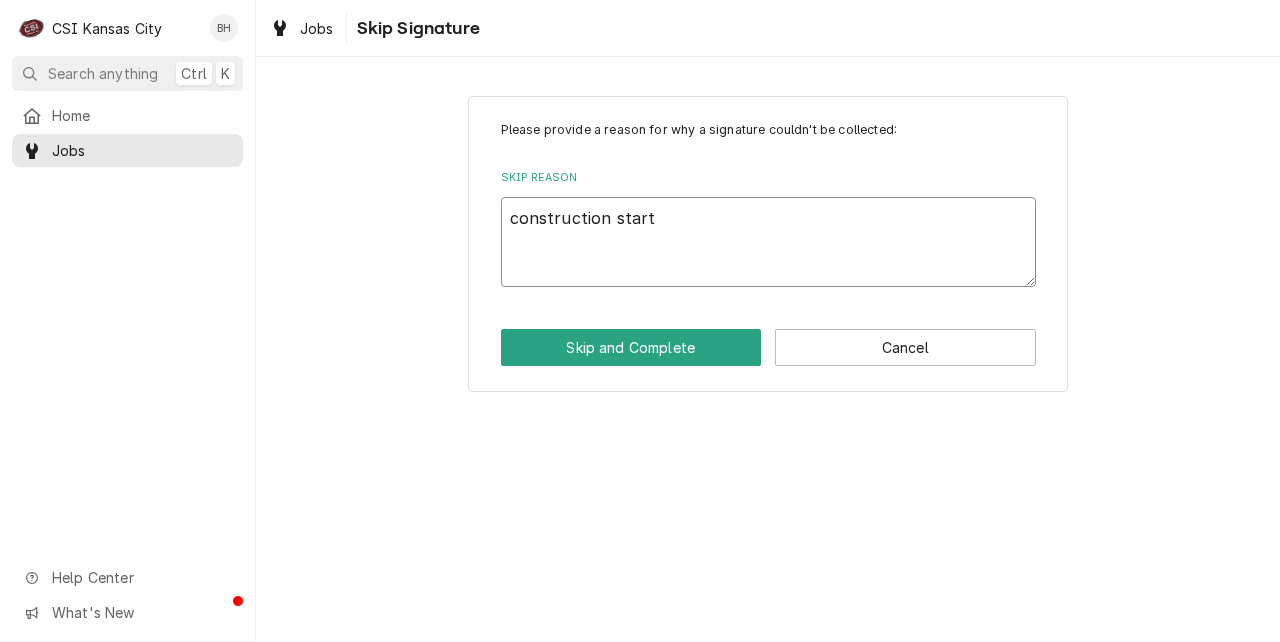 type on "x" 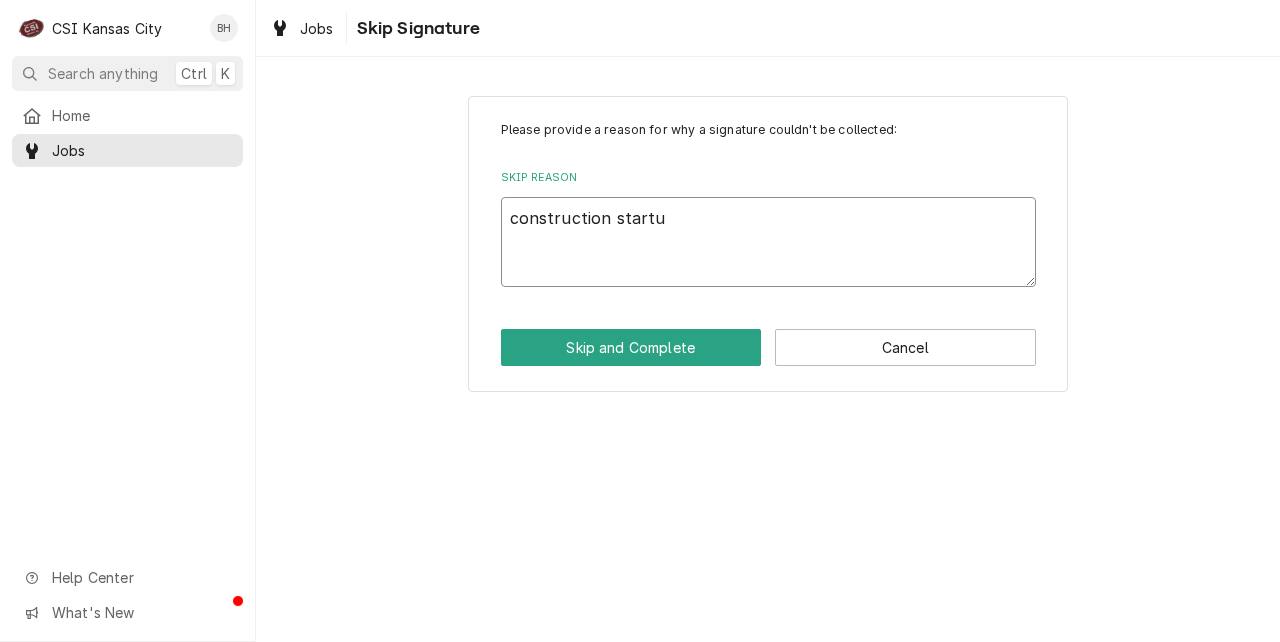 type on "x" 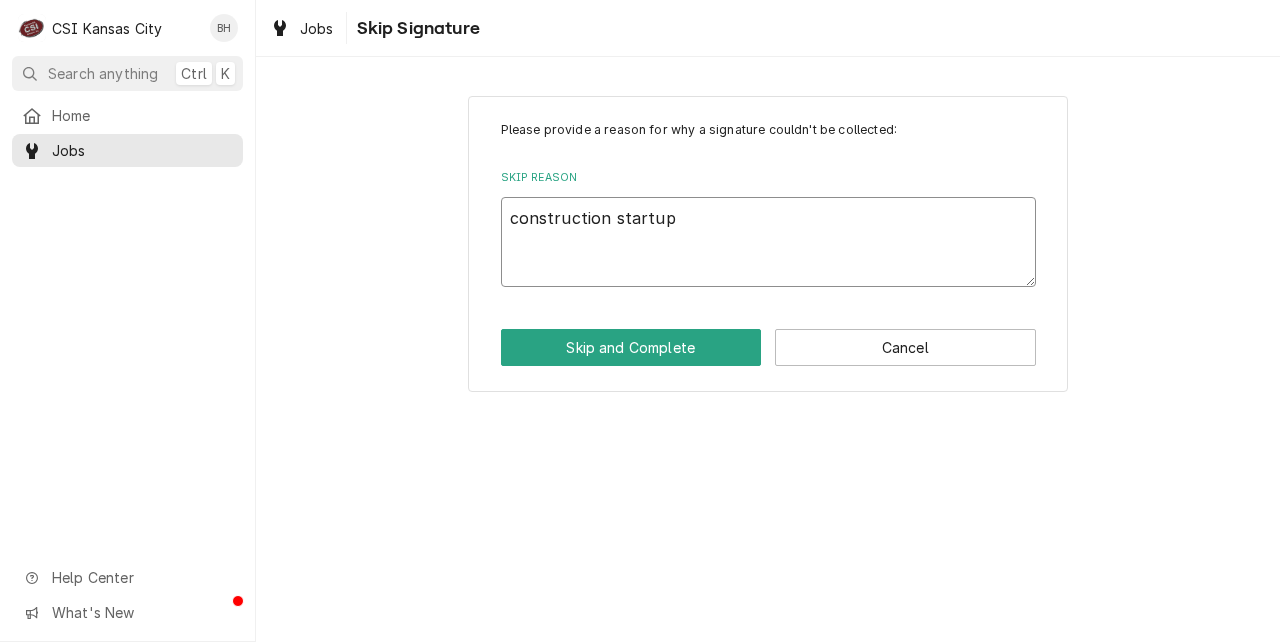 type on "construction startup" 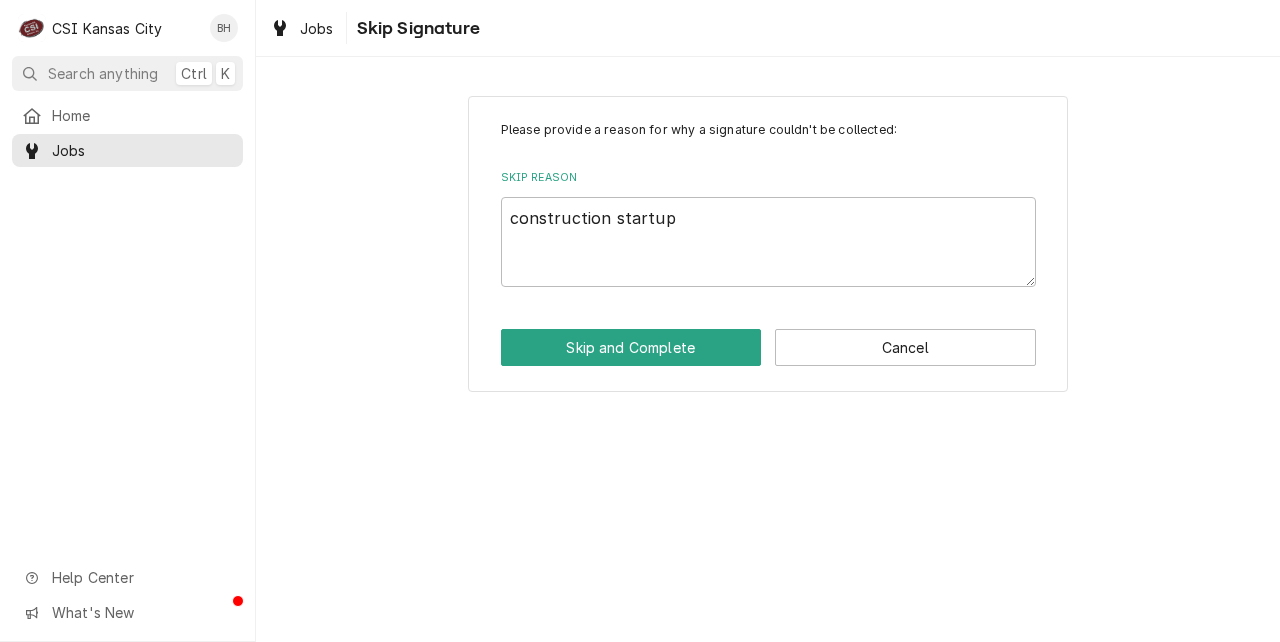 click on "Please provide a reason for why a signature couldn't be collected: Skip Reason construction startup Skip and Complete Cancel" at bounding box center [768, 244] 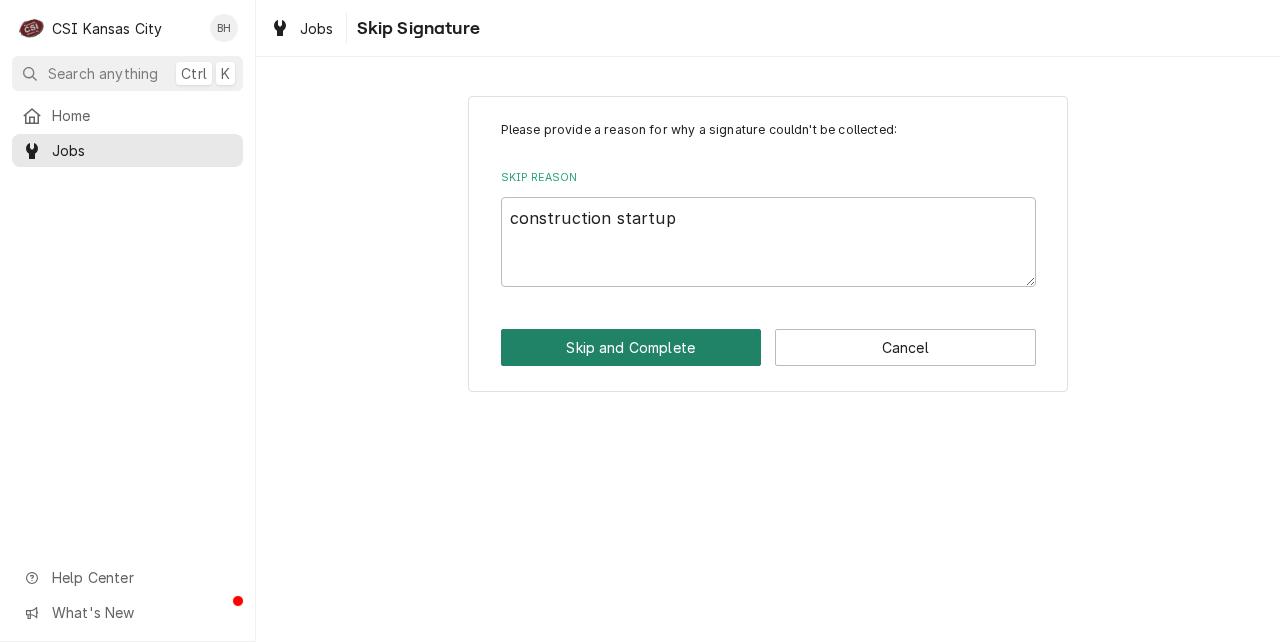 click on "Skip and Complete" at bounding box center (631, 347) 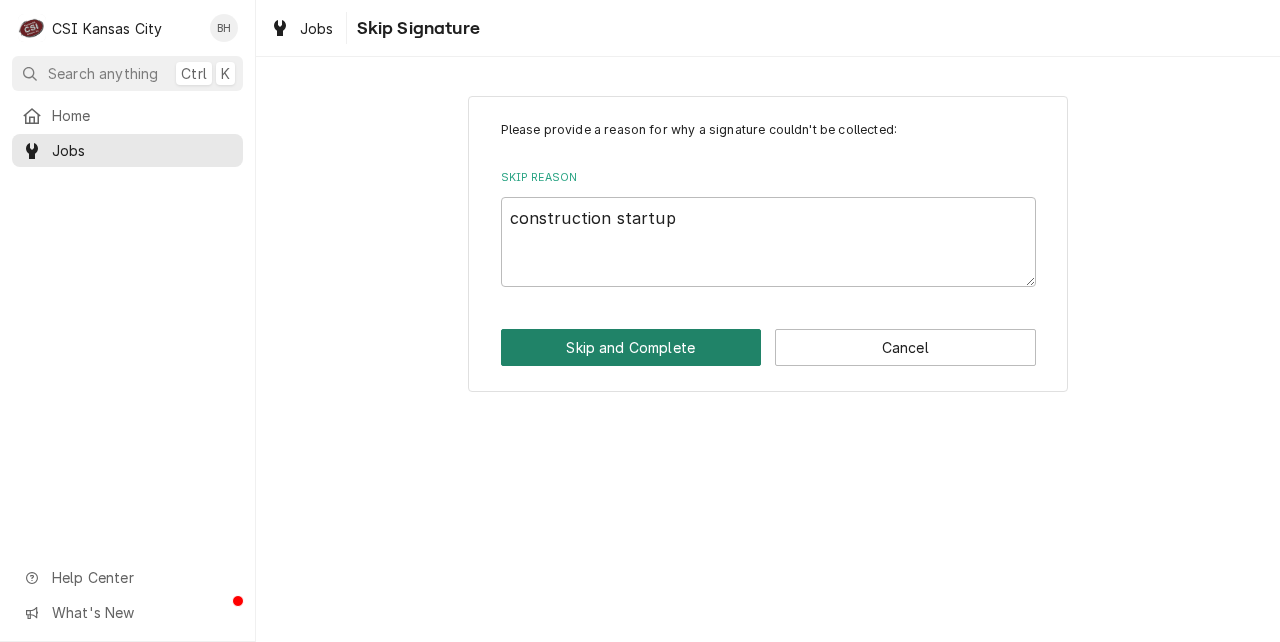 type on "x" 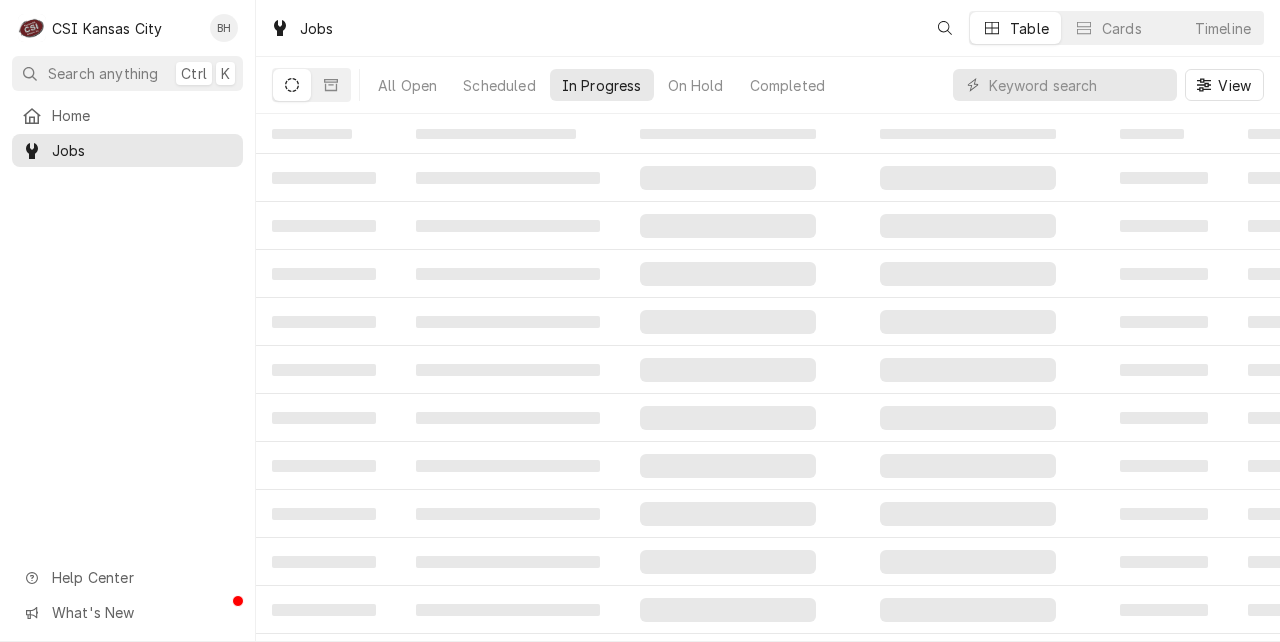 scroll, scrollTop: 0, scrollLeft: 0, axis: both 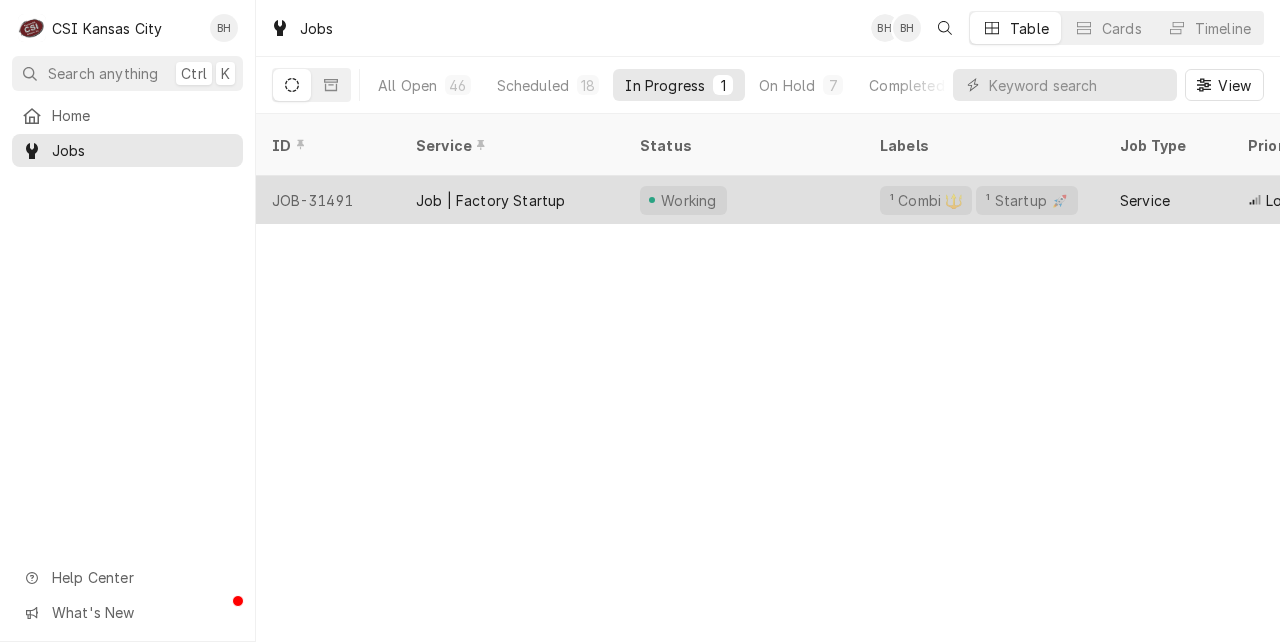 click on "Job | Factory Startup" at bounding box center [512, 200] 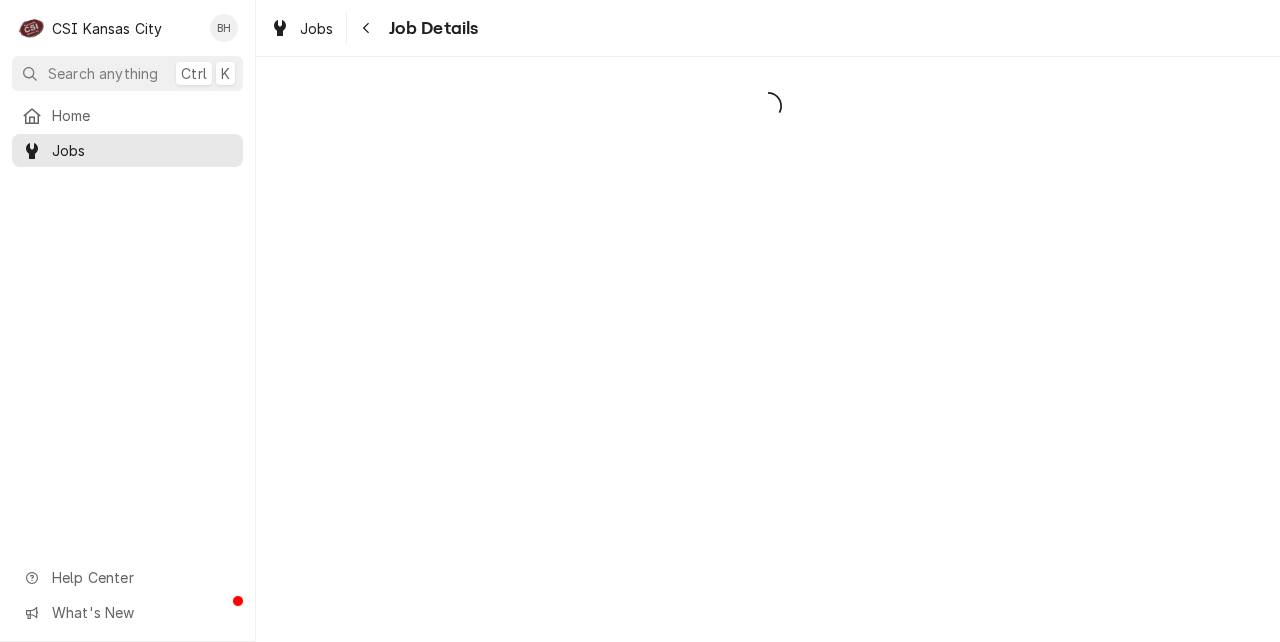 scroll, scrollTop: 0, scrollLeft: 0, axis: both 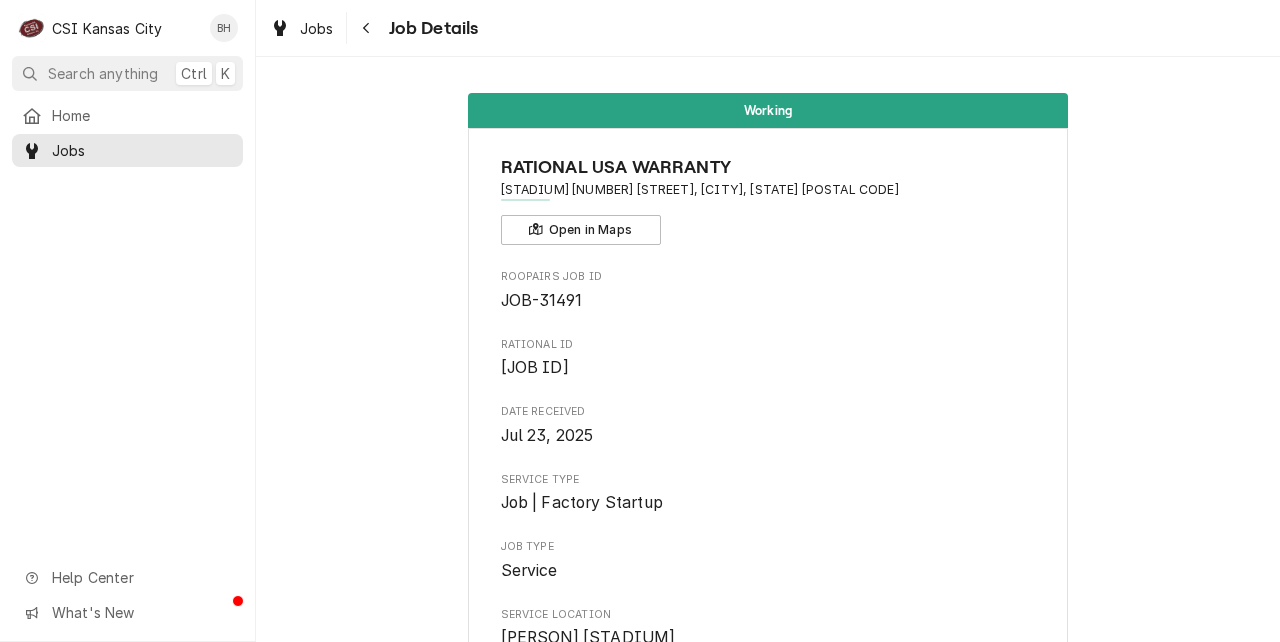 click on "Working RATIONAL USA WARRANTY [STADIUM]
[NUMBER] [STREET], [CITY], [STATE] Open in Maps Roopairs Job ID [JOB ID] Rational ID [RATIONAL ID] Date Received [MONTH] [DAY_NUM], [YEAR] Service Type Job | Factory Startup Job Type Service Service Location [STADIUM]
[NUMBER] [STREET]
[CITY], [STATE] Scheduled For [DAY], [MONTH] [DAY_NUM]st, [YEAR] - [TIME] Started On [DAY], [MONTH] [DAY_NUM]st, [YEAR] - [TIME] Active On [DAY], [MONTH] [DAY_NUM]st, [YEAR] - [TIME] Active SubStatus Working Last Modified [DAY], [MONTH] [DAY_NUM]st, [YEAR] - [TIME] Estimated Job Duration 2h Assigned Technician(s) [PERSON] Reason For Call Commissioning Combi E Technician Instructions  (Only Visible to You) Priority Low Labels  (Only Visible to You) ¹ Combi 🔱 ¹ Startup 🚀 Job Reporter Name Rational Usa (Work) Phone [PHONE] Job Contact Name [PERSON] Phone [PHONE] Email [EMAIL] Location Contact Name [PERSON] Phone [PHONE] Email [EMAIL] Reminders — — Client Contact Name" at bounding box center [768, 1638] 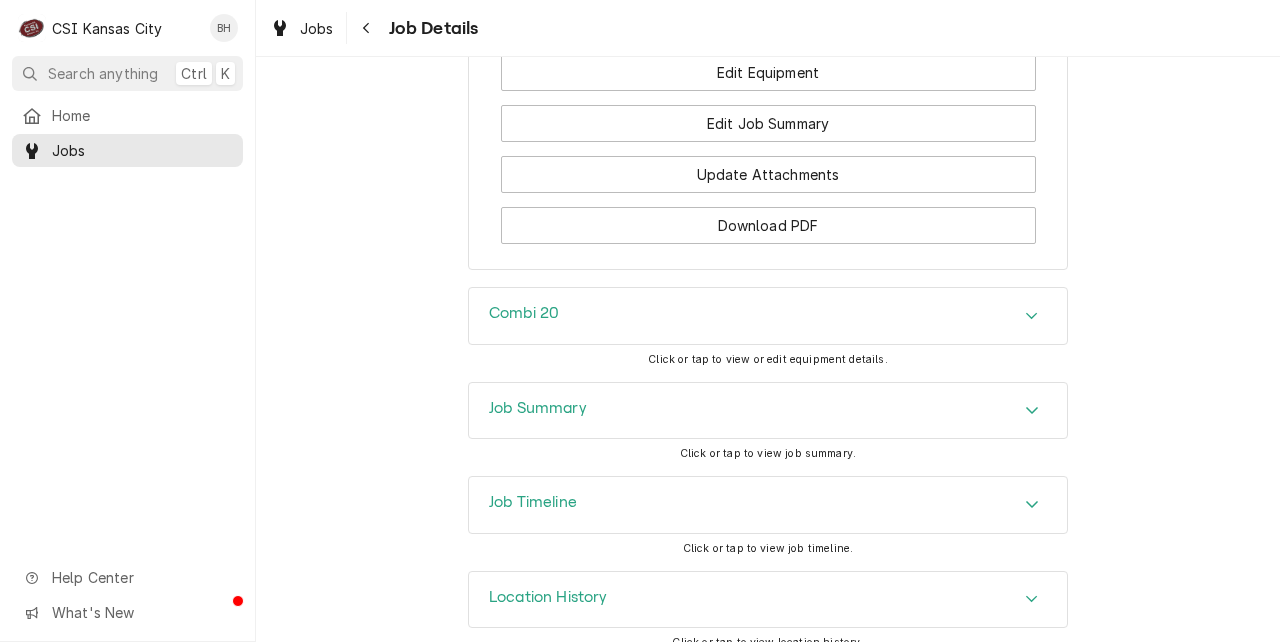 scroll, scrollTop: 2935, scrollLeft: 0, axis: vertical 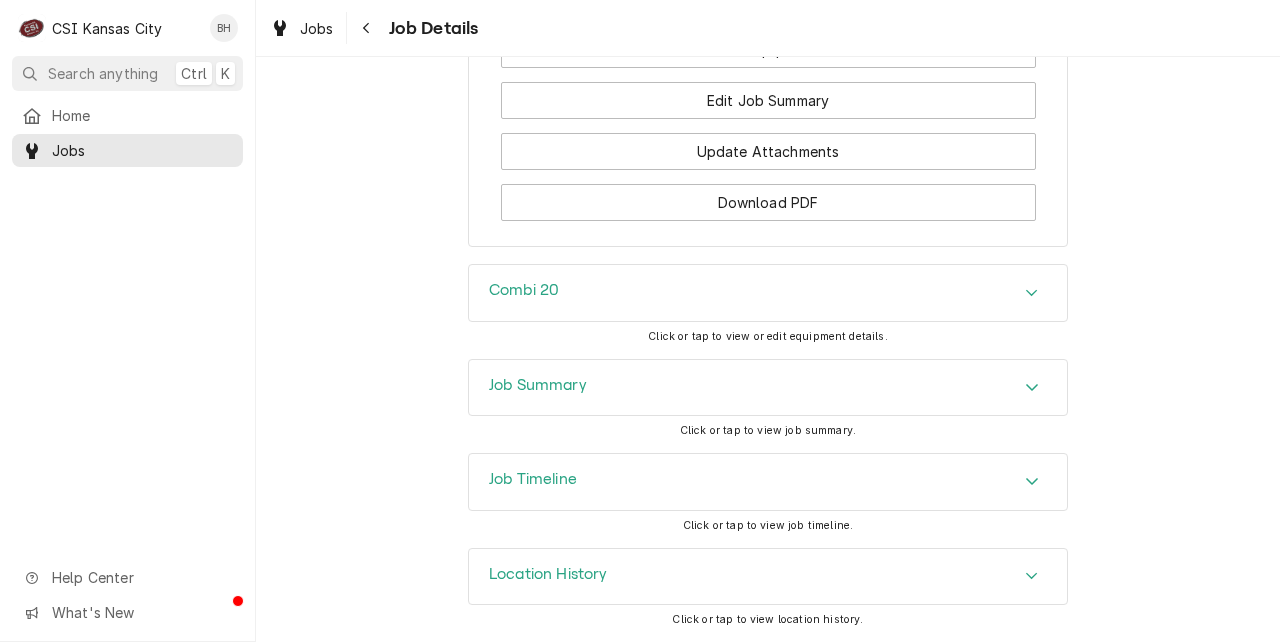 click on "Combi 20" at bounding box center [768, 293] 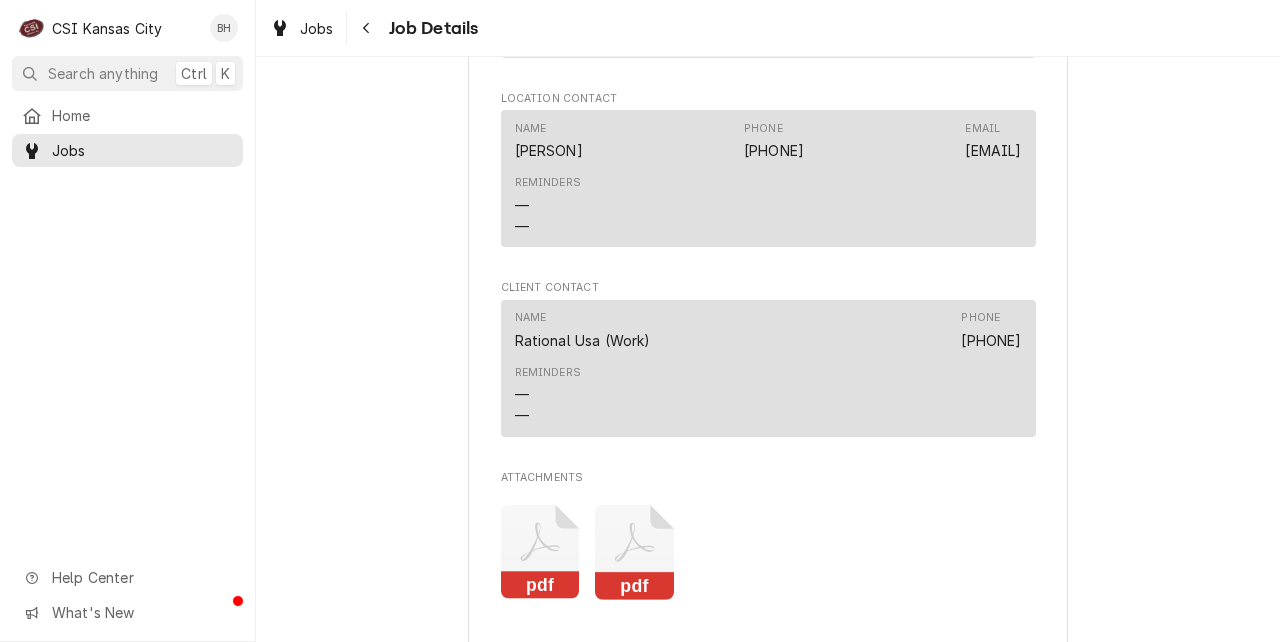 scroll, scrollTop: 2118, scrollLeft: 0, axis: vertical 